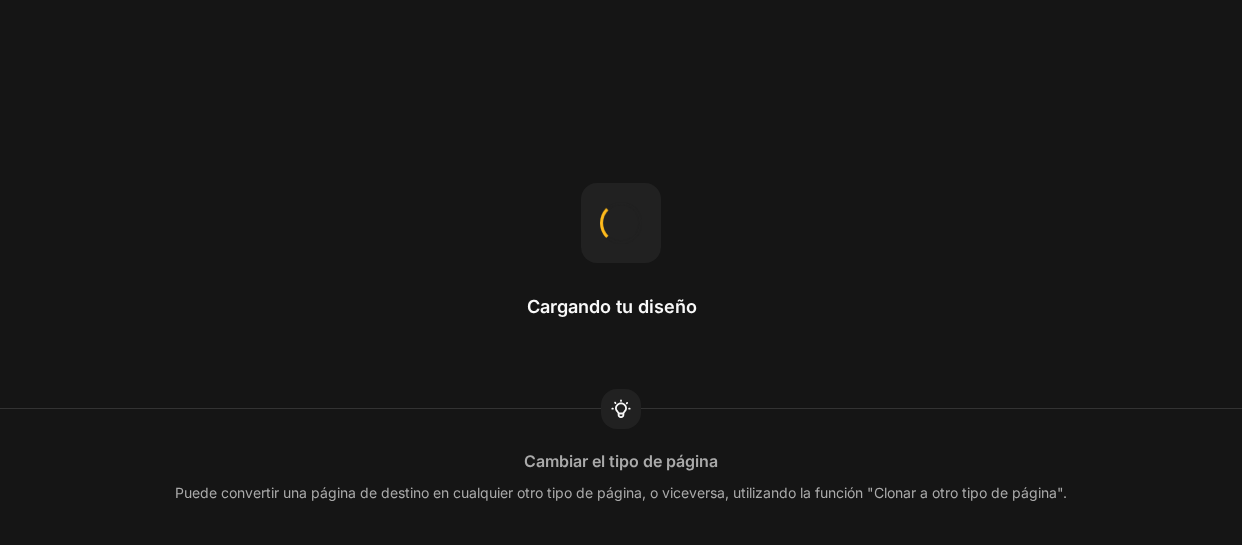 scroll, scrollTop: 0, scrollLeft: 0, axis: both 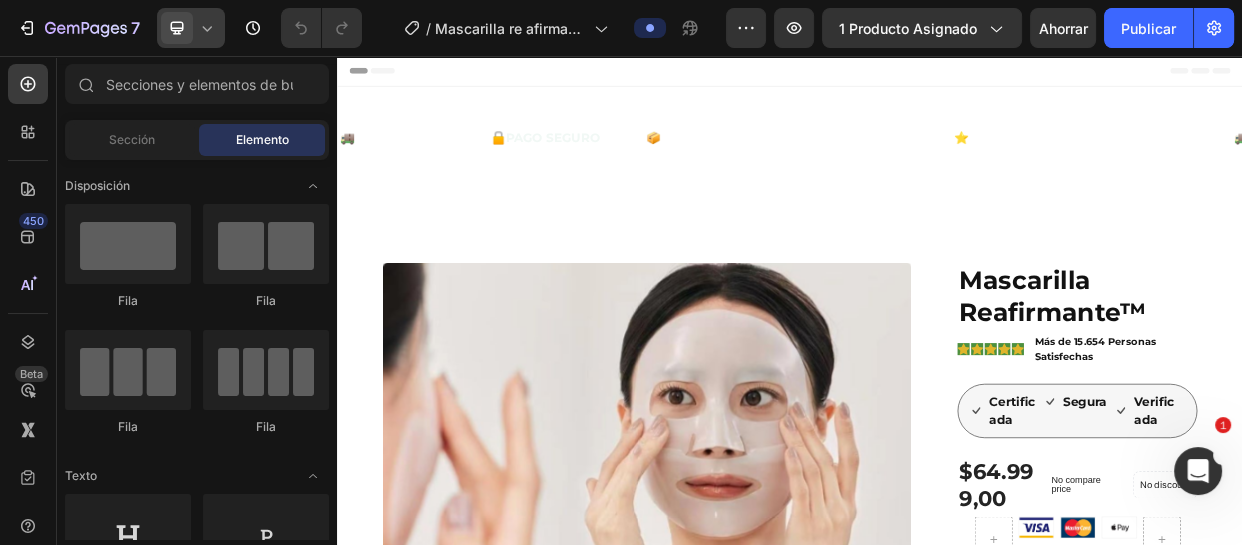 click 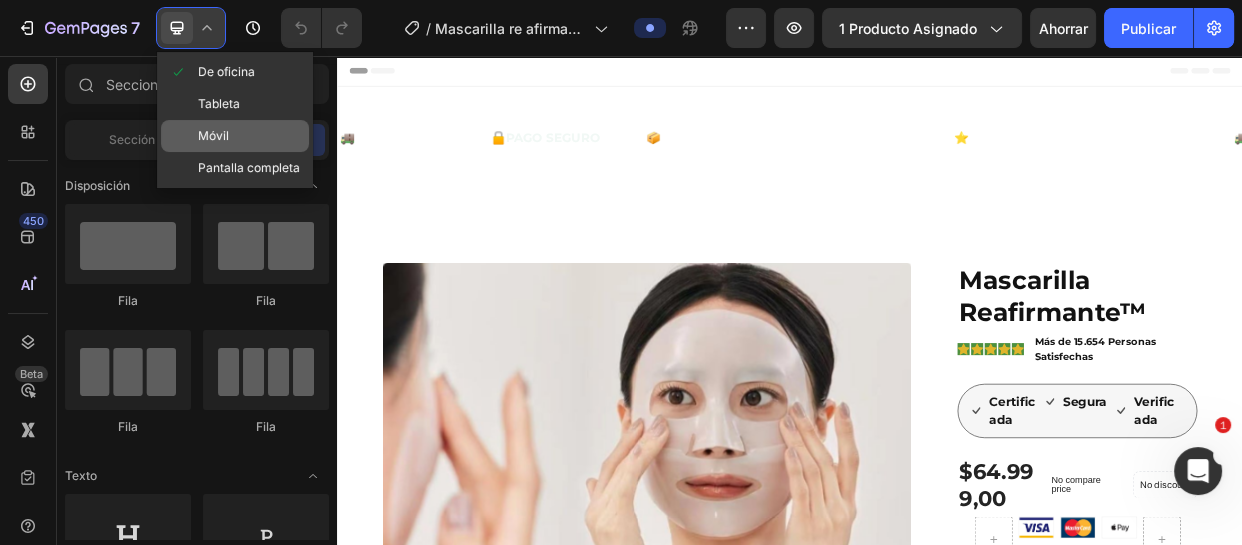 drag, startPoint x: 222, startPoint y: 127, endPoint x: 326, endPoint y: 224, distance: 142.21463 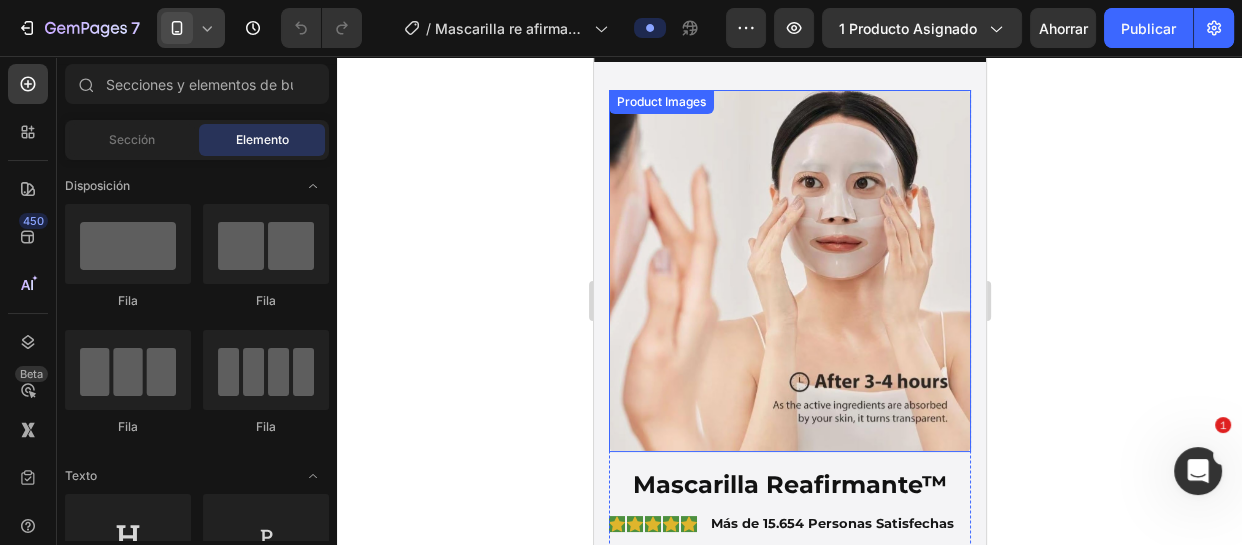 scroll, scrollTop: 272, scrollLeft: 0, axis: vertical 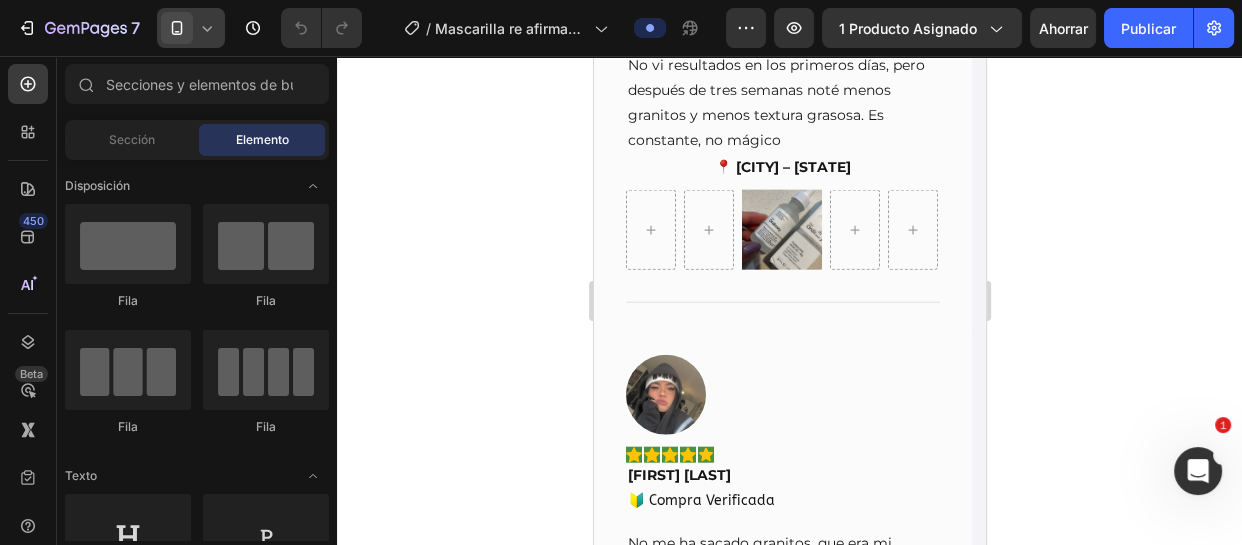 drag, startPoint x: 979, startPoint y: 83, endPoint x: 1590, endPoint y: 507, distance: 743.7049 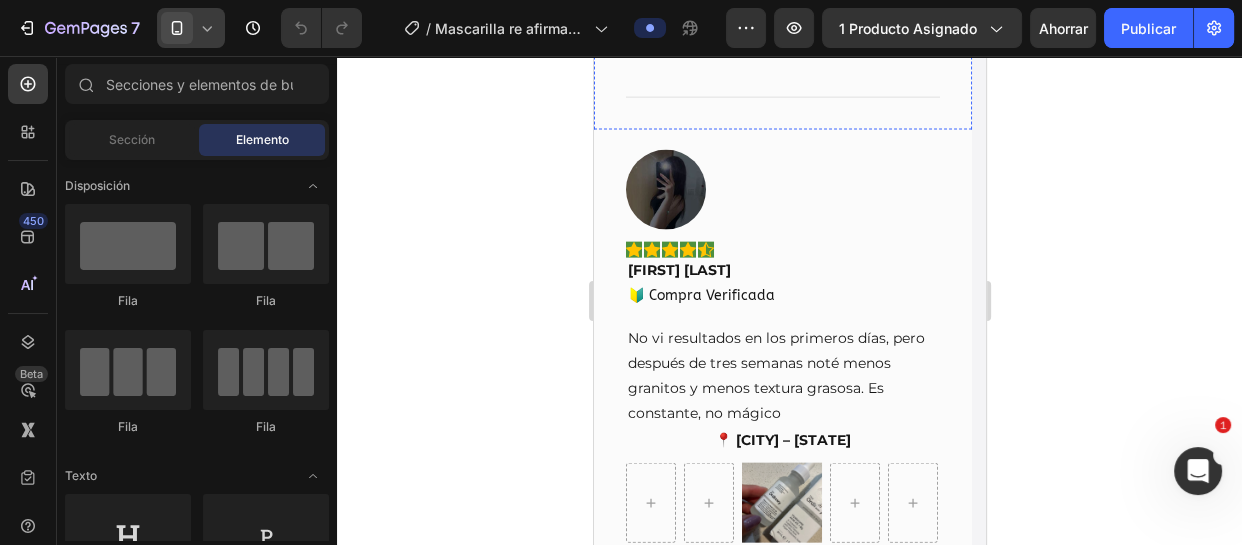 scroll, scrollTop: 10984, scrollLeft: 0, axis: vertical 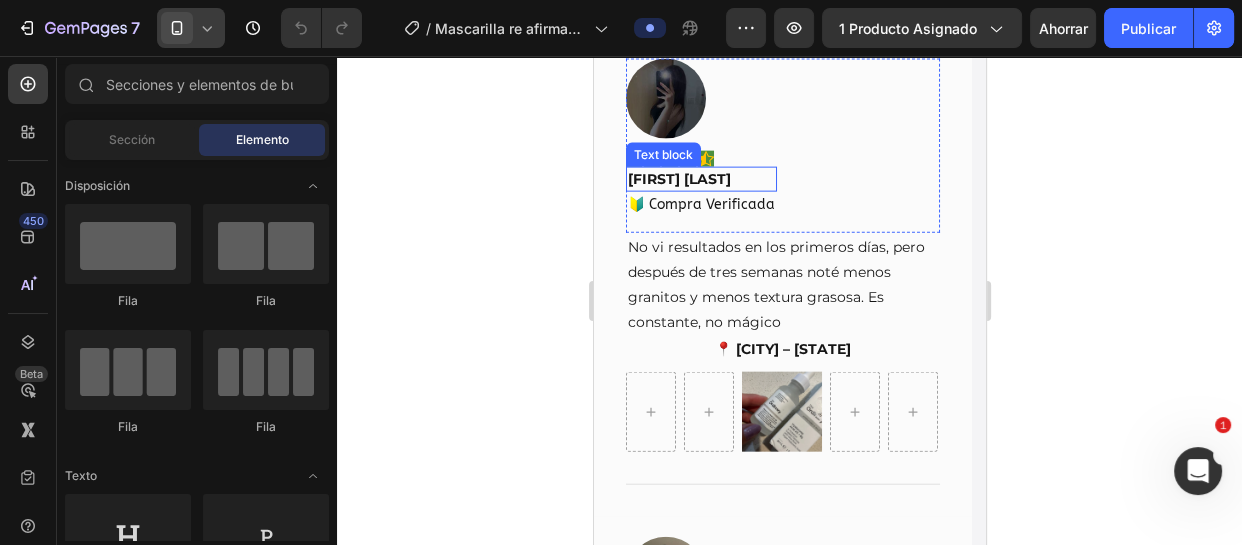 click on "[FIRST] [LAST]" at bounding box center [700, 179] 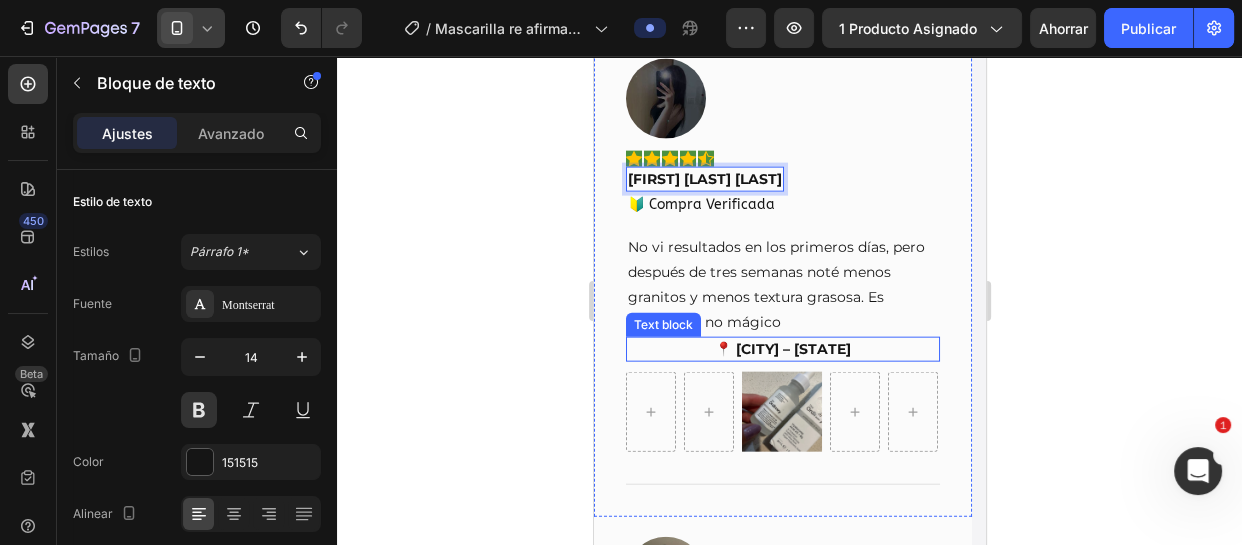 click on "📍 [CITY] – [STATE]" at bounding box center [782, 349] 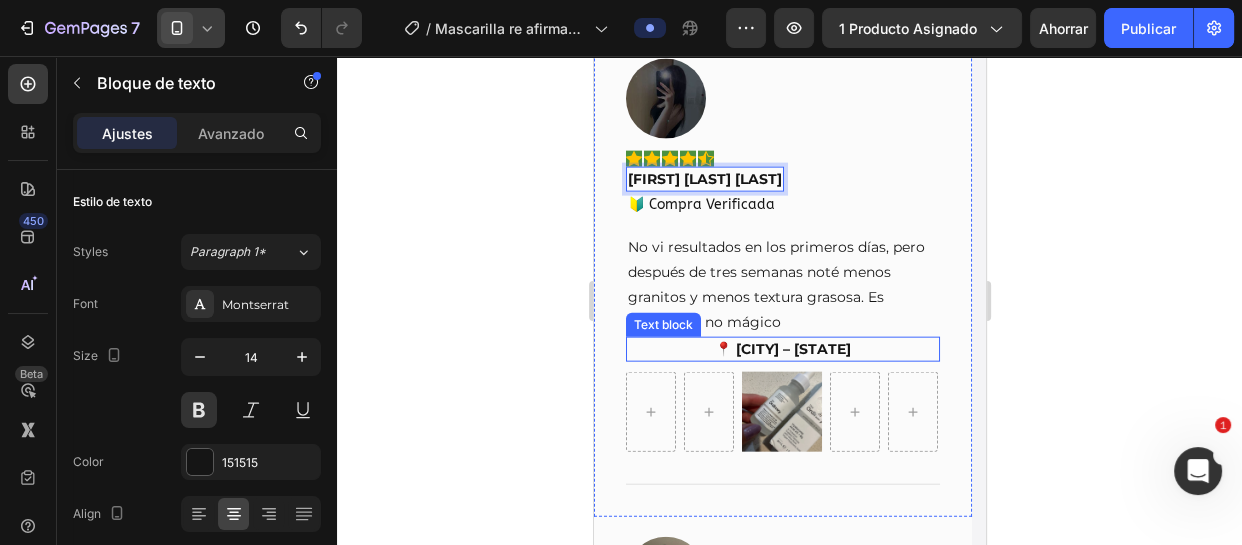 click on "📍 [CITY] – [STATE]" at bounding box center [782, 349] 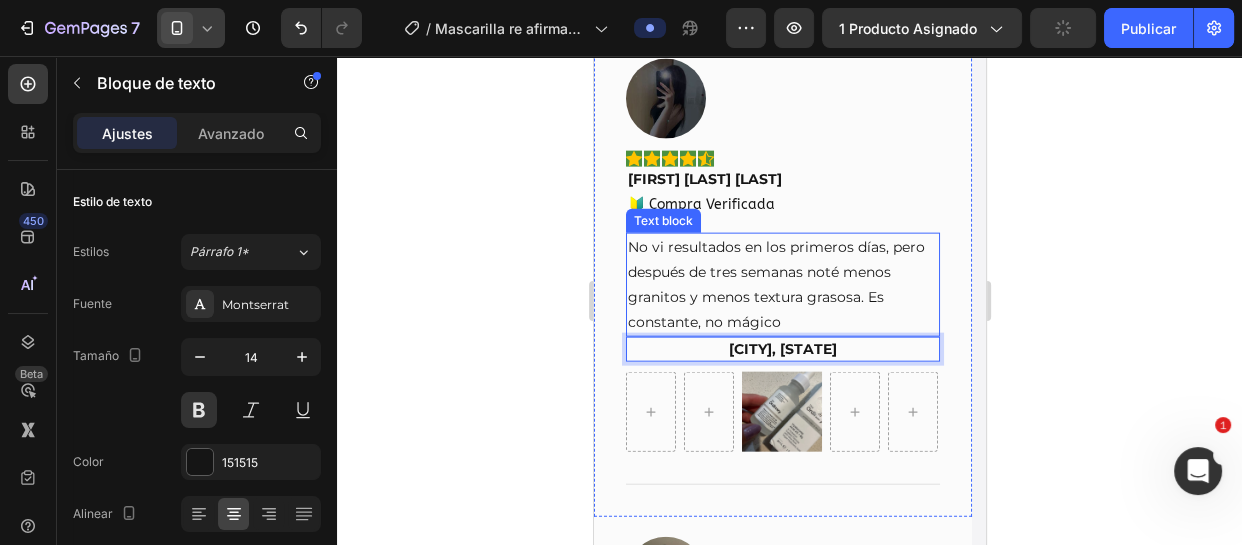 click on "No vi resultados en los primeros días, pero después de tres semanas noté menos granitos y menos textura grasosa. Es constante, no mágico" at bounding box center (782, 285) 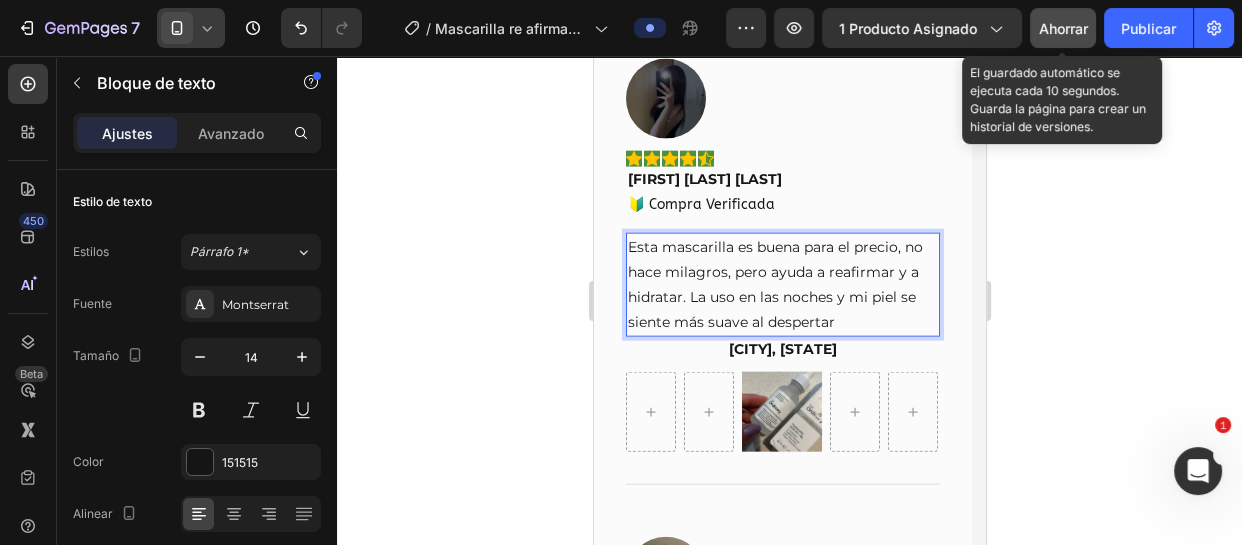 click on "Ahorrar" at bounding box center [1063, 28] 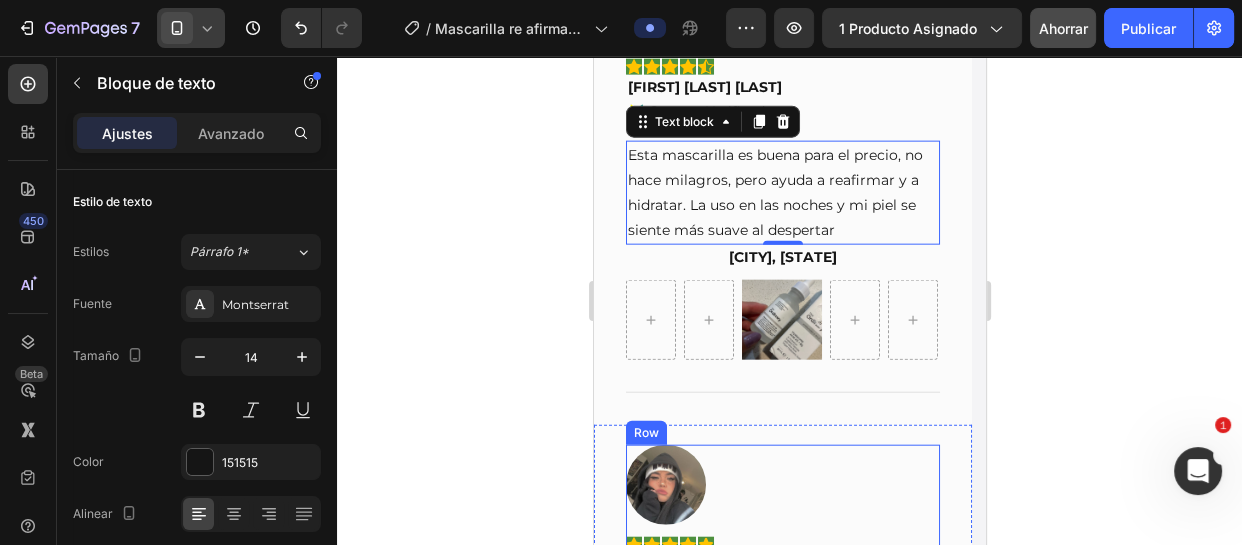 scroll, scrollTop: 11166, scrollLeft: 0, axis: vertical 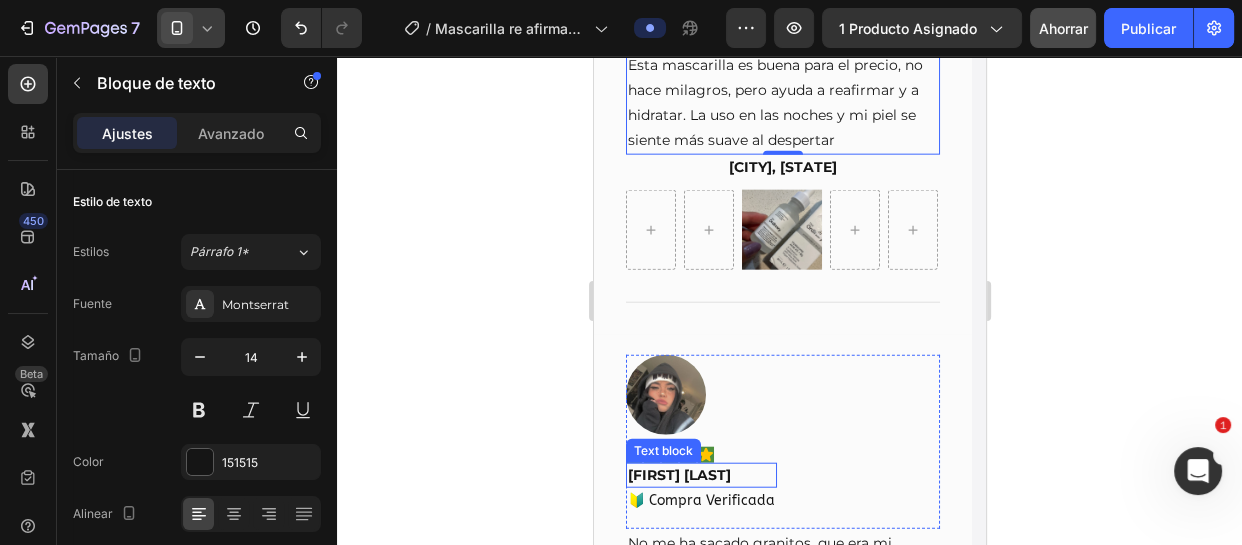 click on "[FIRST] [LAST]" at bounding box center (700, 475) 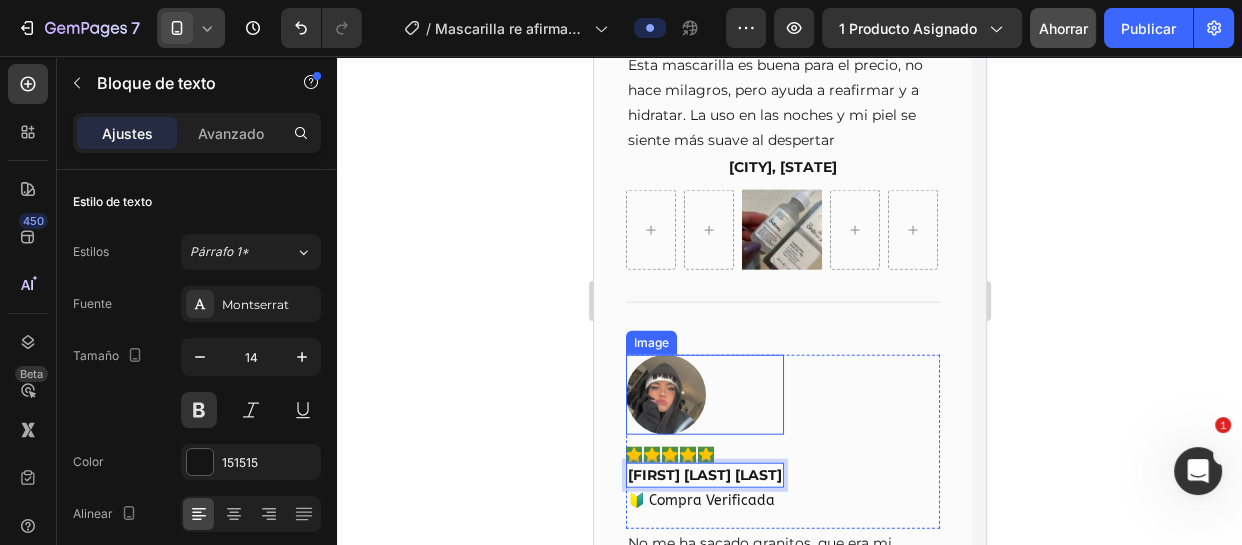 scroll, scrollTop: 11257, scrollLeft: 0, axis: vertical 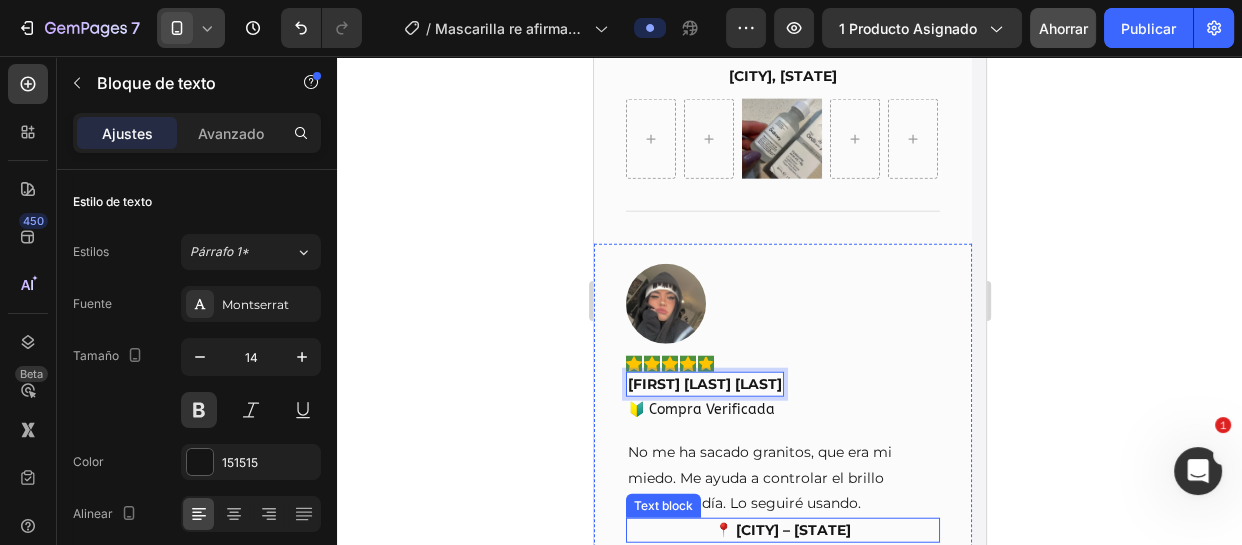 click on "📍 [CITY] – [STATE]" at bounding box center (782, 530) 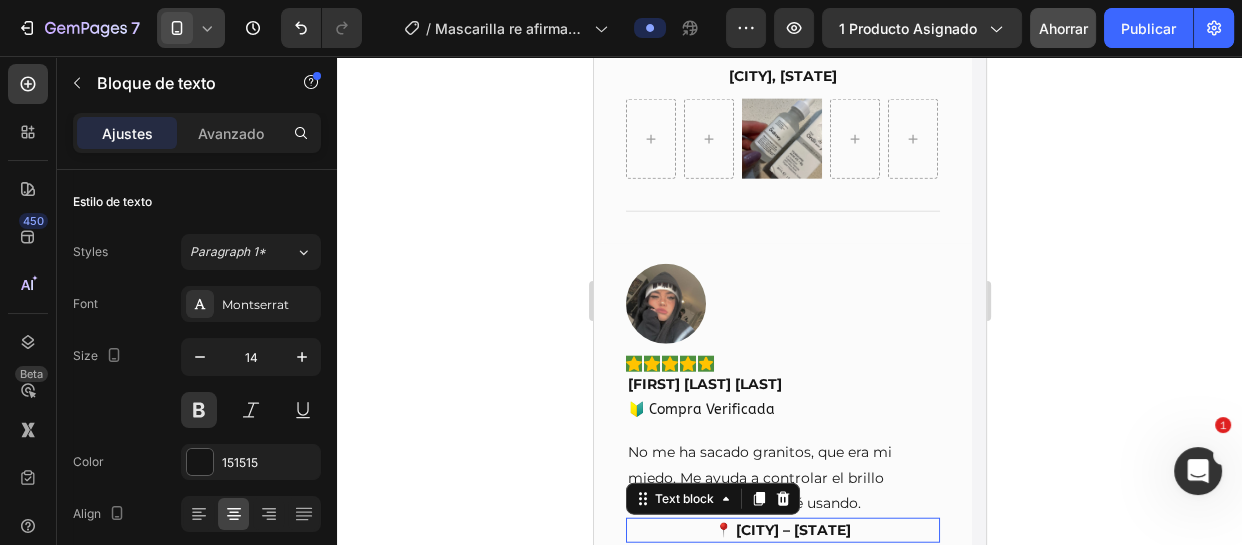 click on "📍 [CITY] – [STATE]" at bounding box center [782, 530] 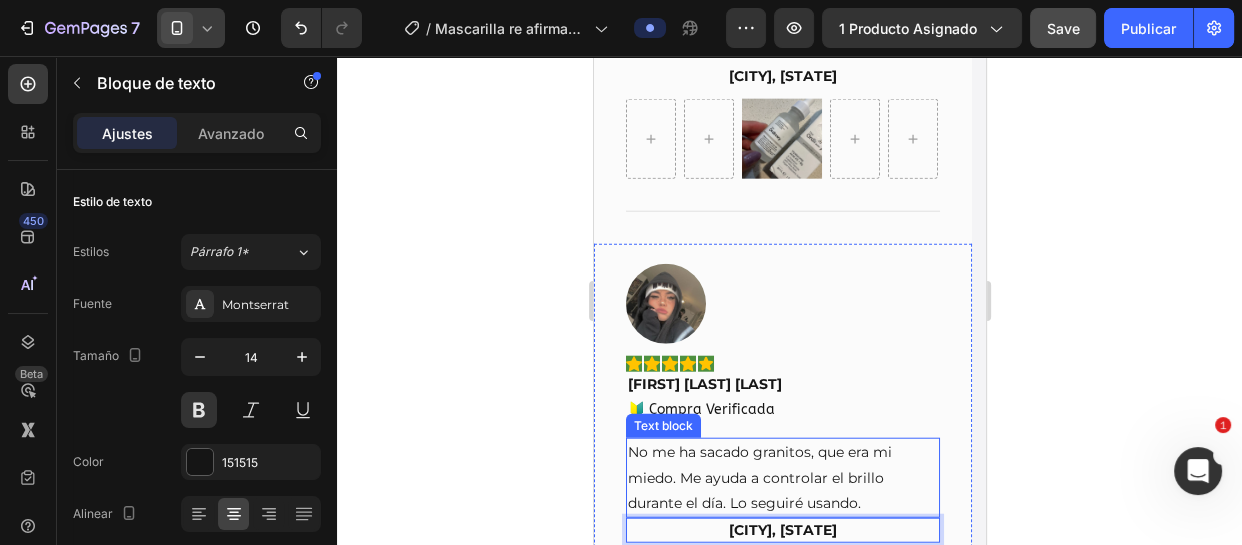 click on "No me ha sacado granitos, que era mi miedo. Me ayuda a controlar el brillo durante el día. Lo seguiré usando." at bounding box center [782, 478] 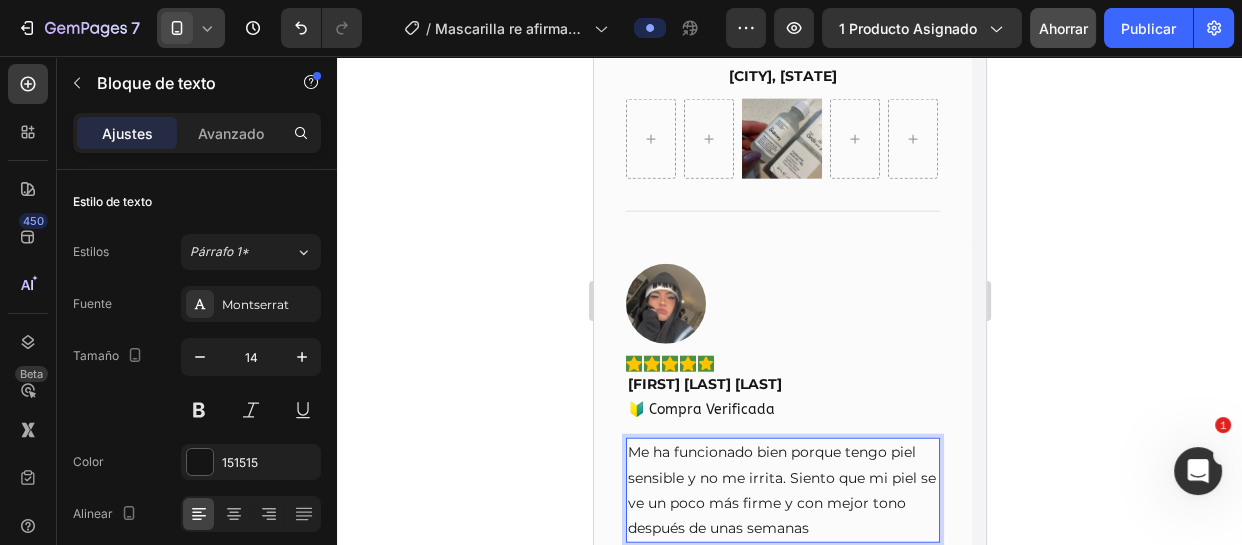 scroll, scrollTop: 11439, scrollLeft: 0, axis: vertical 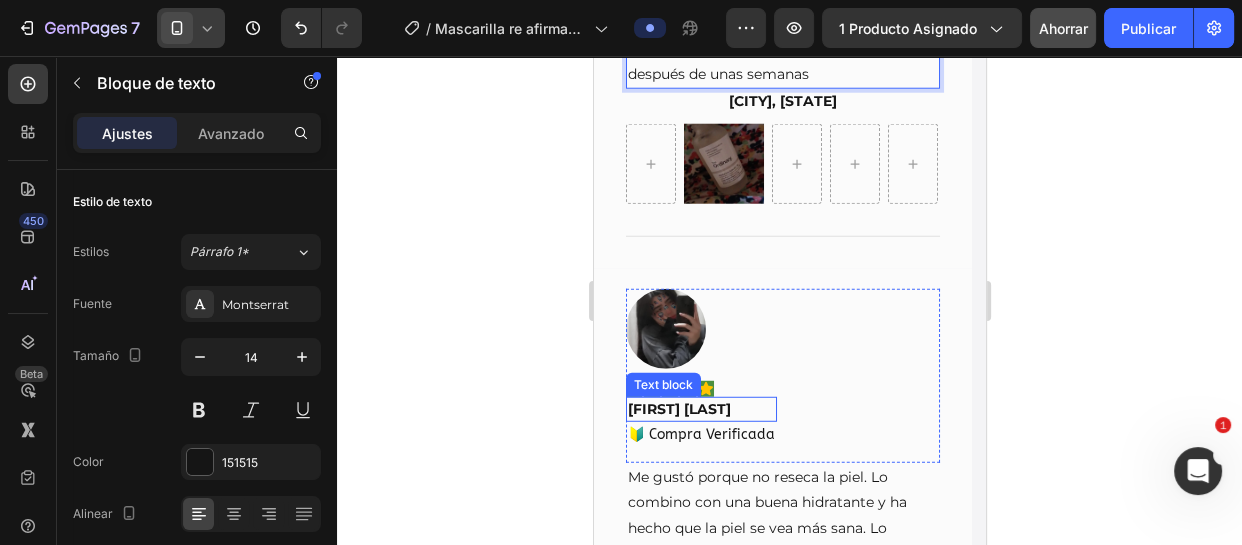 click on "[FIRST] [LAST]" at bounding box center (700, 409) 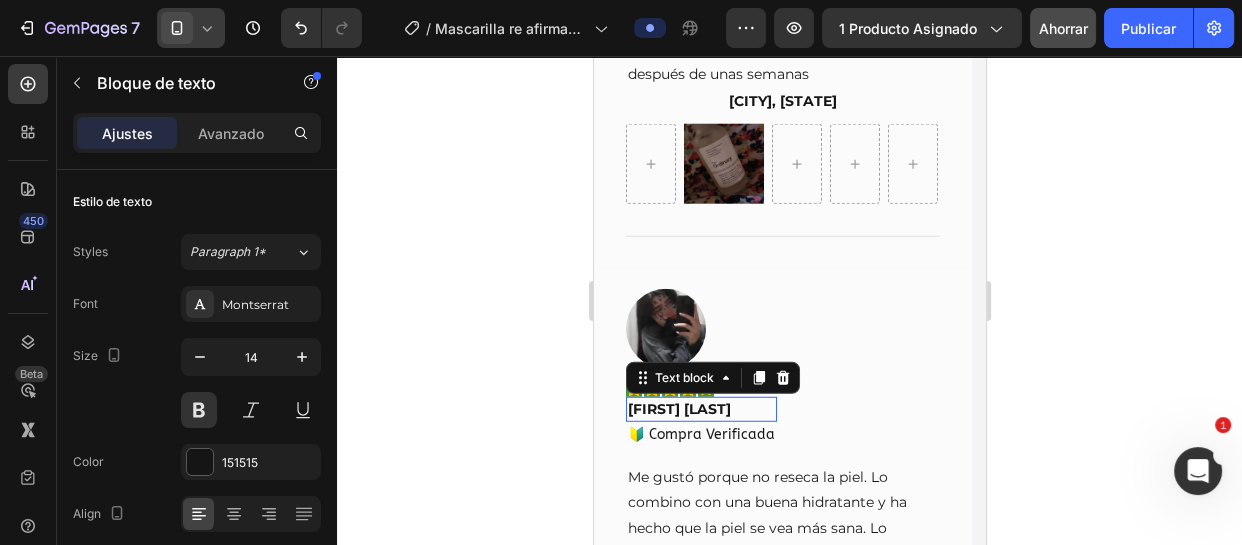 click on "[FIRST] [LAST]" at bounding box center (700, 409) 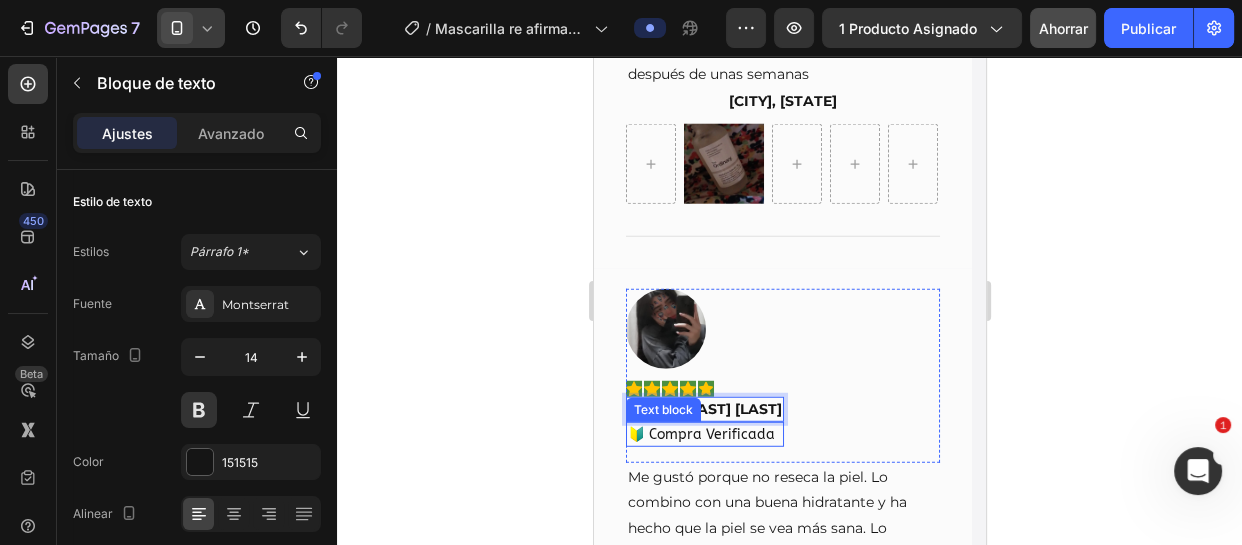 scroll, scrollTop: 11802, scrollLeft: 0, axis: vertical 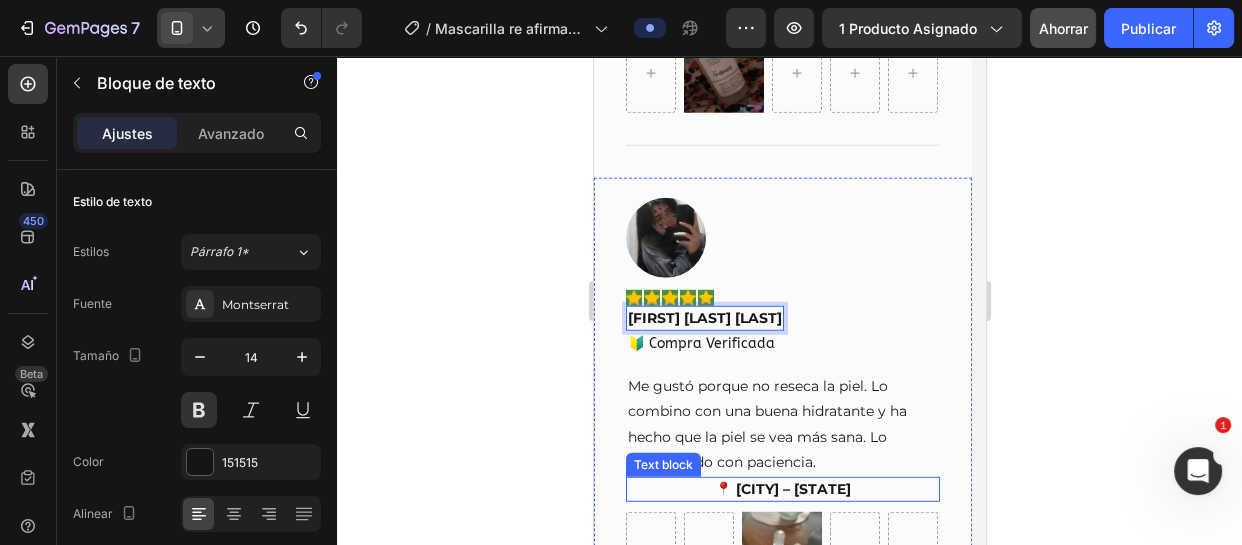 click on "📍 [CITY] – [STATE]" at bounding box center [782, 489] 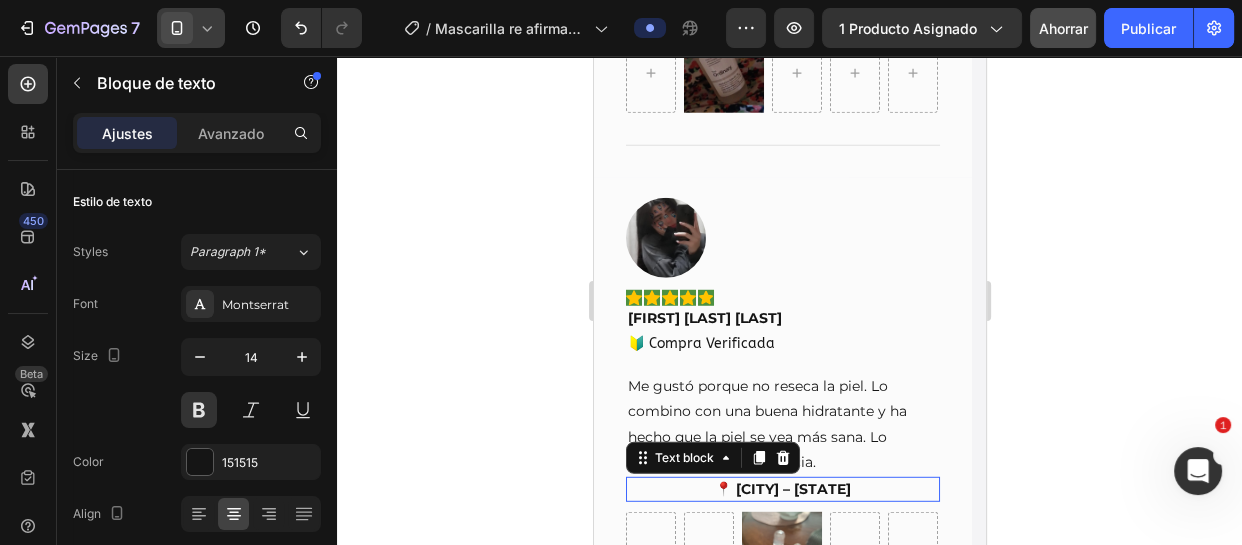 click on "📍 [CITY] – [STATE]" at bounding box center (782, 489) 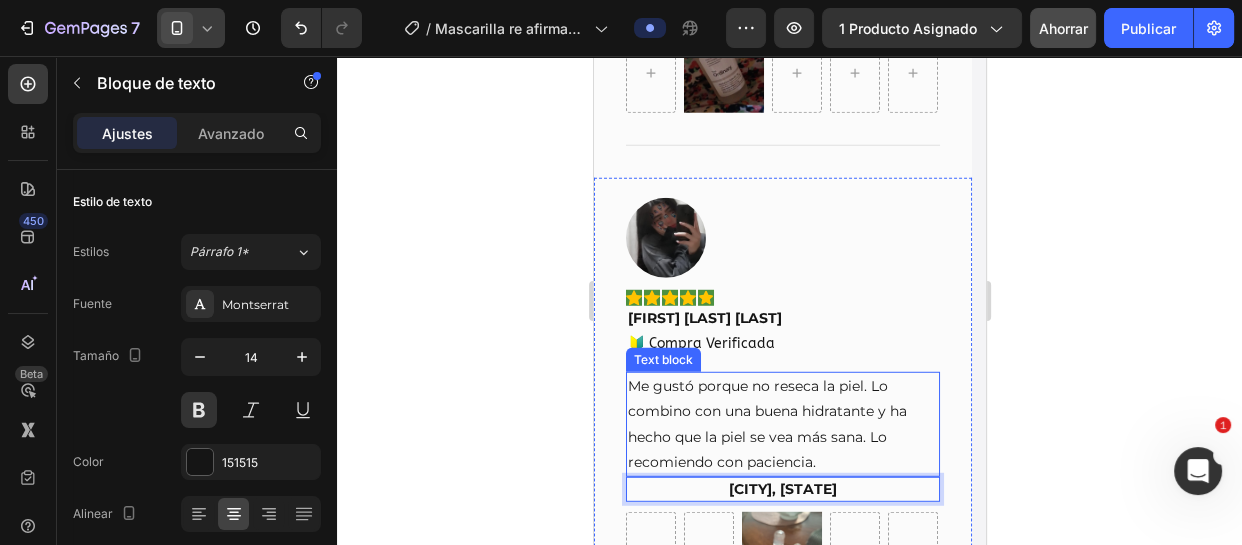 click on "Me gustó porque no reseca la piel. Lo combino con una buena hidratante y ha hecho que la piel se vea más sana. Lo recomiendo con paciencia." at bounding box center [782, 424] 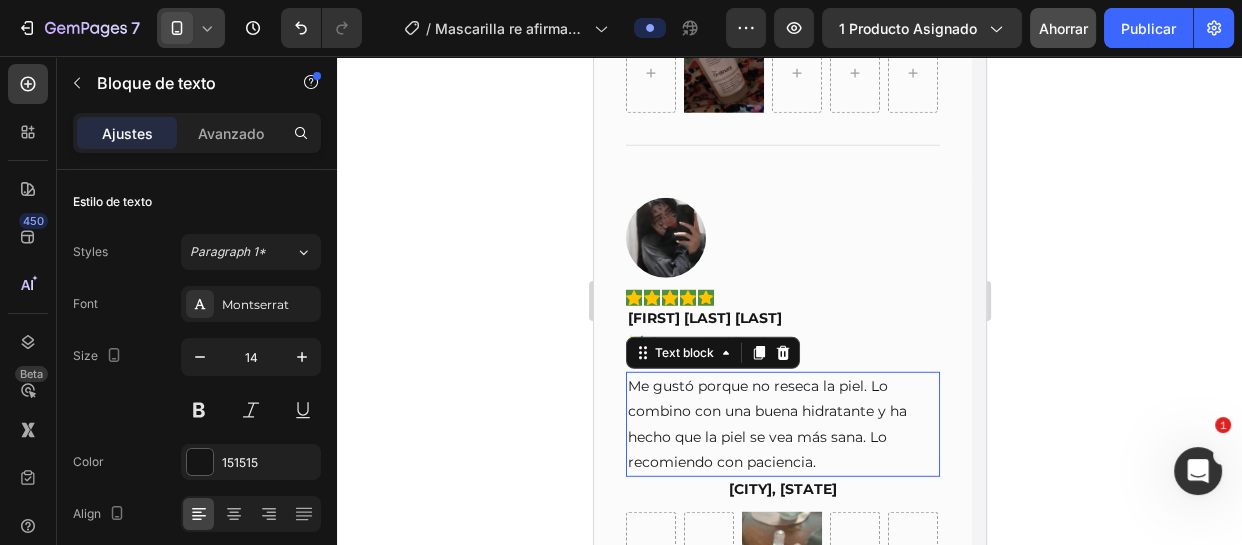 click on "Me gustó porque no reseca la piel. Lo combino con una buena hidratante y ha hecho que la piel se vea más sana. Lo recomiendo con paciencia." at bounding box center [782, 424] 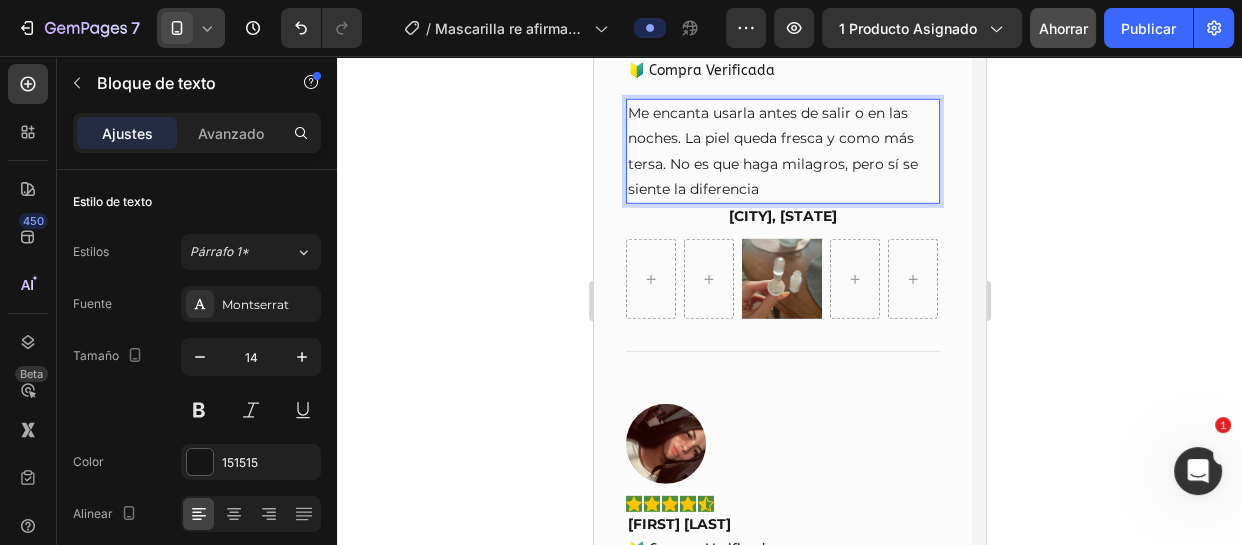 scroll, scrollTop: 12166, scrollLeft: 0, axis: vertical 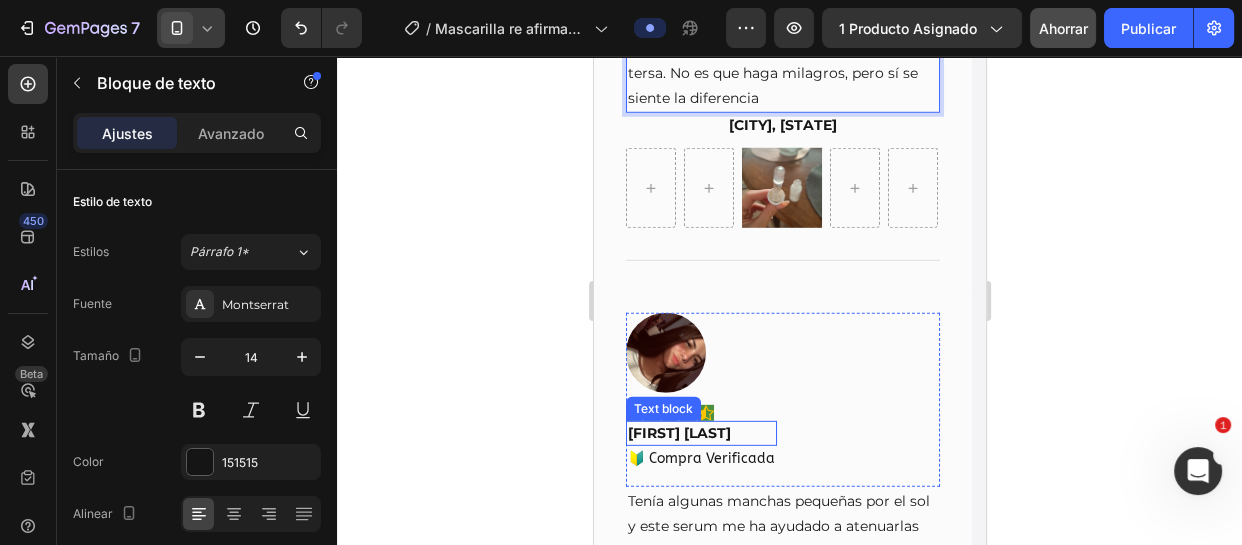 click on "[FIRST] [LAST]" at bounding box center (700, 433) 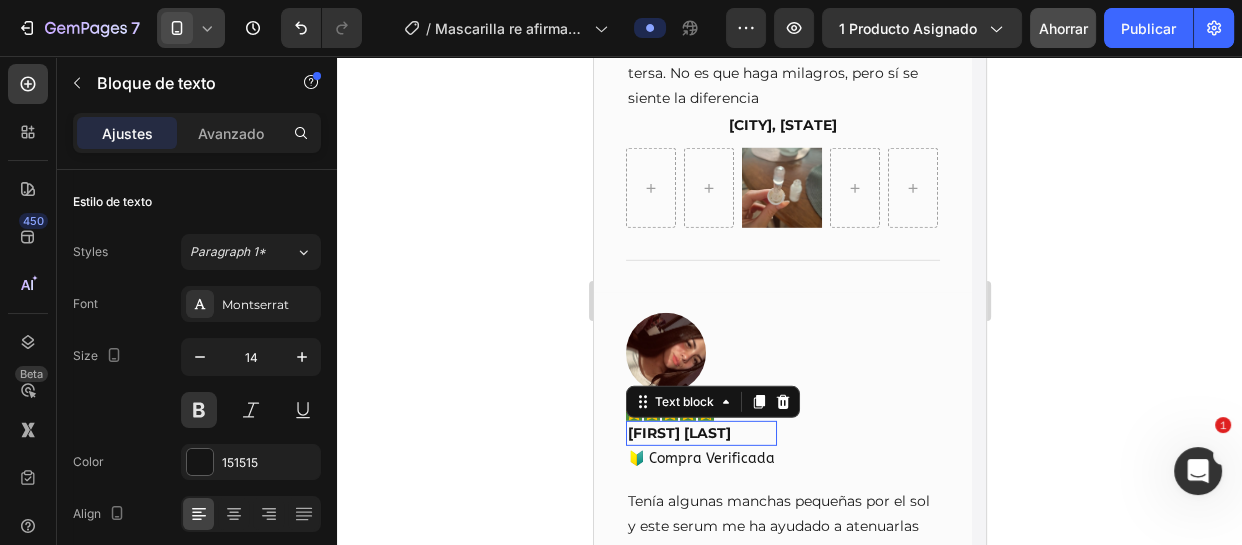 click on "[FIRST] [LAST]" at bounding box center [700, 433] 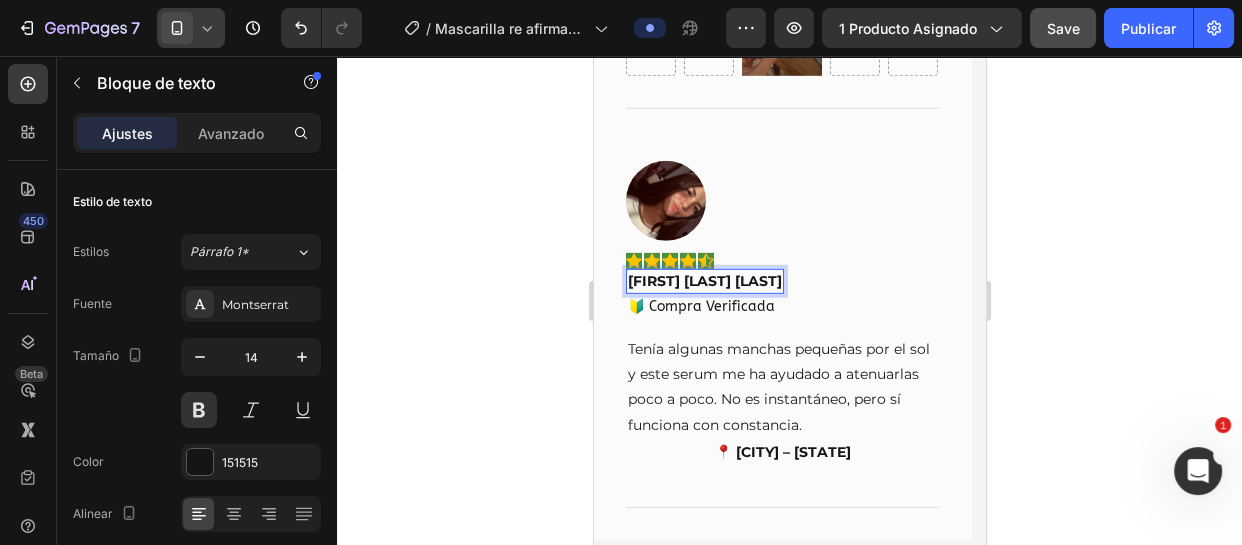 scroll, scrollTop: 12348, scrollLeft: 0, axis: vertical 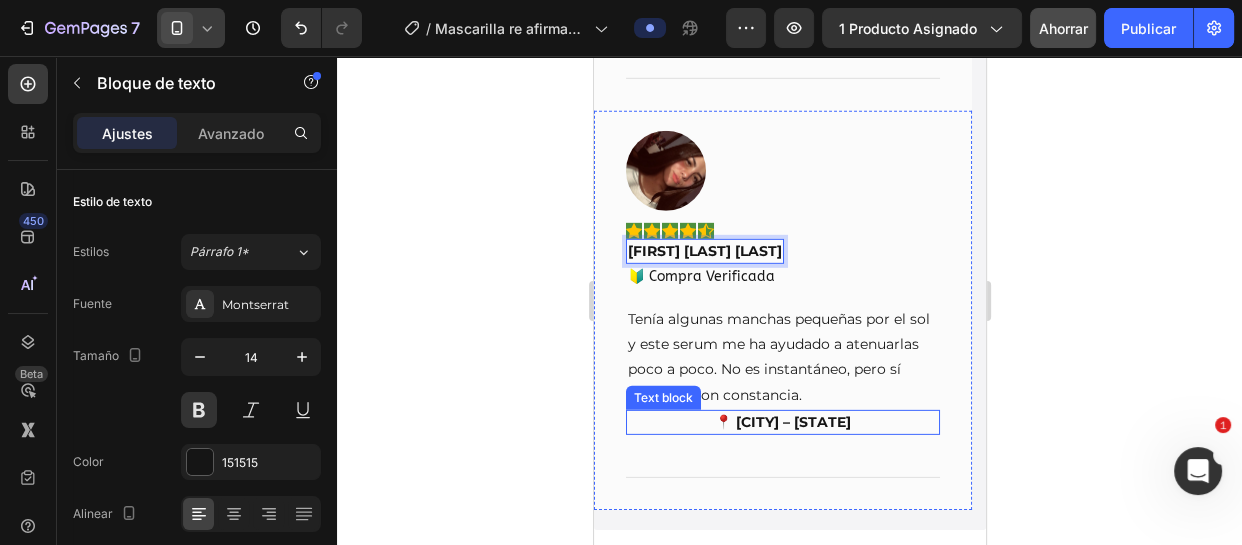 click on "📍 [CITY] – [STATE]" at bounding box center [782, 422] 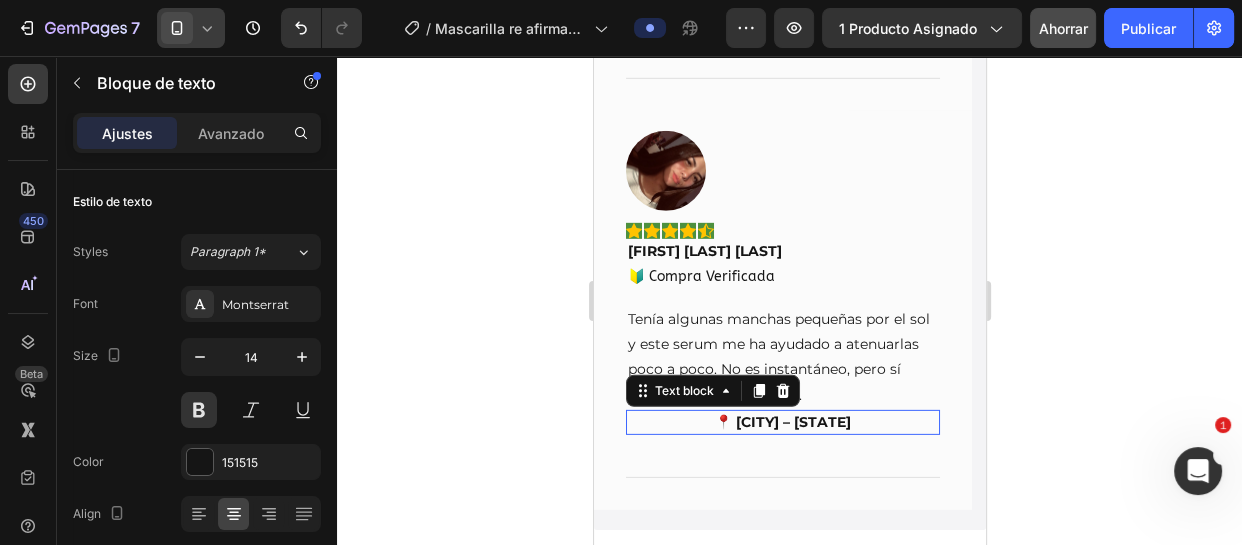 click on "📍 [CITY] – [STATE]" at bounding box center (782, 422) 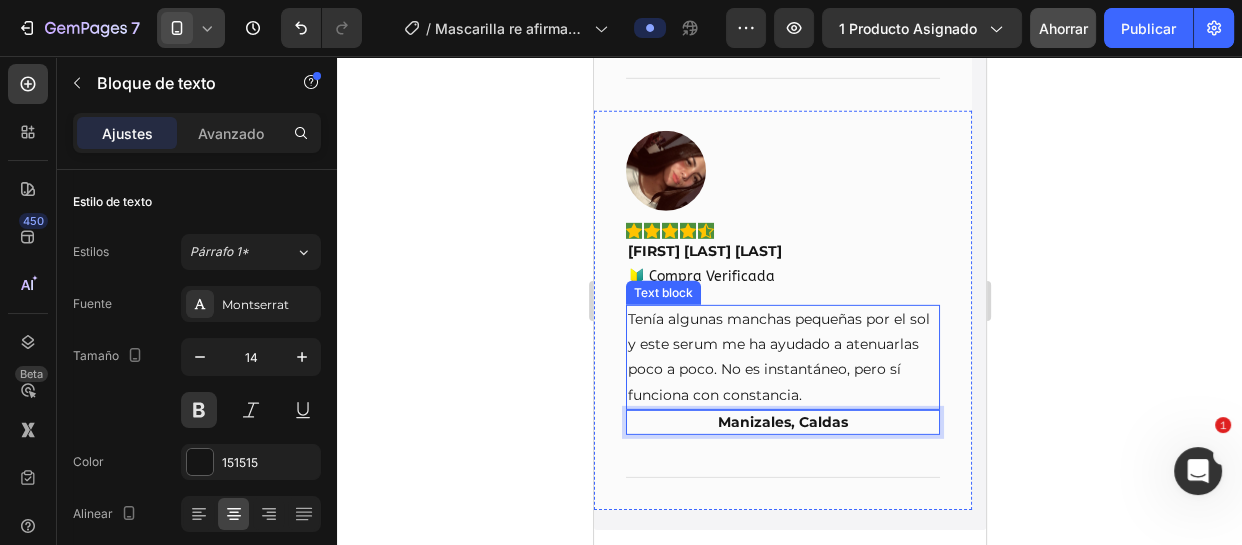 click on "Tenía algunas manchas pequeñas por el sol y este serum me ha ayudado a atenuarlas poco a poco. No es instantáneo, pero sí funciona con constancia." at bounding box center [782, 357] 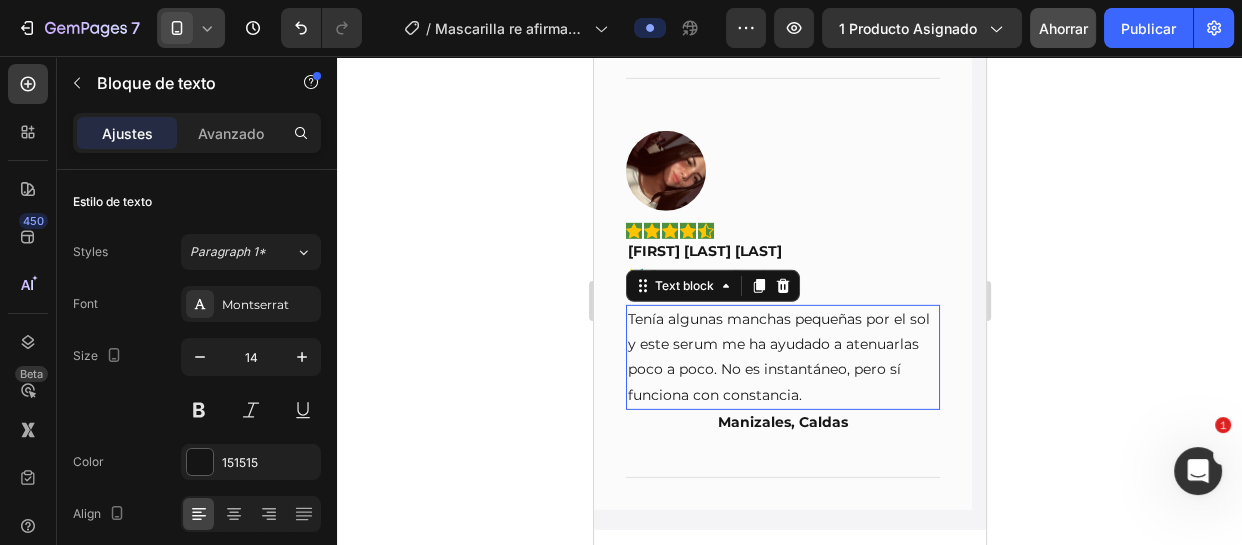 click on "Tenía algunas manchas pequeñas por el sol y este serum me ha ayudado a atenuarlas poco a poco. No es instantáneo, pero sí funciona con constancia." at bounding box center (782, 357) 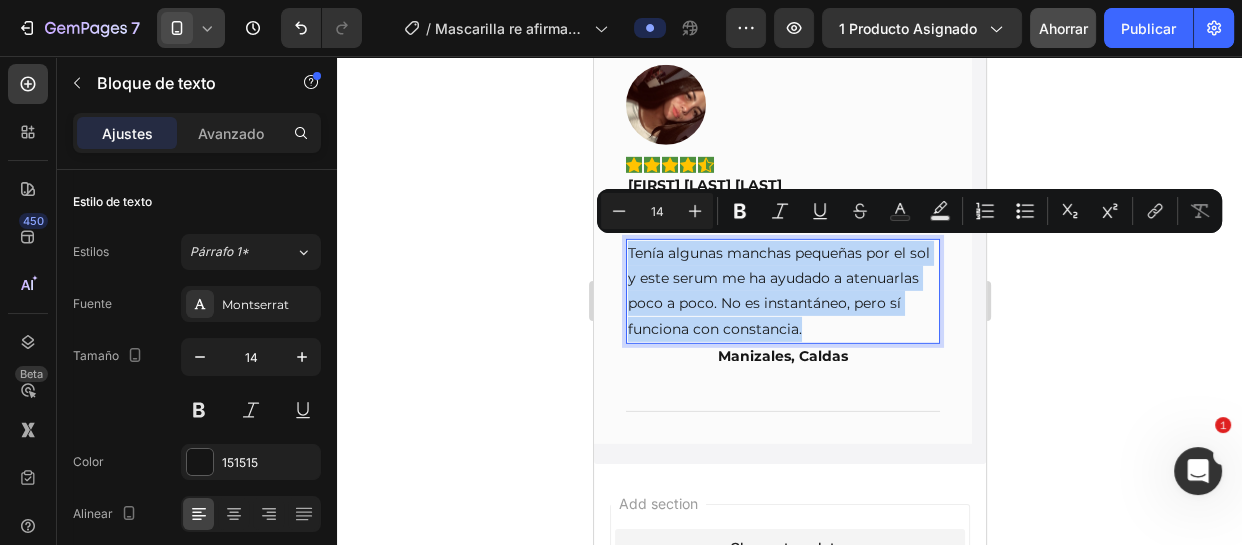 scroll, scrollTop: 12344, scrollLeft: 0, axis: vertical 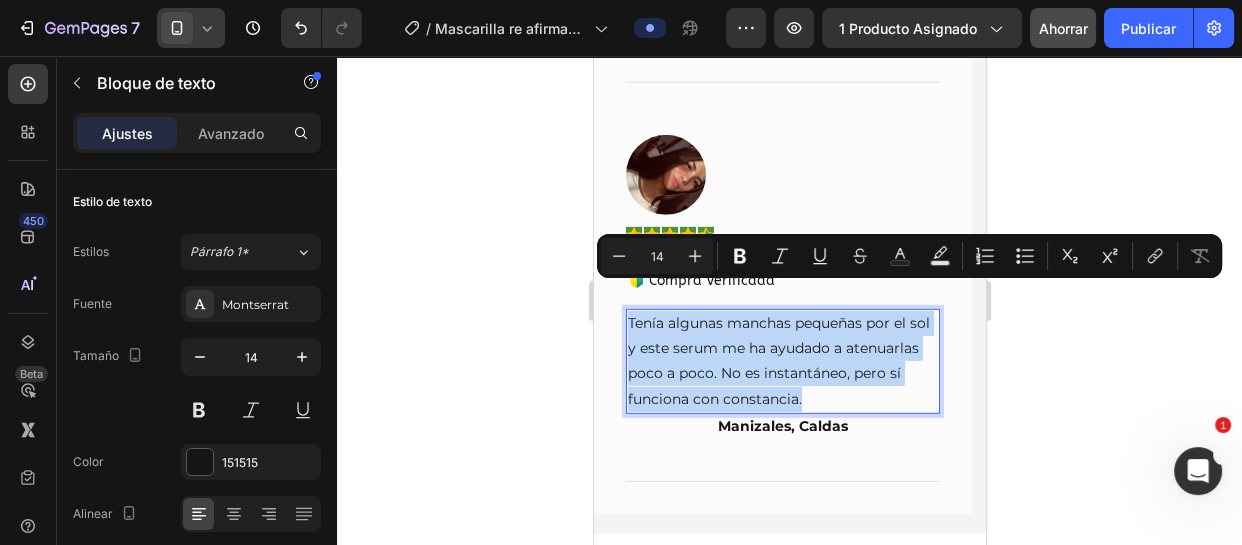 click on "Tenía algunas manchas pequeñas por el sol y este serum me ha ayudado a atenuarlas poco a poco. No es instantáneo, pero sí funciona con constancia." at bounding box center (782, 361) 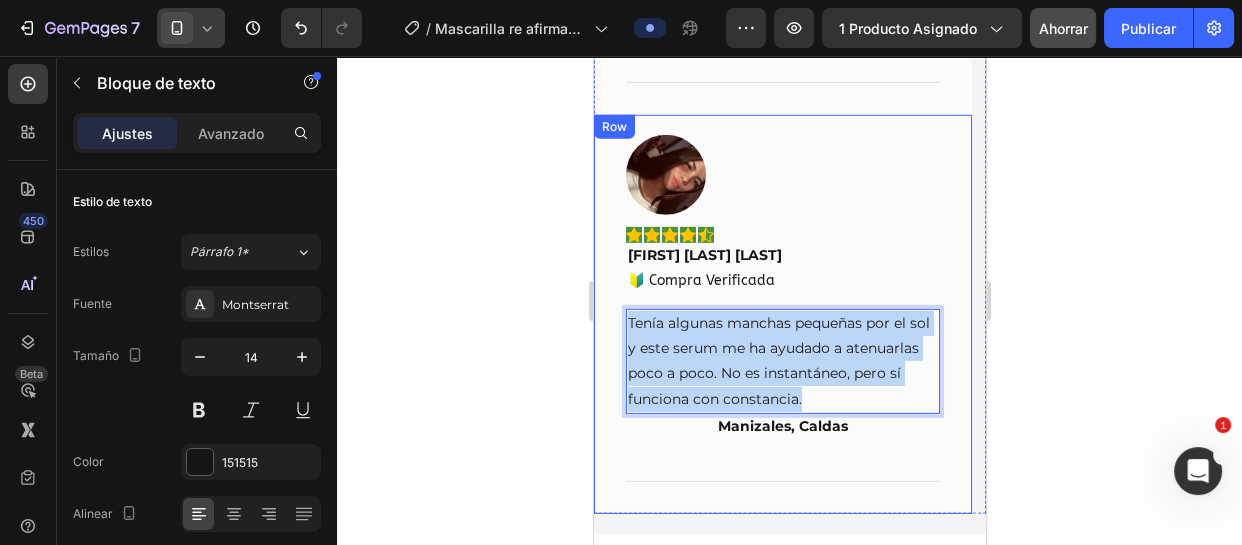 drag, startPoint x: 826, startPoint y: 369, endPoint x: 600, endPoint y: 283, distance: 241.80984 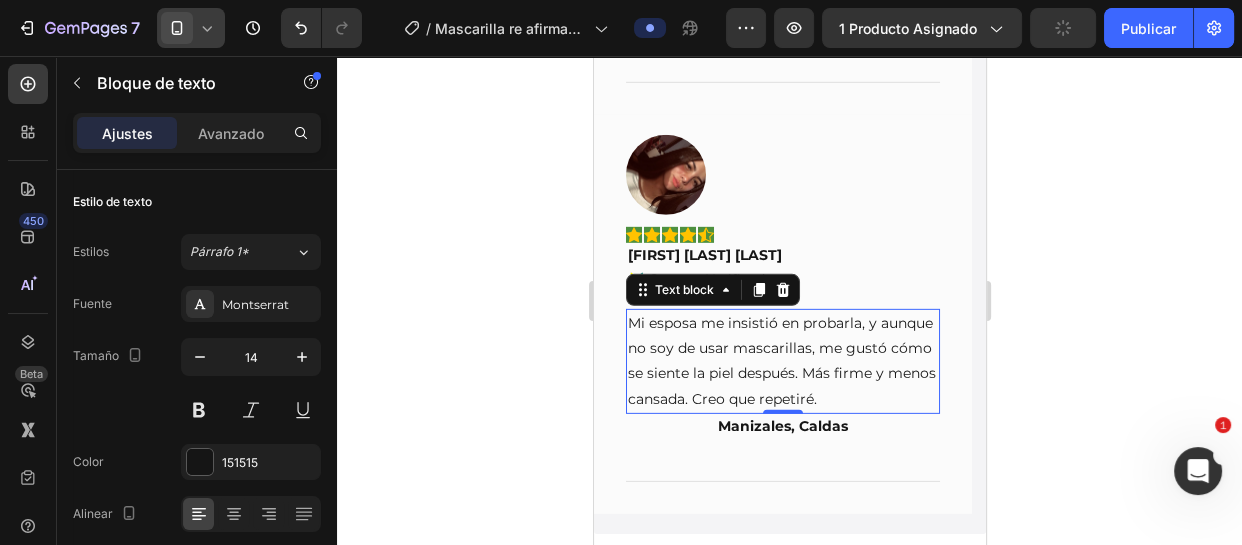 click 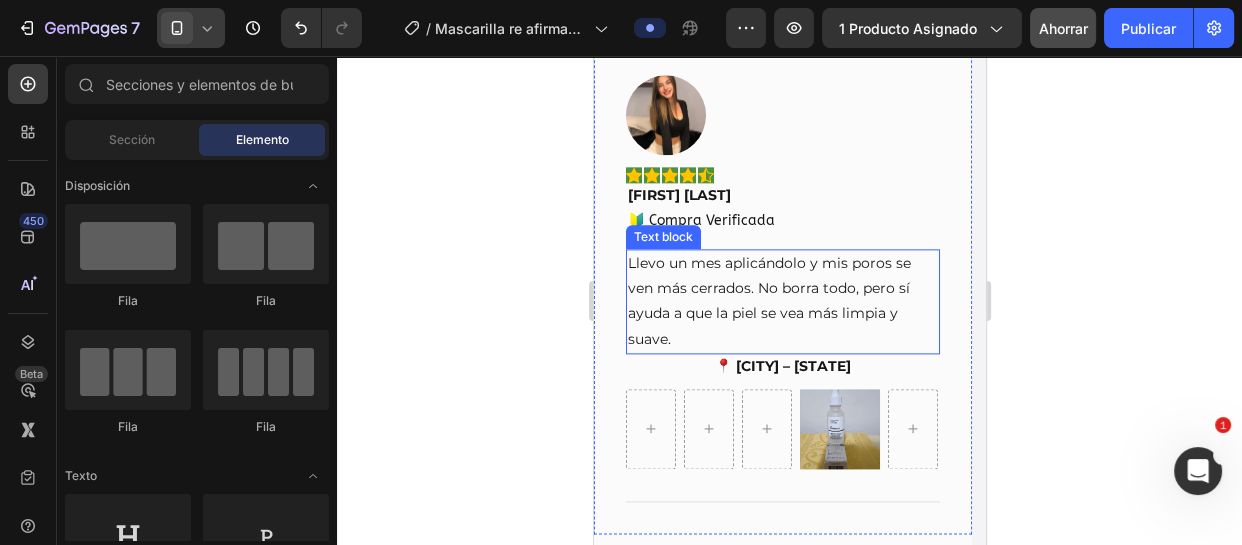 scroll, scrollTop: 8890, scrollLeft: 0, axis: vertical 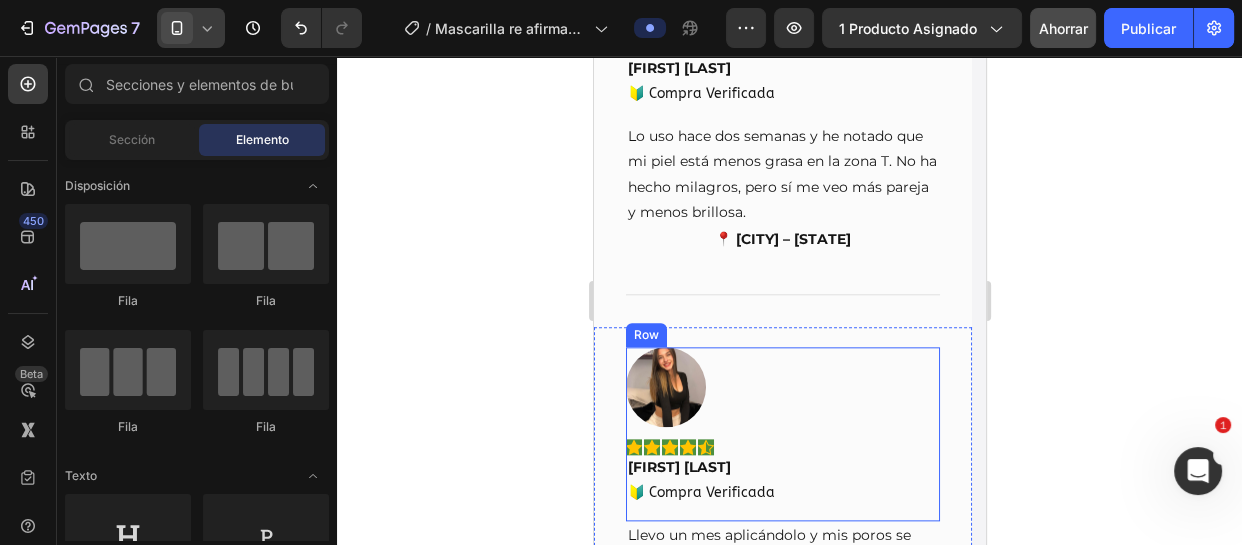 click on "Image
Icon
Icon
Icon
Icon
Icon Row [FIRST] [LAST] Text block 🔰 Compra Verificada Text block Row" at bounding box center [782, 434] 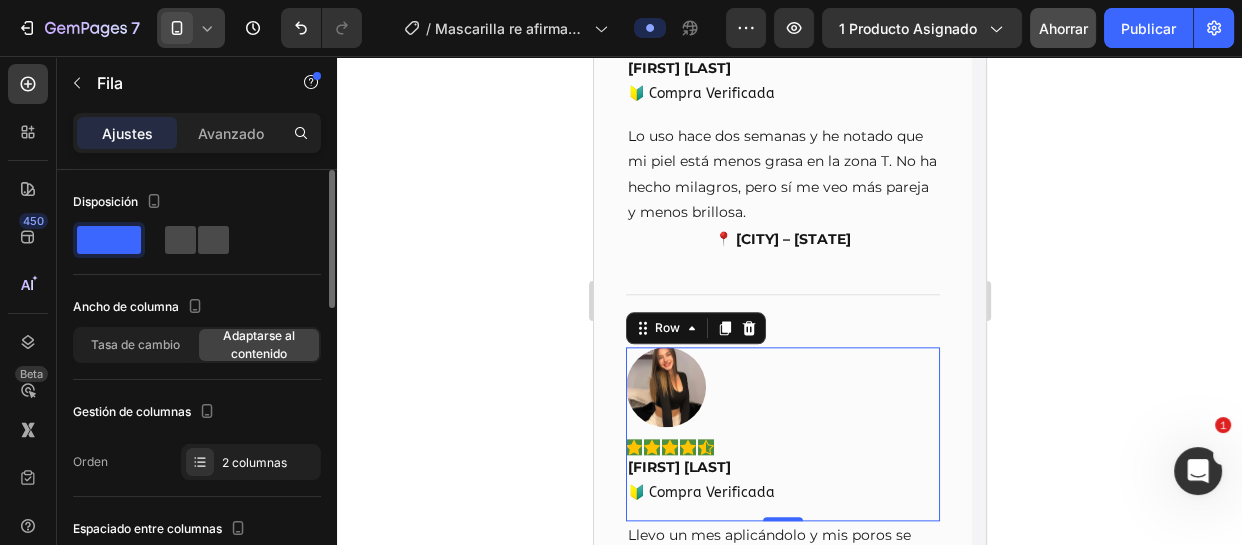 click 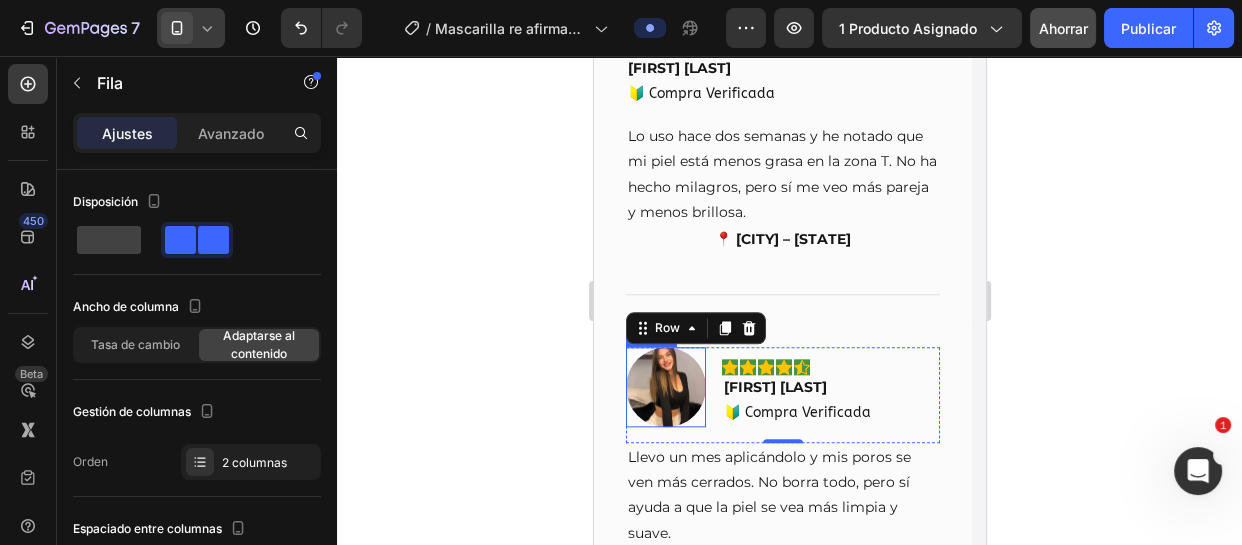 click at bounding box center (665, 387) 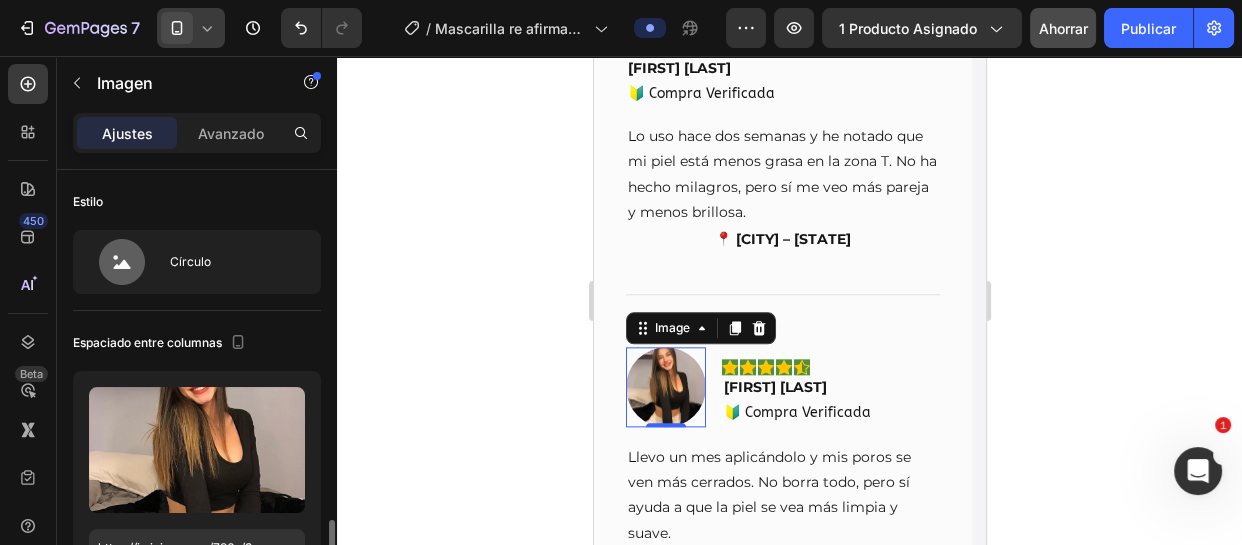 scroll, scrollTop: 272, scrollLeft: 0, axis: vertical 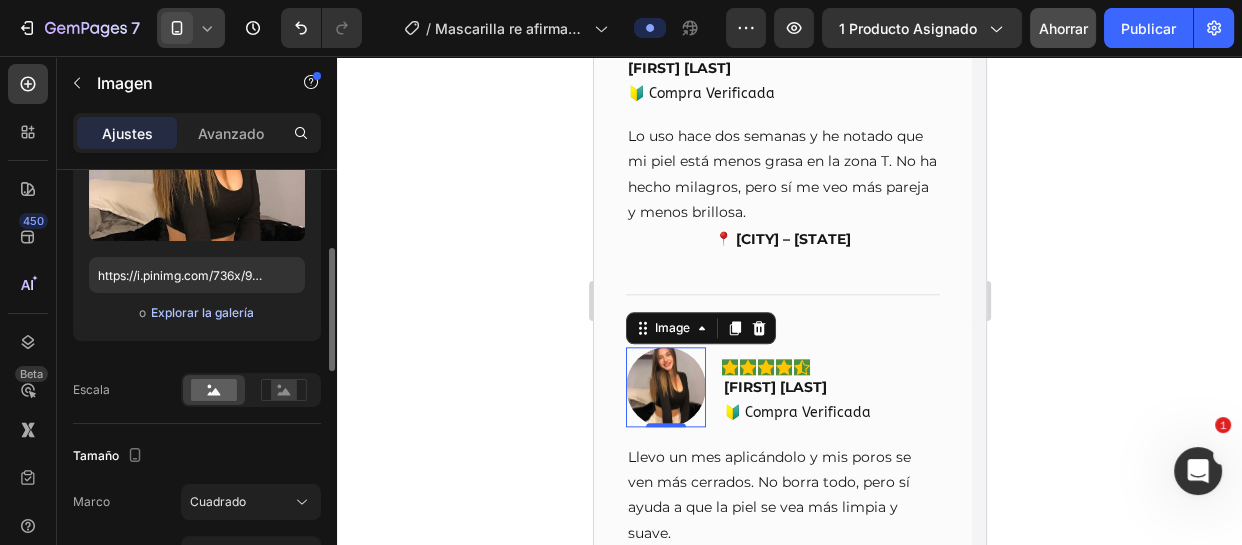 click on "Explorar la galería" at bounding box center (202, 312) 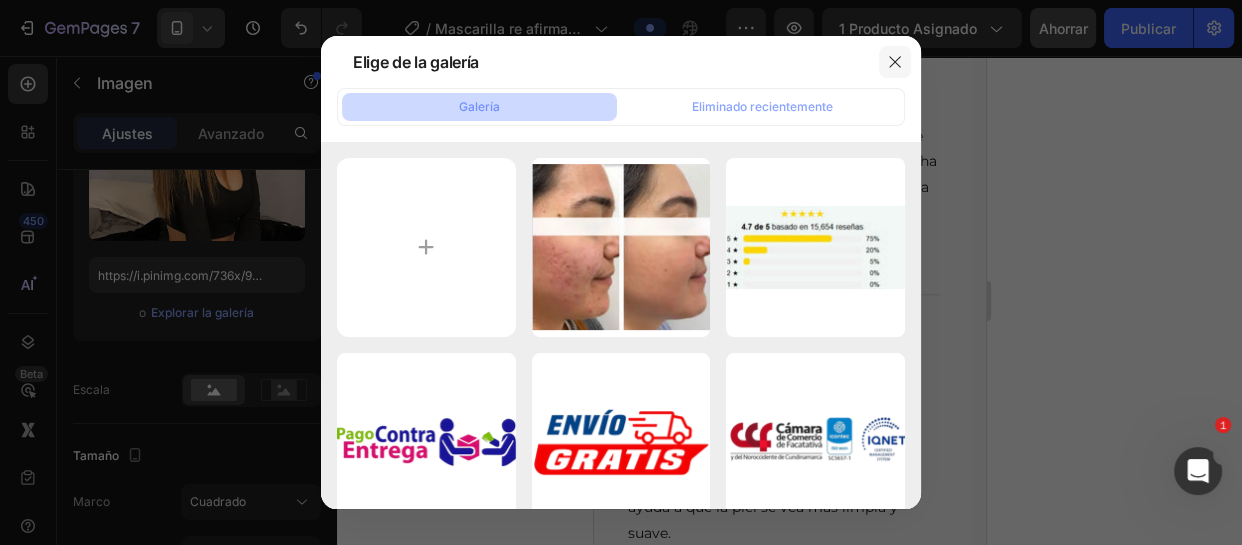 click 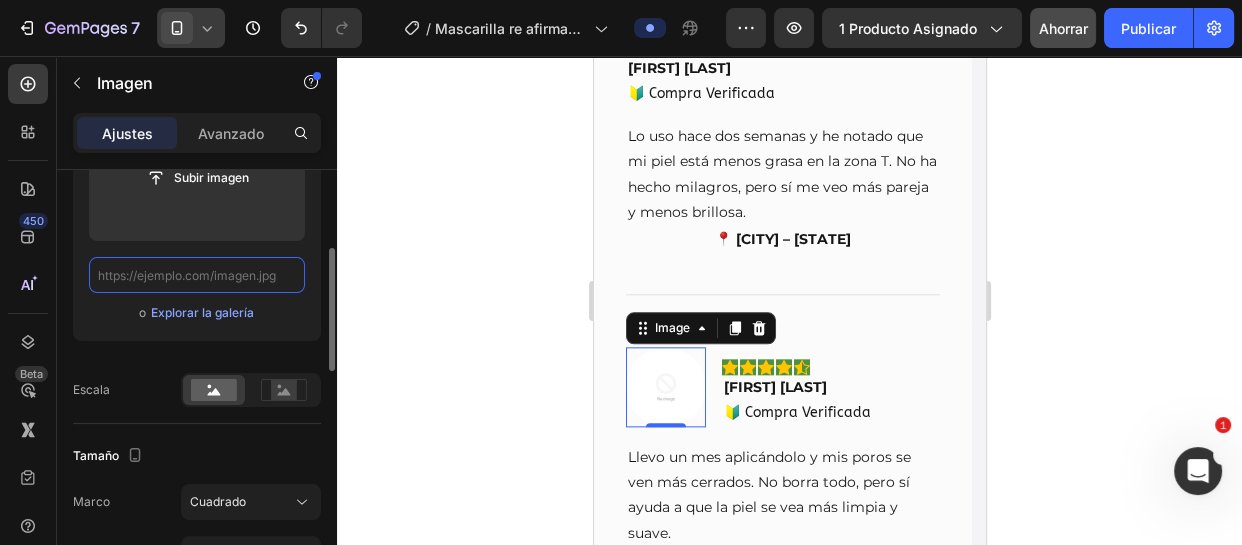 scroll, scrollTop: 0, scrollLeft: 0, axis: both 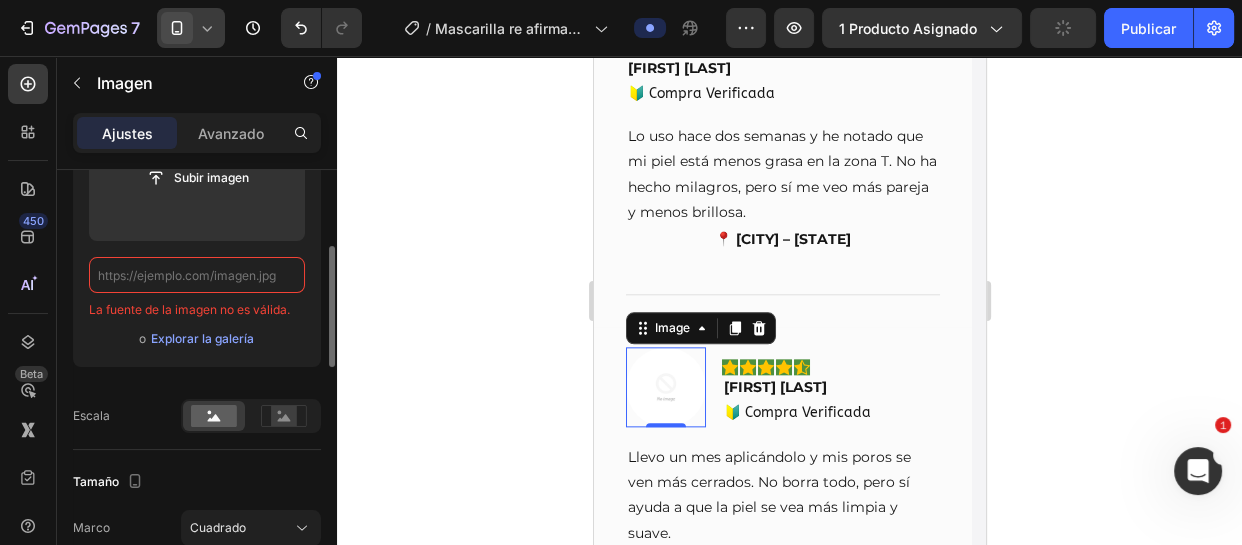 click at bounding box center (197, 275) 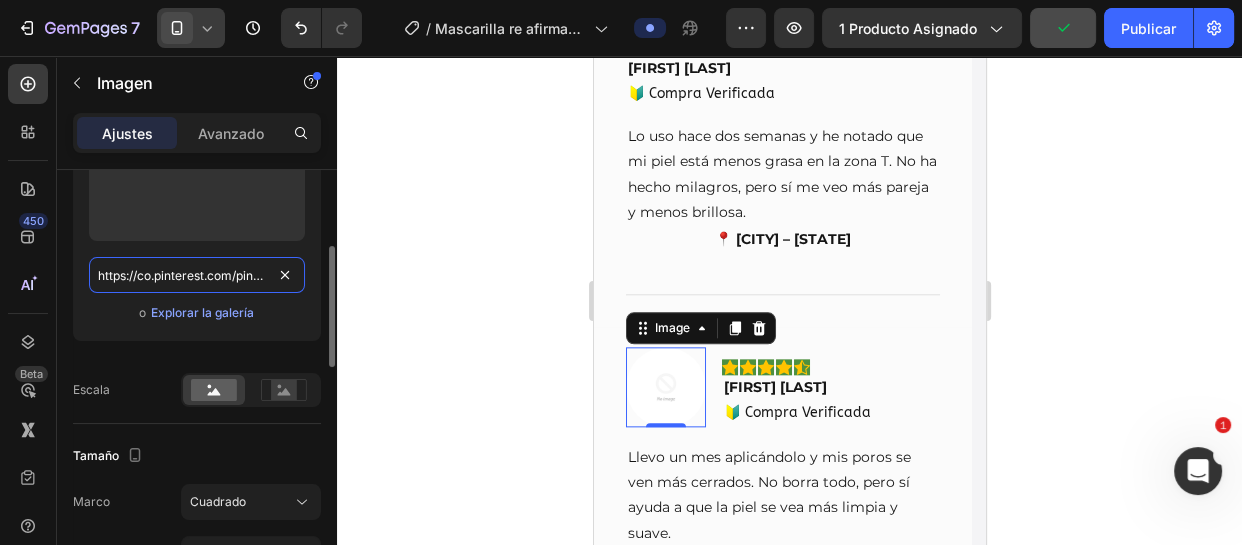 scroll, scrollTop: 0, scrollLeft: 126, axis: horizontal 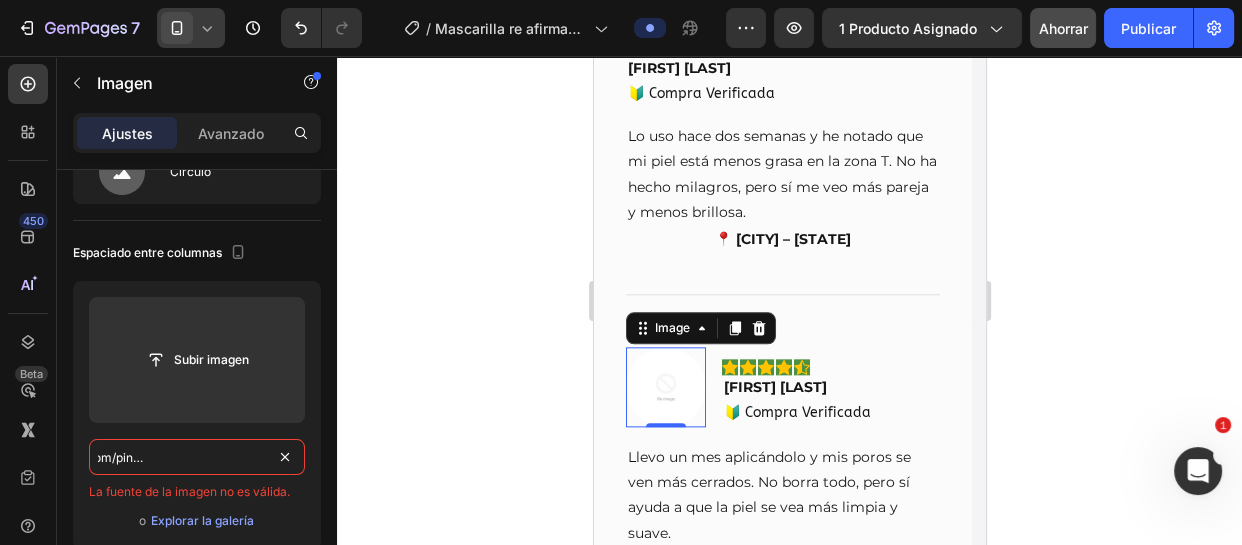 type on "https://co.pinterest.com/pin/925982373395587114/" 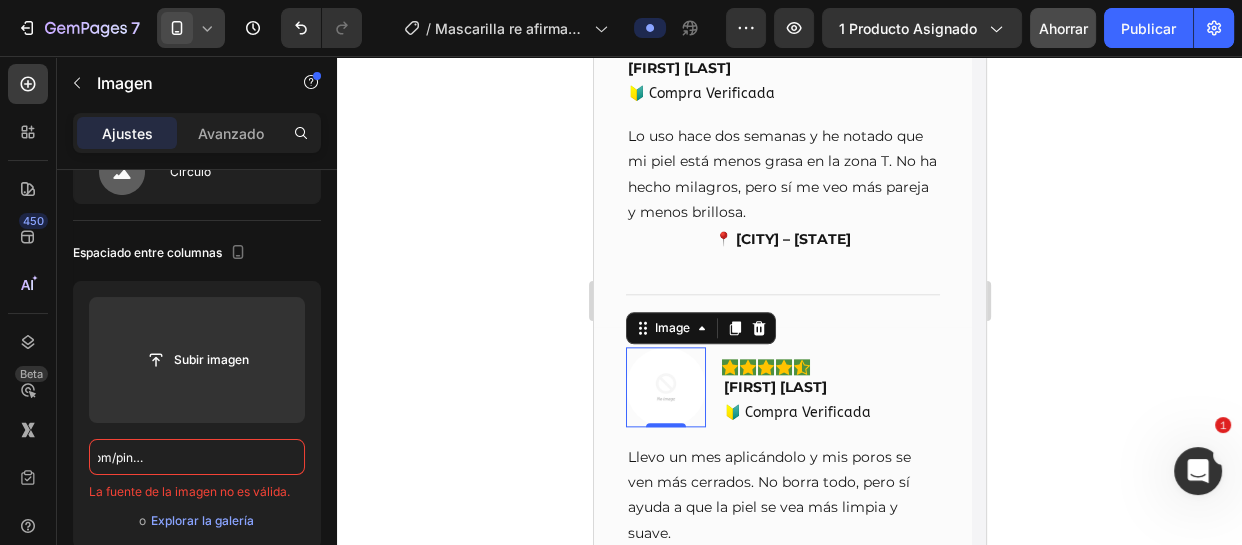 scroll, scrollTop: 0, scrollLeft: 0, axis: both 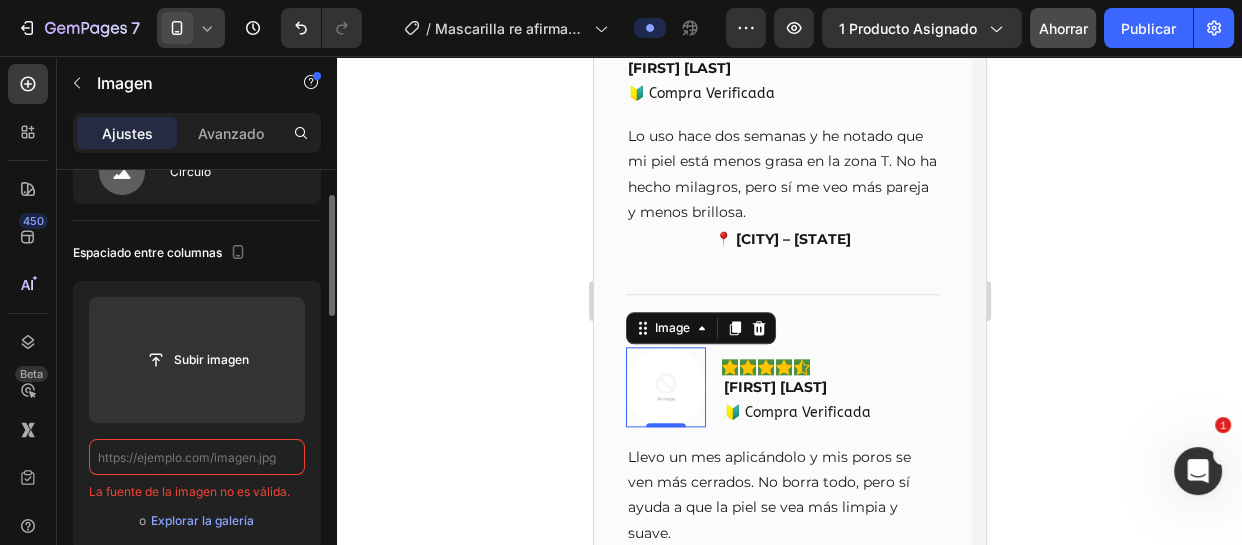paste on "https://i.pinimg.com/736x/97/6b/f0/976bf0981440e7da07ac33ed3edb048b.jpg" 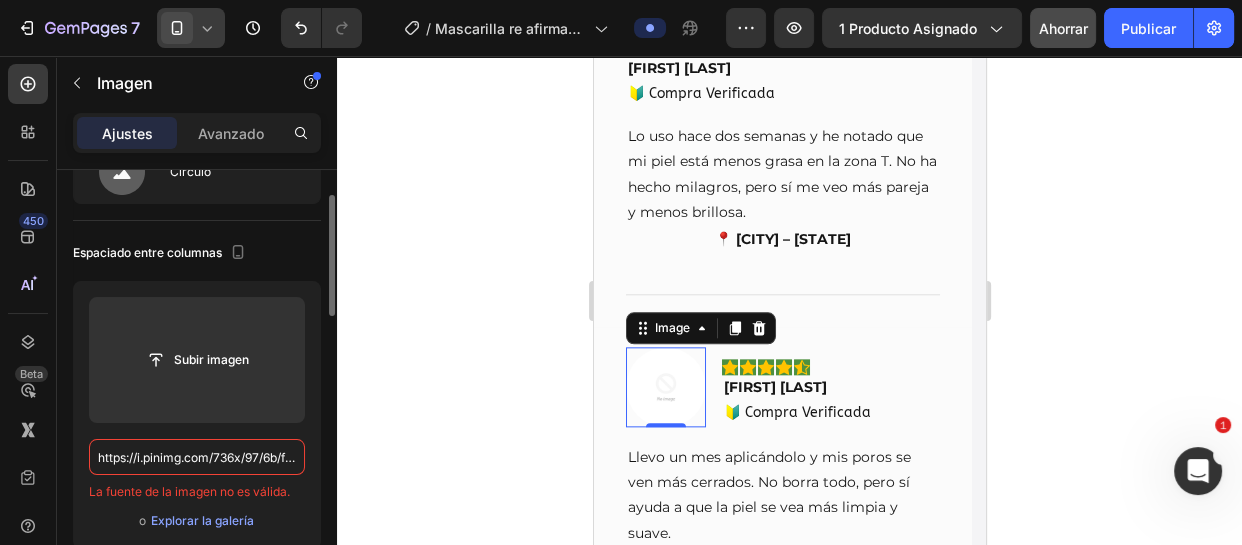 scroll, scrollTop: 0, scrollLeft: 284, axis: horizontal 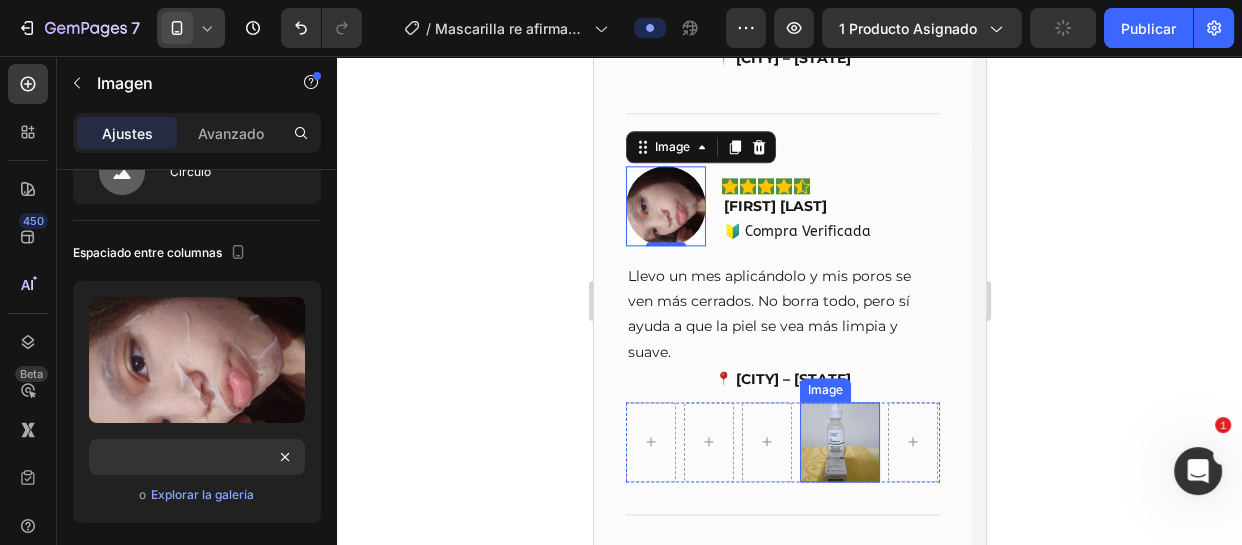 click at bounding box center [839, 442] 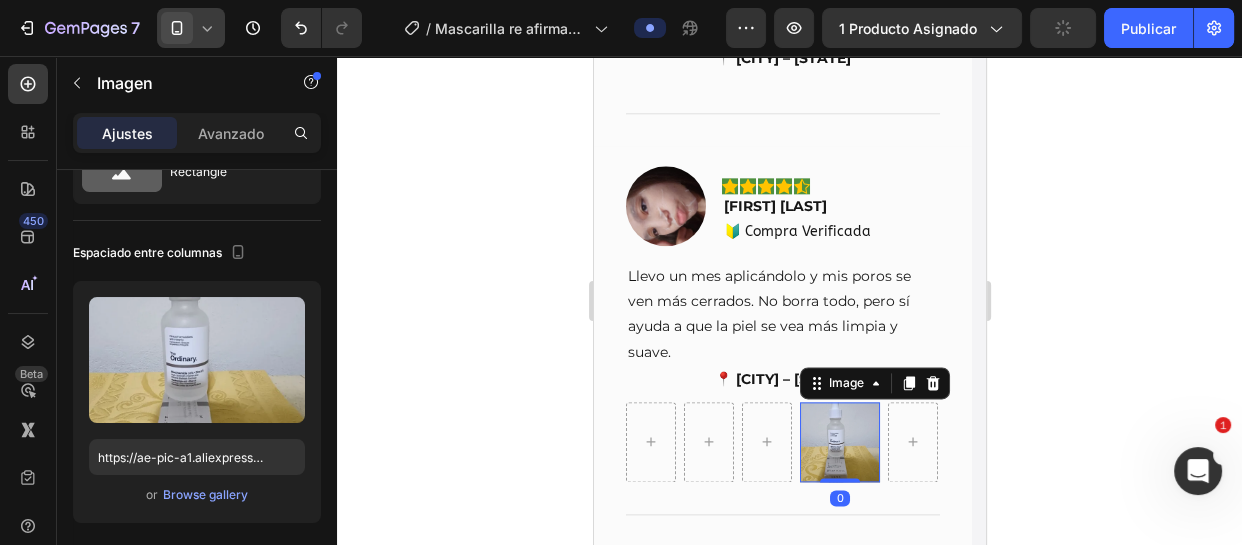 scroll, scrollTop: 90, scrollLeft: 0, axis: vertical 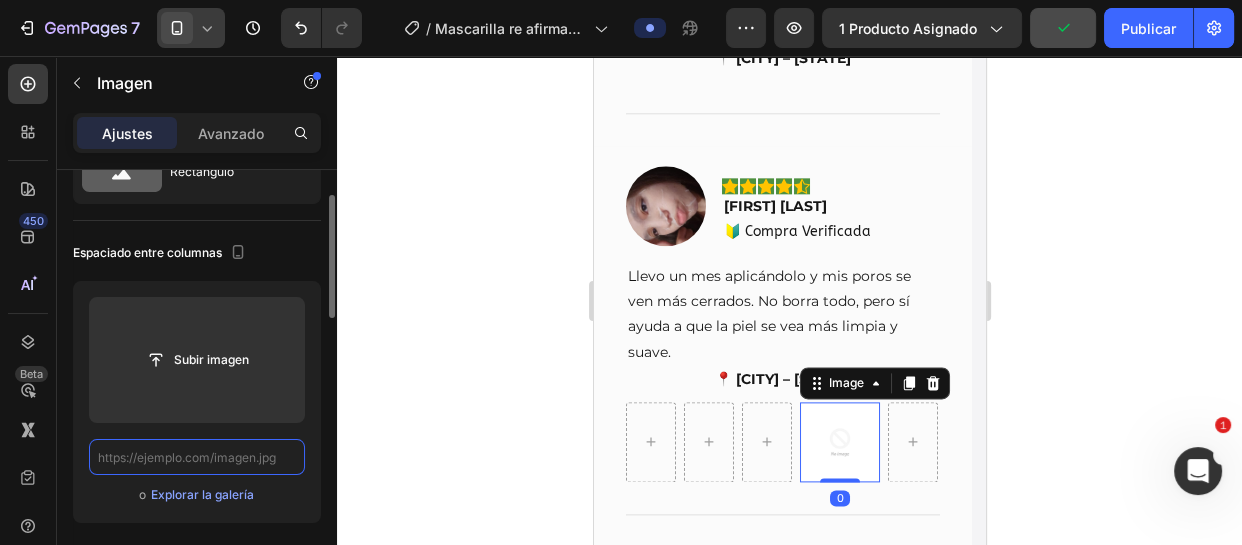 click at bounding box center [197, 457] 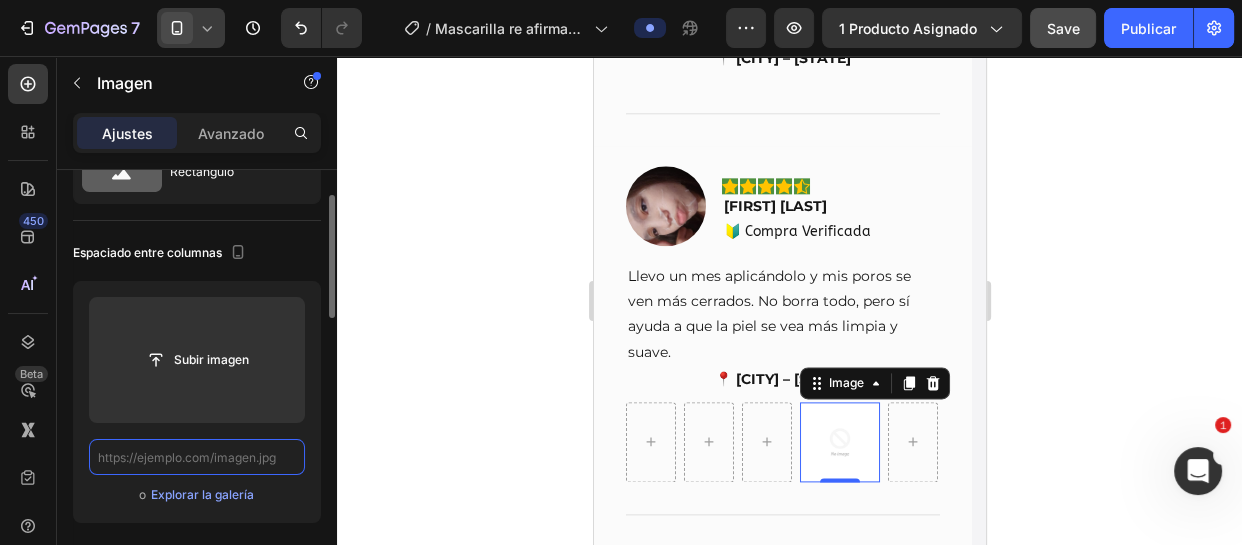 paste on "https://i.pinimg.com/736x/97/6b/f0/976bf0981440e7da07ac33ed3edb048b.jpg" 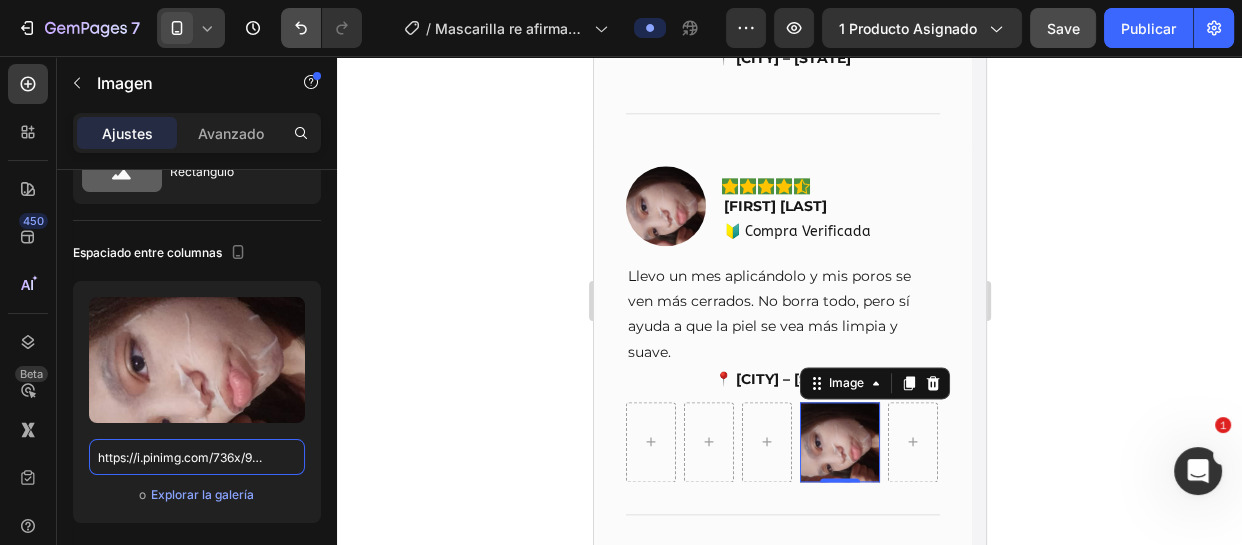 scroll, scrollTop: 0, scrollLeft: 284, axis: horizontal 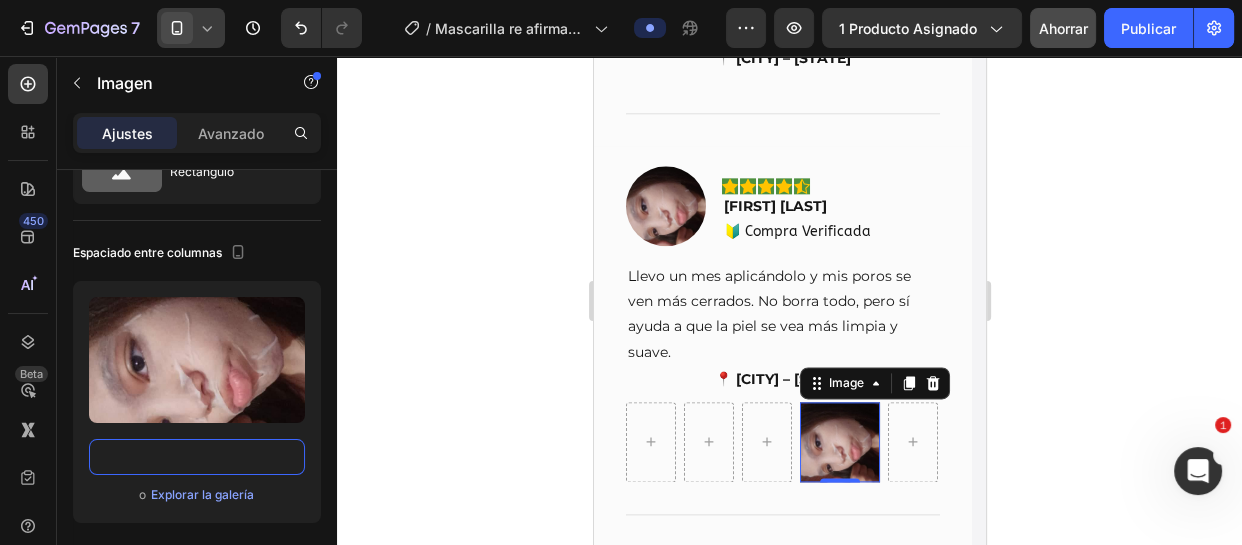 type on "https://i.pinimg.com/736x/97/6b/f0/976bf0981440e7da07ac33ed3edb048b.jpg" 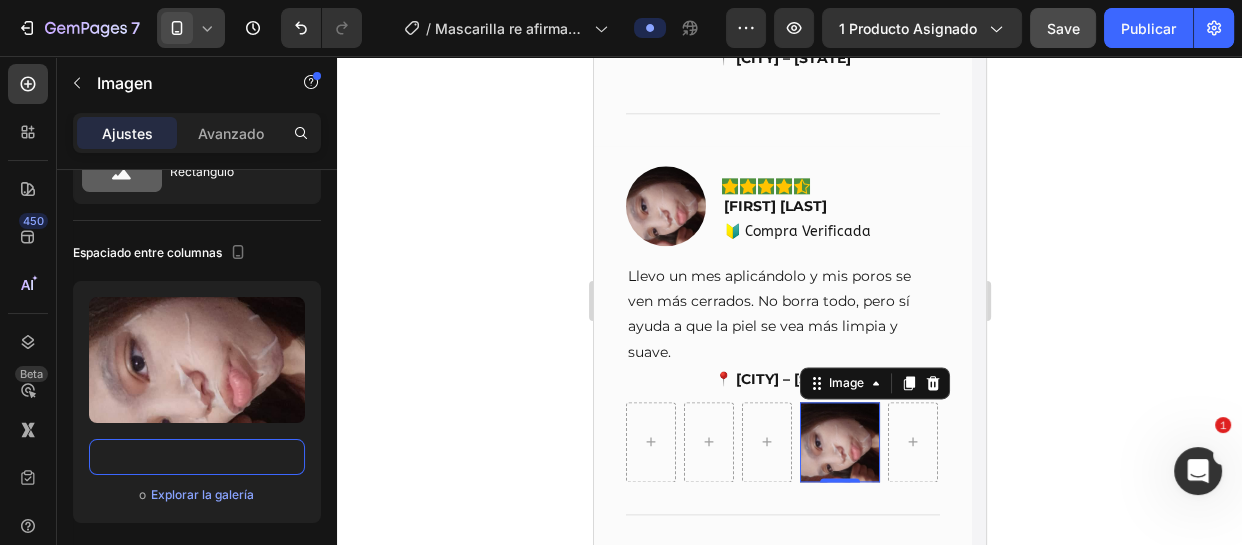 scroll, scrollTop: 0, scrollLeft: 0, axis: both 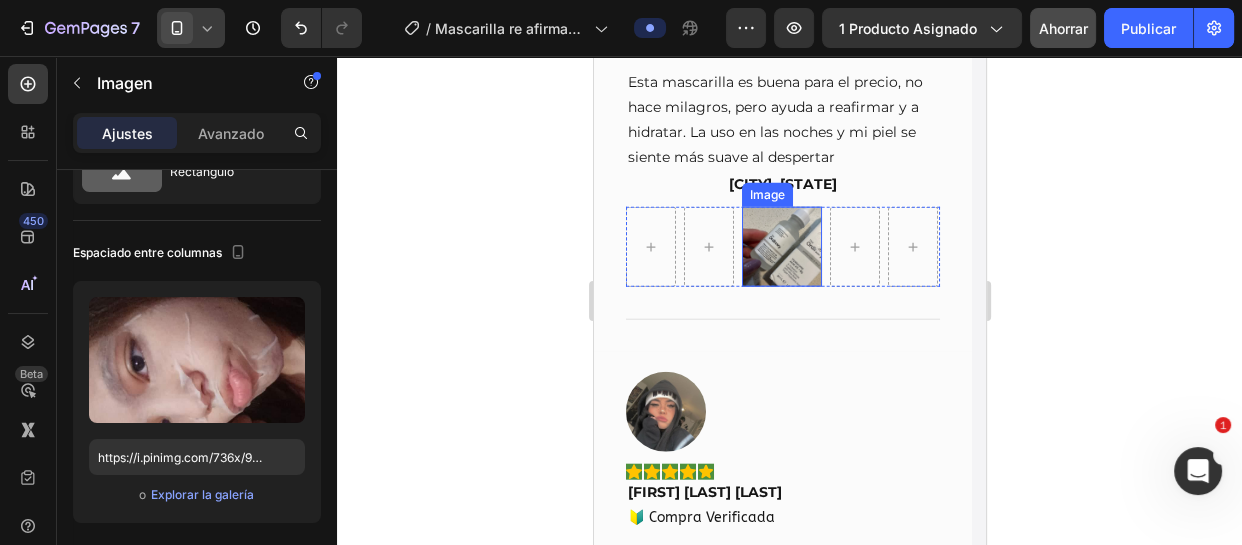 click at bounding box center [781, 247] 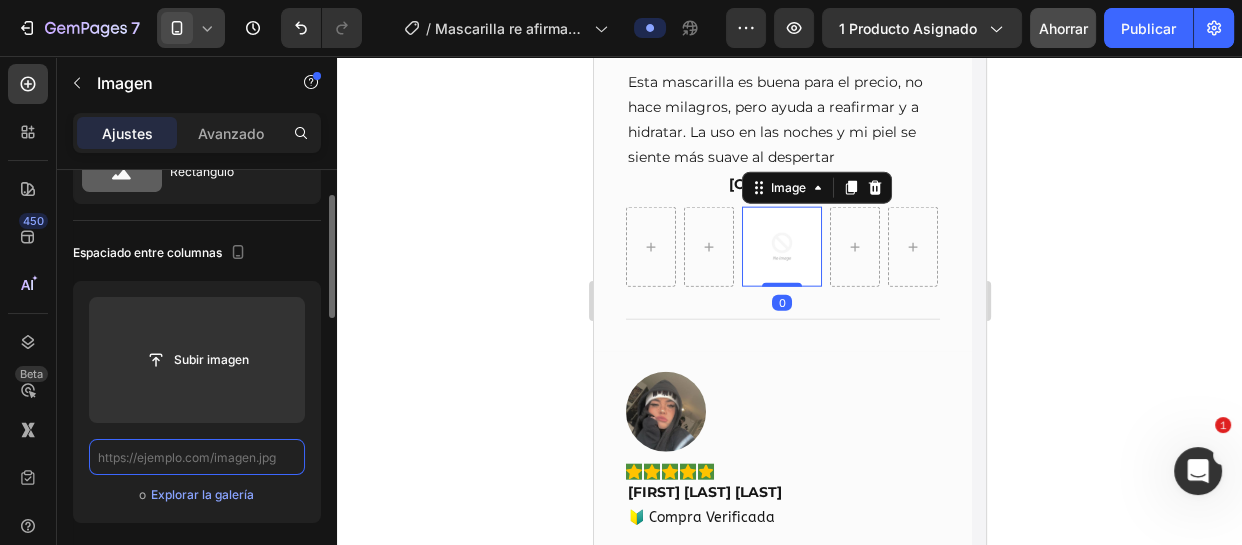 scroll, scrollTop: 0, scrollLeft: 0, axis: both 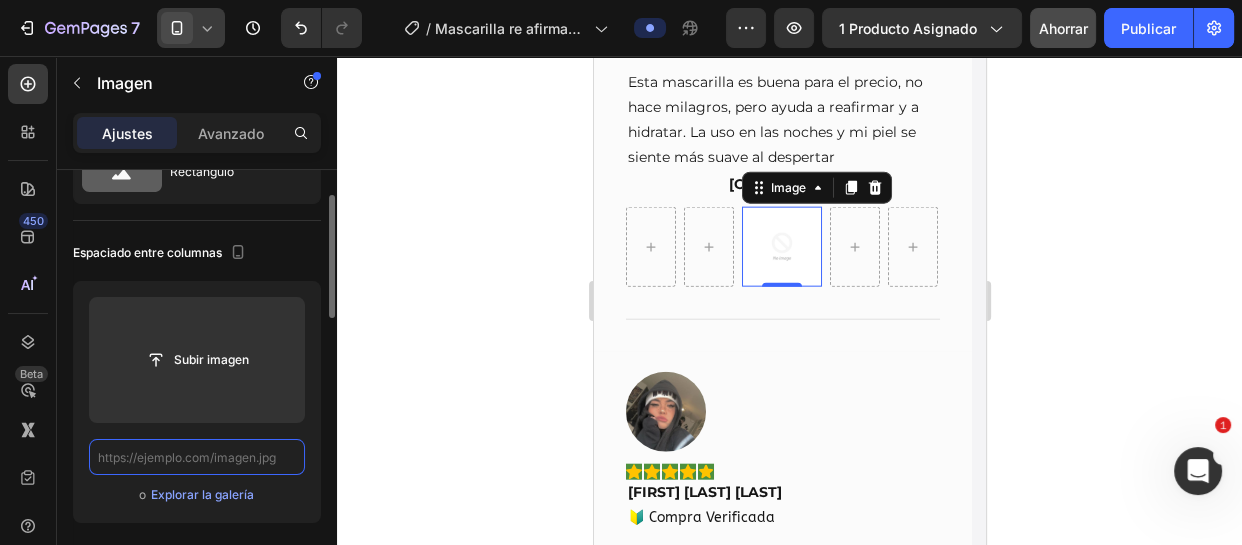 paste on "https://i.pinimg.com/736x/e1/f4/fa/e1f4fa4904f7beb6b8c26988b10d921b.jpg" 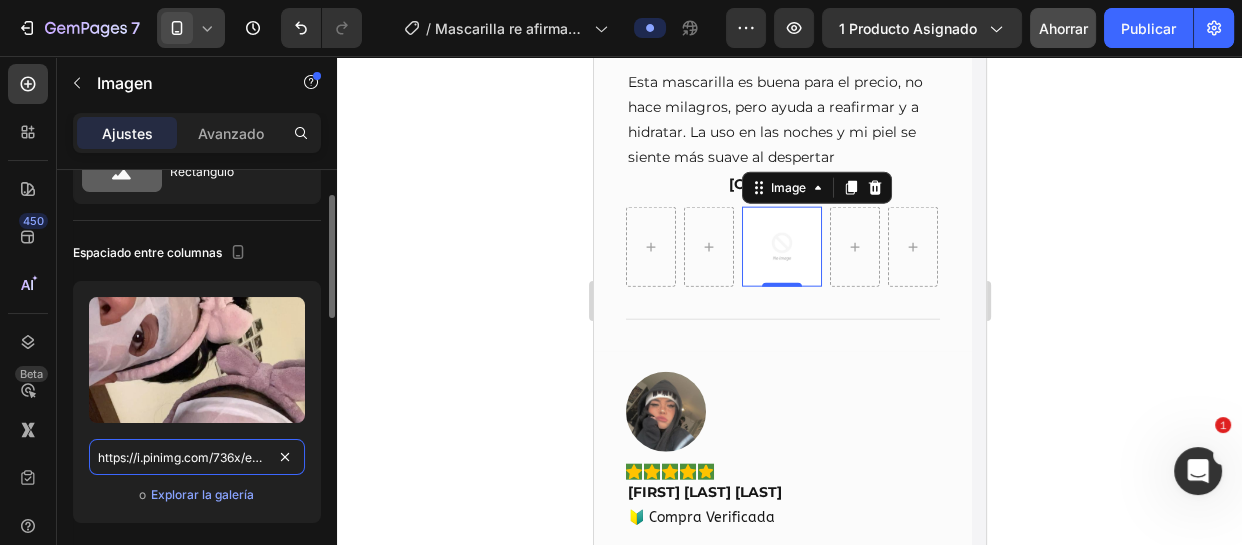 scroll, scrollTop: 0, scrollLeft: 269, axis: horizontal 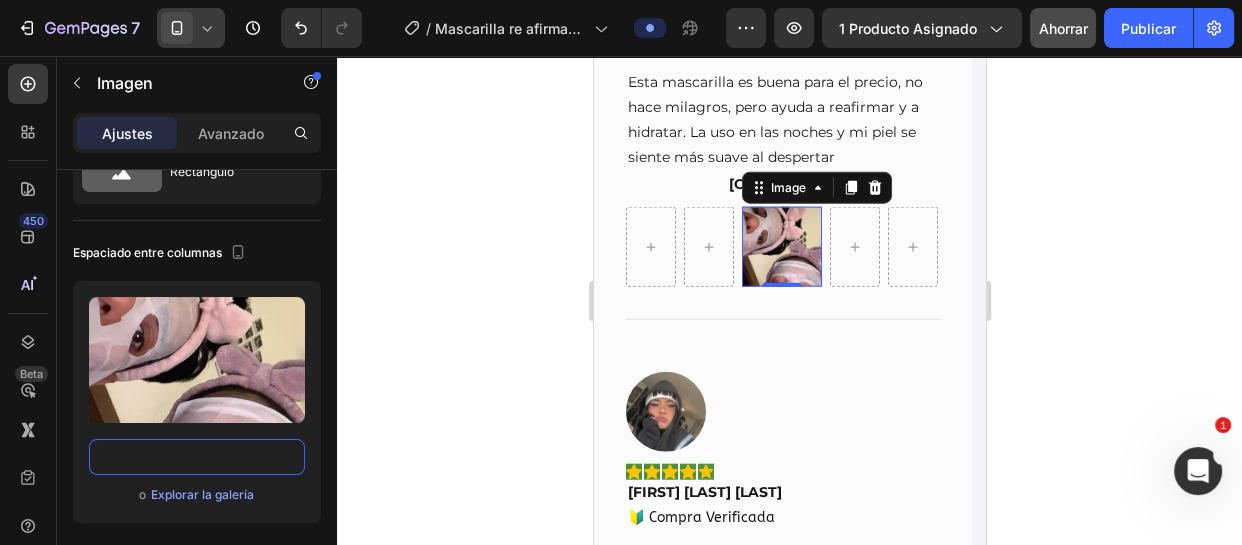 type on "https://i.pinimg.com/736x/e1/f4/fa/e1f4fa4904f7beb6b8c26988b10d921b.jpg" 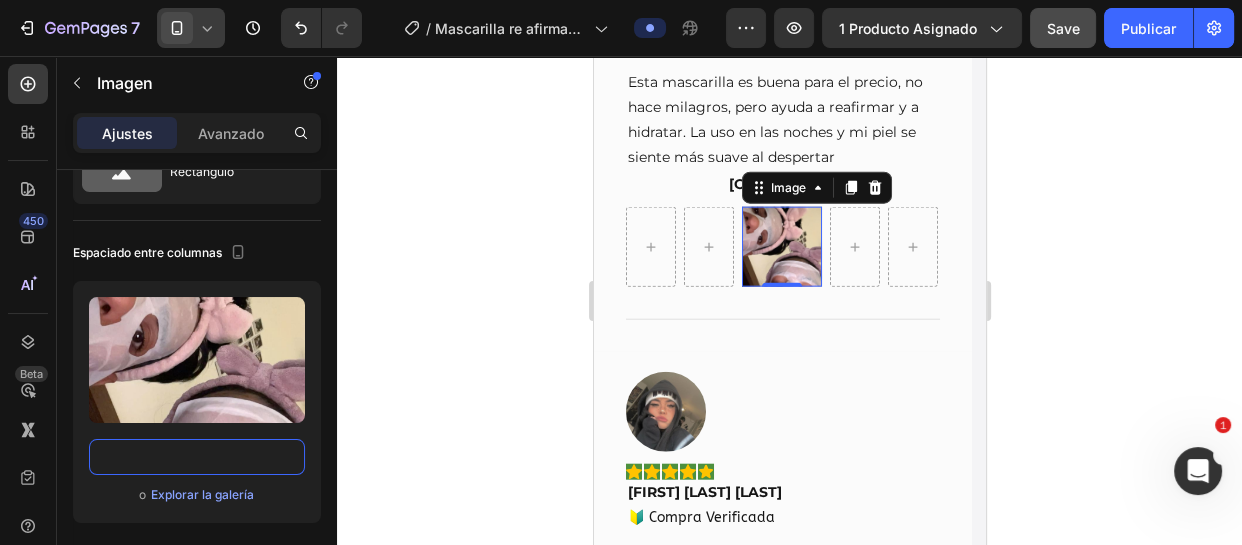 scroll, scrollTop: 0, scrollLeft: 0, axis: both 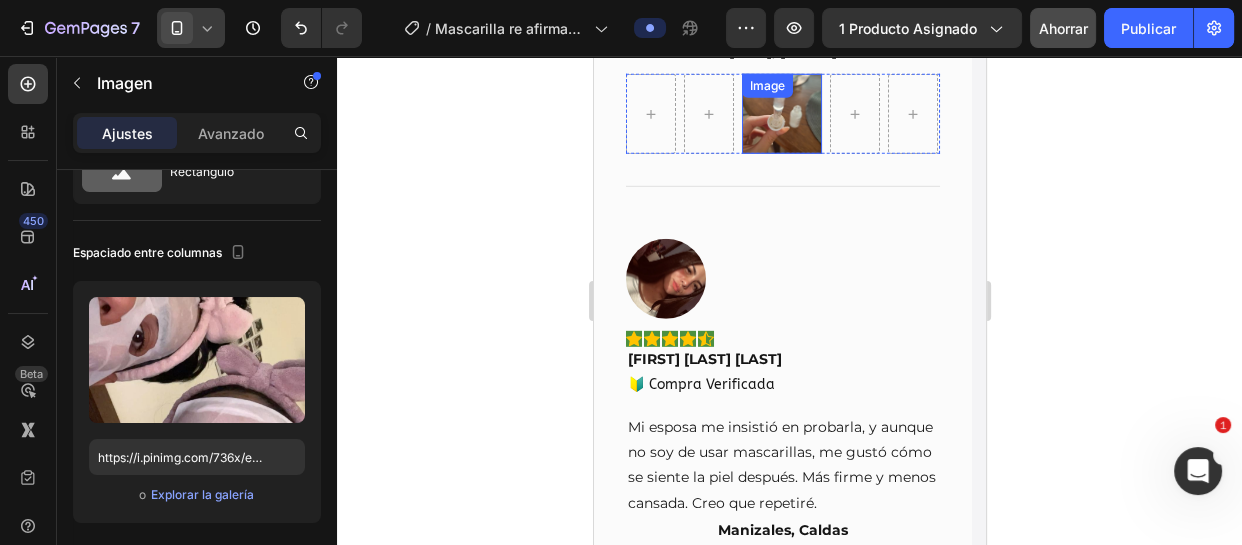 click at bounding box center (781, 114) 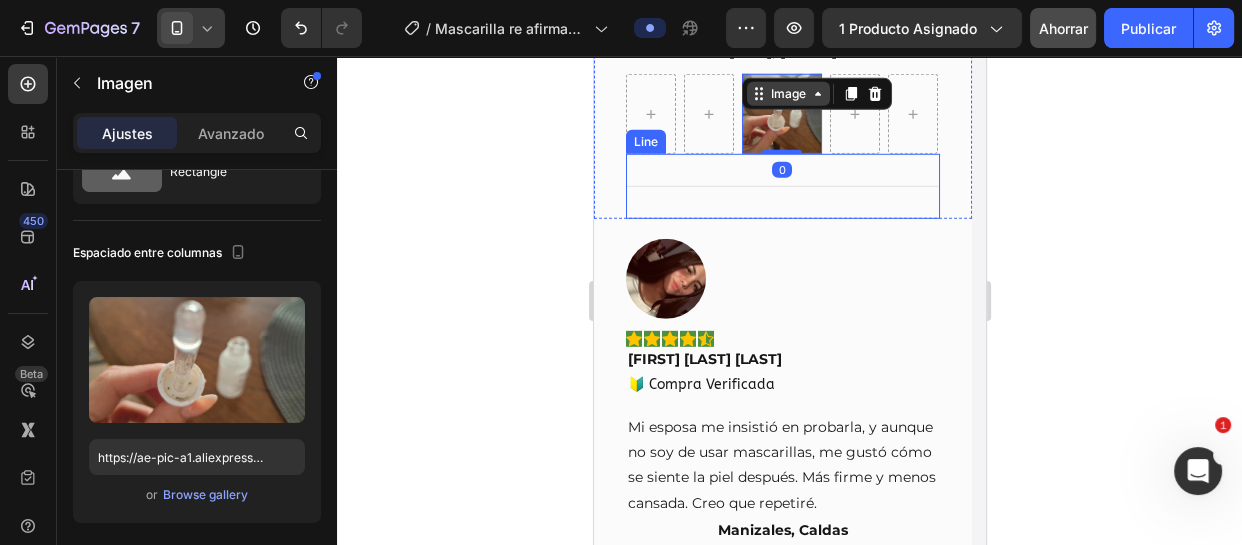 scroll, scrollTop: 12071, scrollLeft: 0, axis: vertical 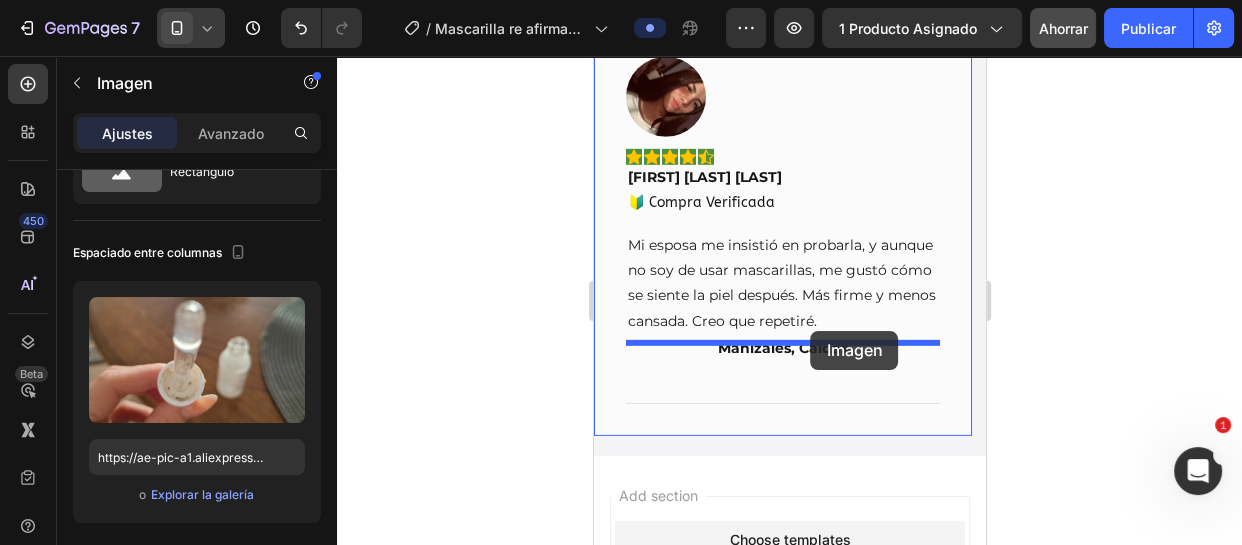 drag, startPoint x: 759, startPoint y: 162, endPoint x: 810, endPoint y: 331, distance: 176.52762 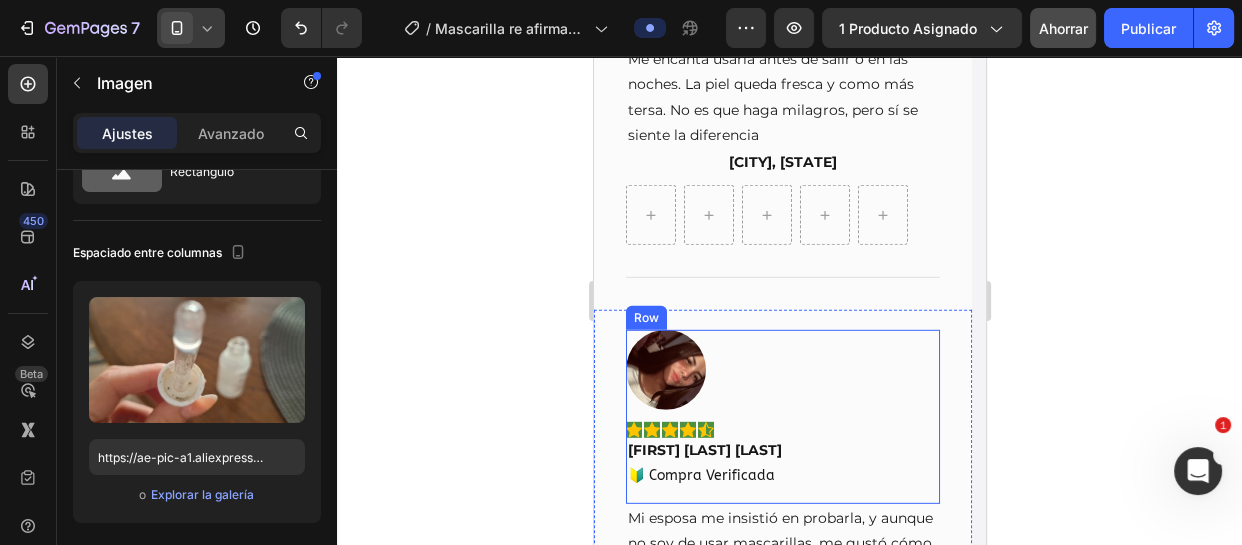 scroll, scrollTop: 12415, scrollLeft: 0, axis: vertical 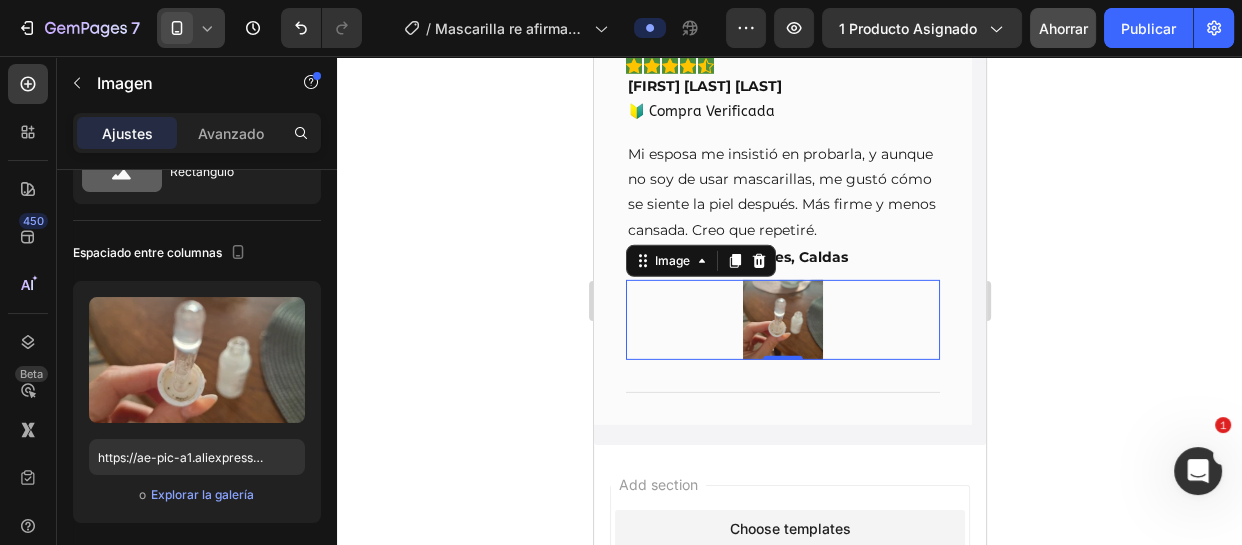 click at bounding box center (782, 320) 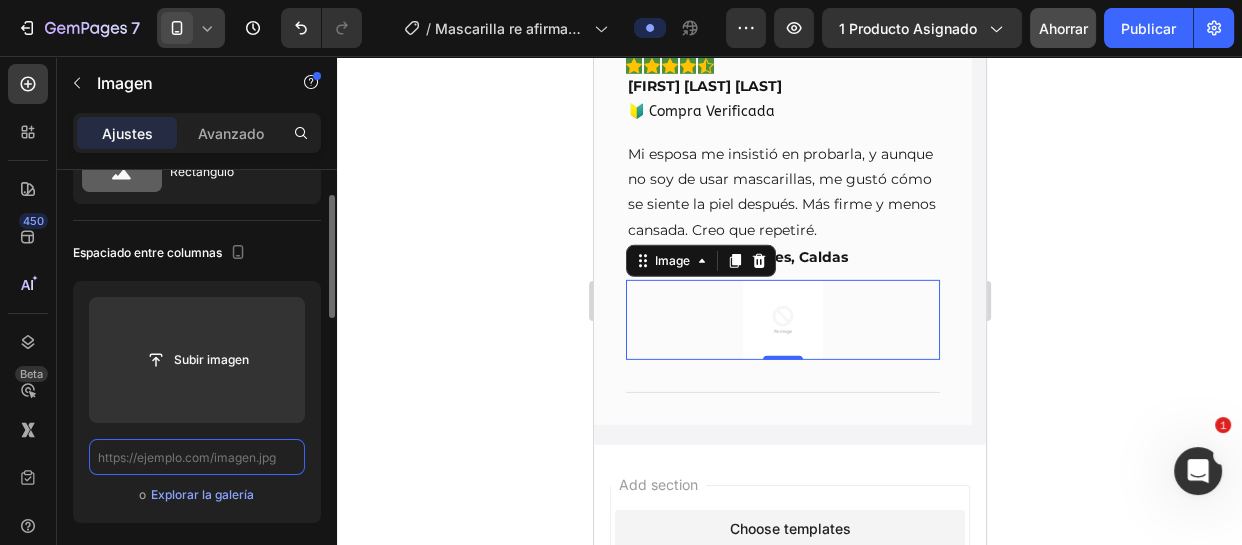 scroll, scrollTop: 0, scrollLeft: 0, axis: both 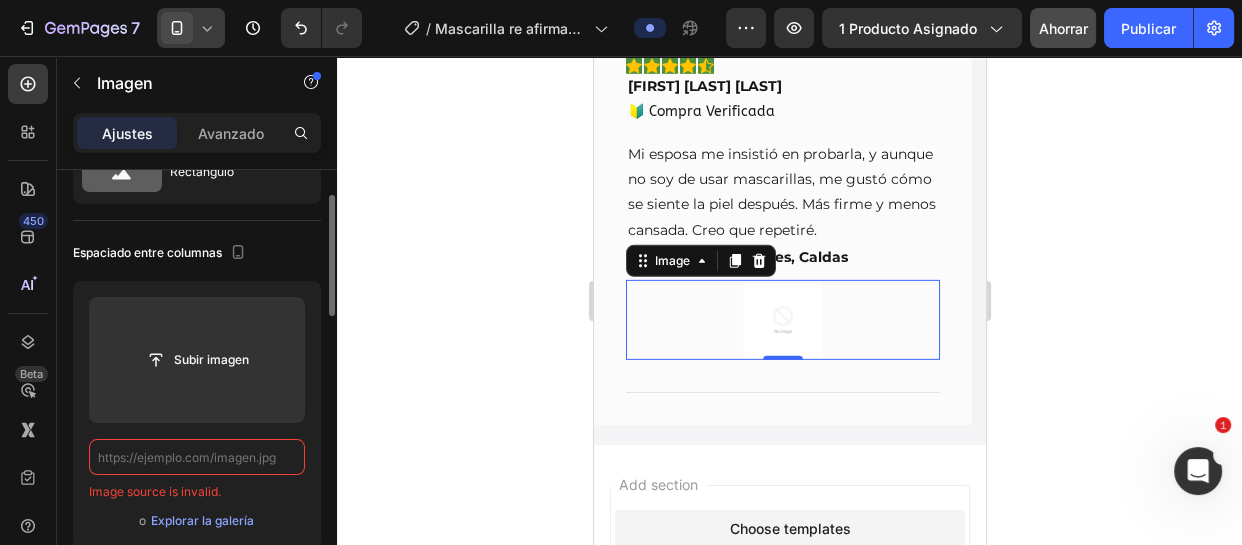 click at bounding box center [197, 457] 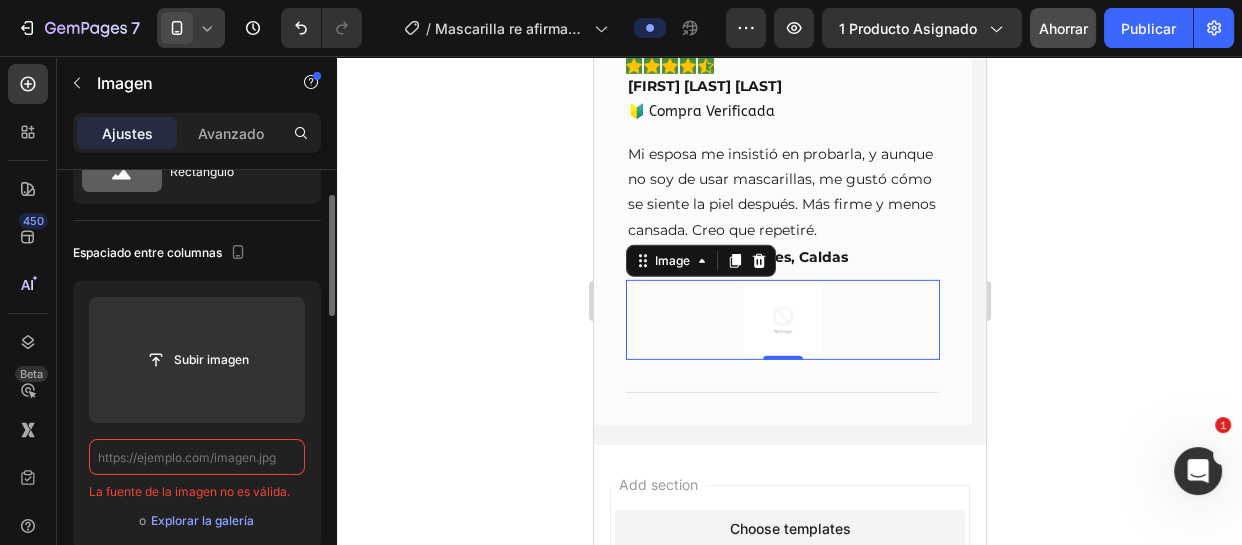 paste on "https://i.pinimg.com/1200x/2d/aa/05/2daa05f7eeef1fc4887dc464aa9c3c1e.jpg" 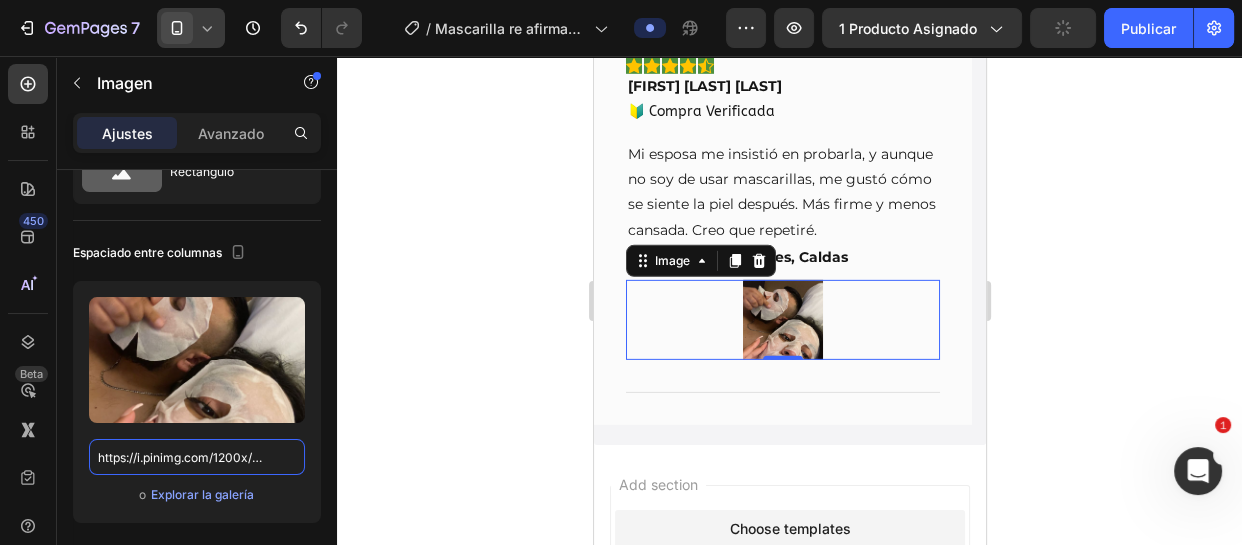 scroll, scrollTop: 0, scrollLeft: 280, axis: horizontal 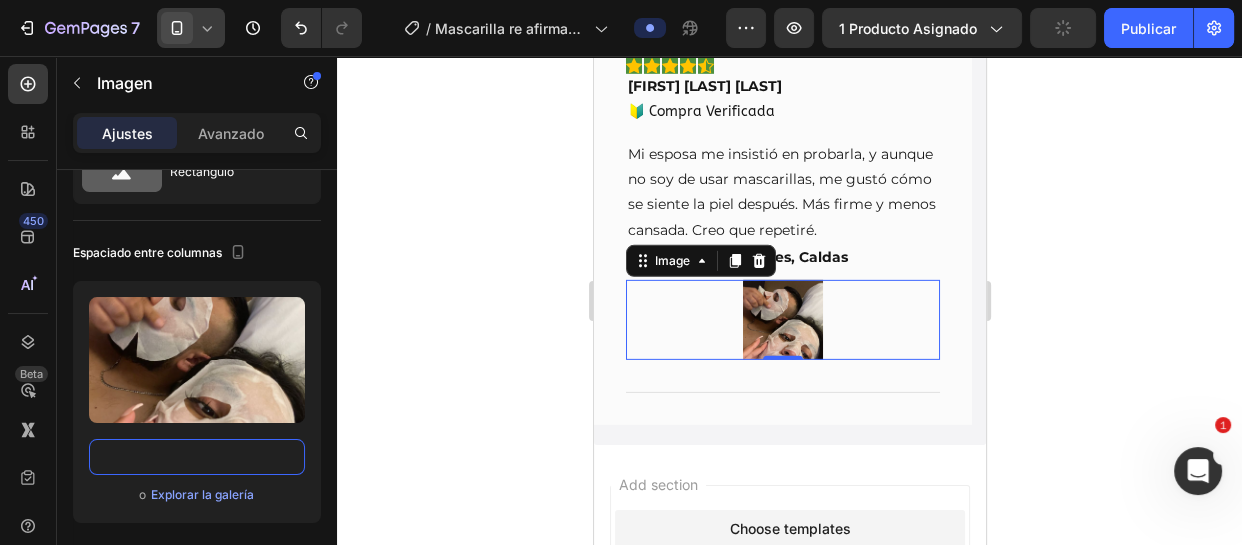 type on "https://i.pinimg.com/1200x/2d/aa/05/2daa05f7eeef1fc4887dc464aa9c3c1e.jpg" 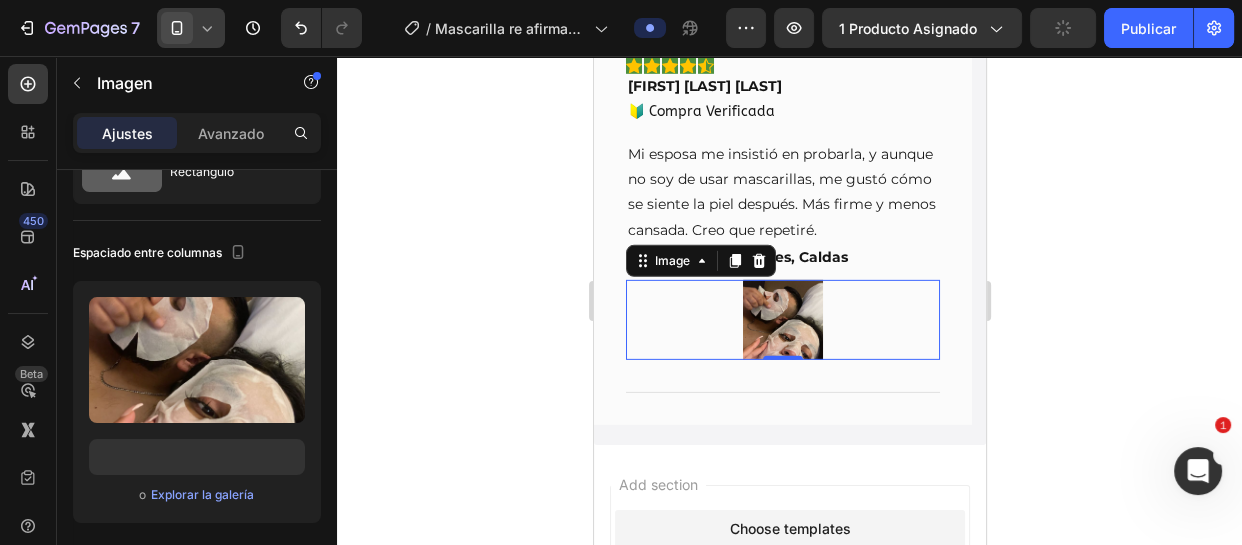 click 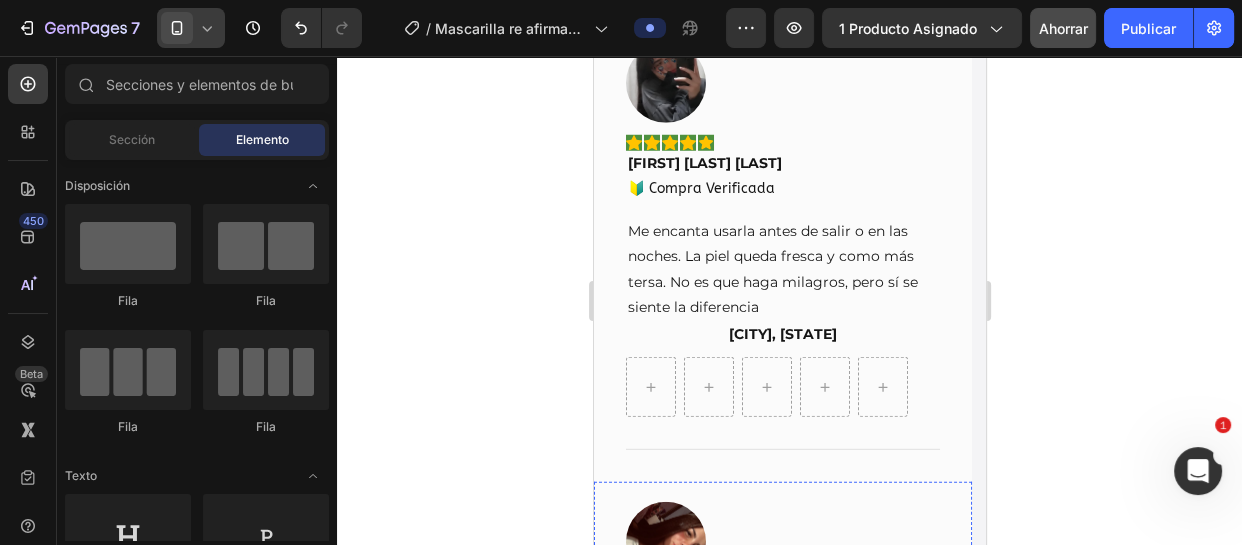 scroll, scrollTop: 11779, scrollLeft: 0, axis: vertical 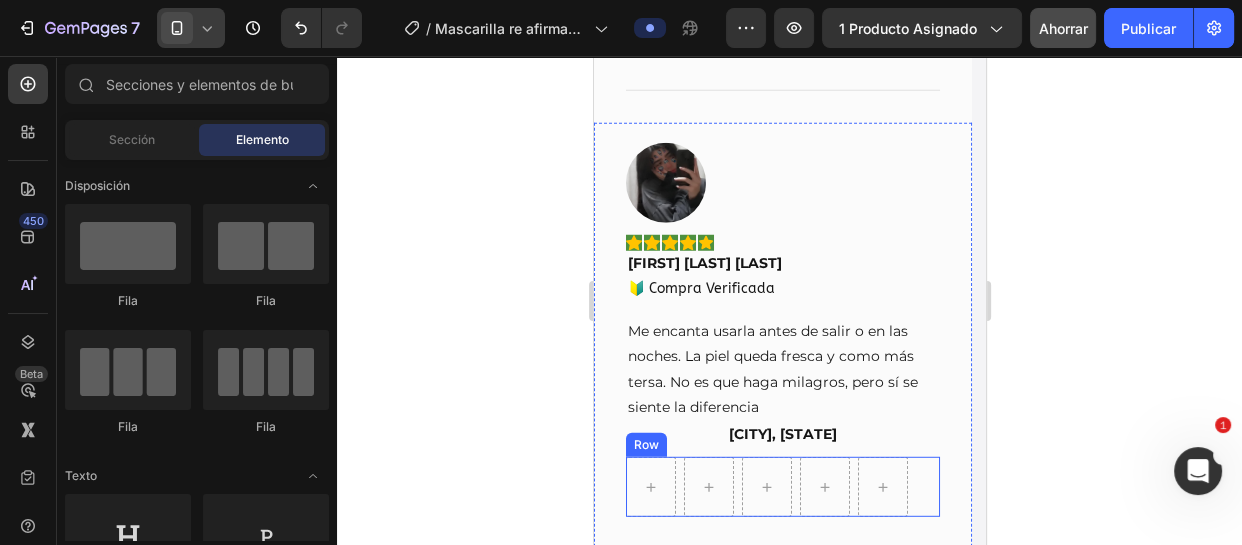 click on "Row" at bounding box center [782, 487] 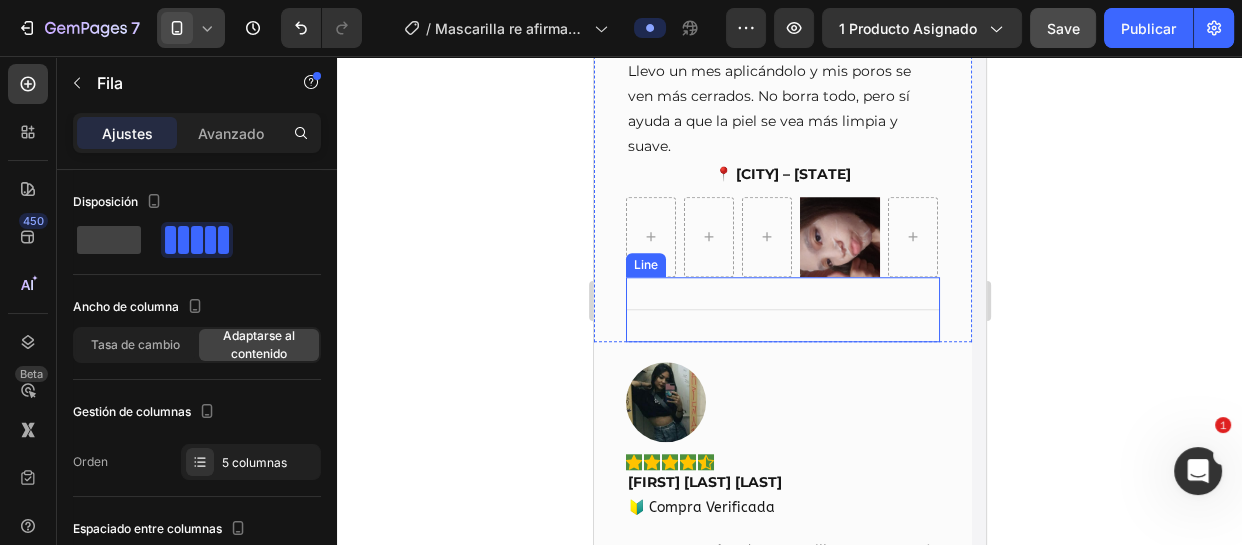scroll, scrollTop: 8233, scrollLeft: 0, axis: vertical 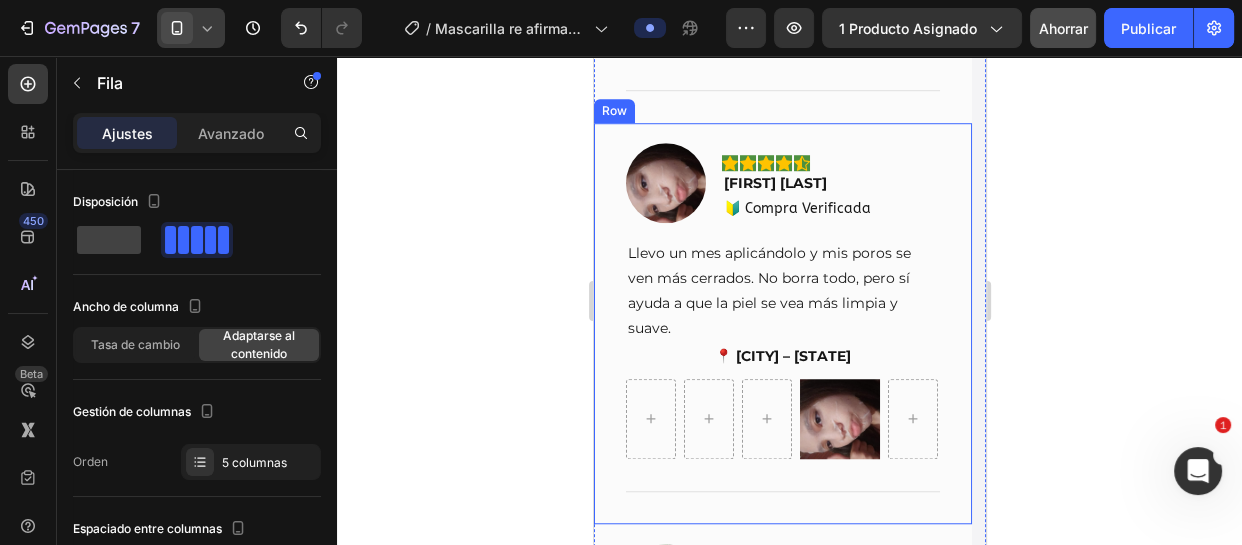 click at bounding box center [665, 183] 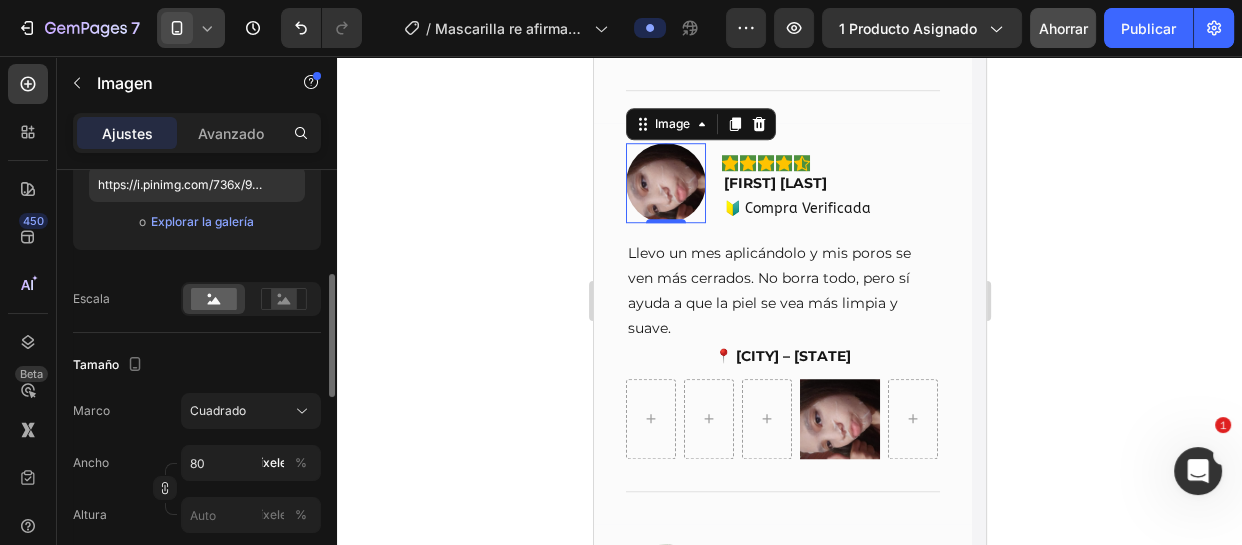 scroll, scrollTop: 272, scrollLeft: 0, axis: vertical 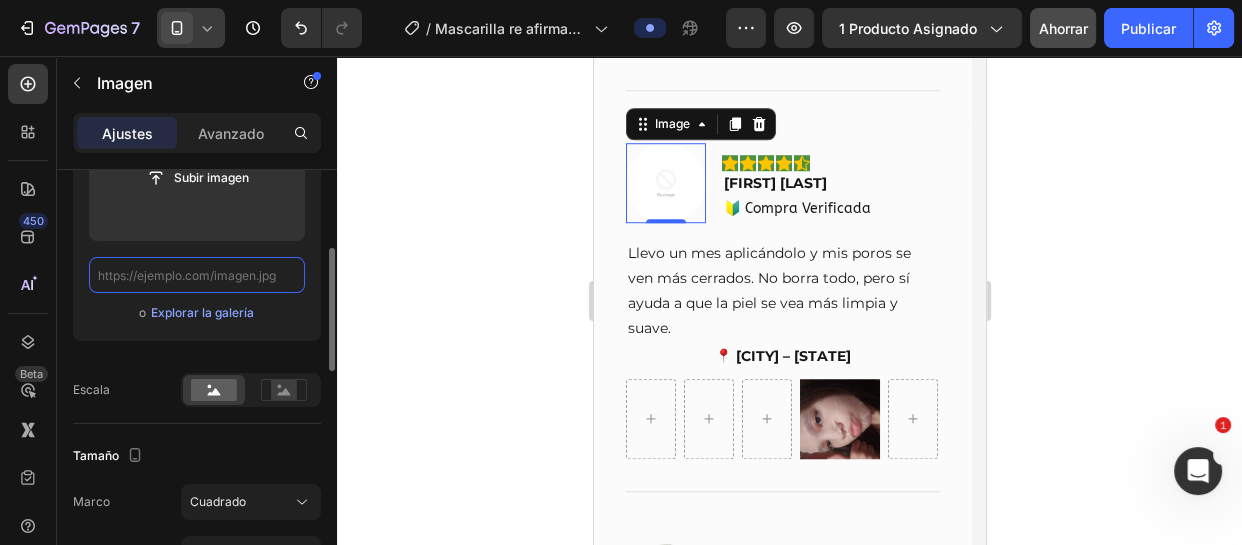 click at bounding box center [197, 275] 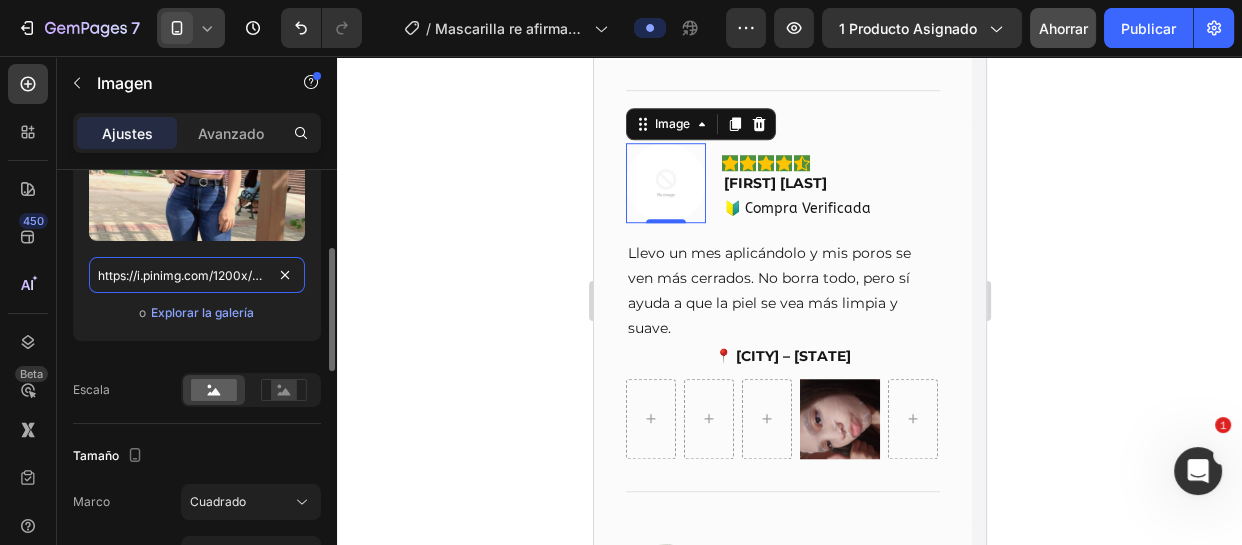 scroll, scrollTop: 0, scrollLeft: 290, axis: horizontal 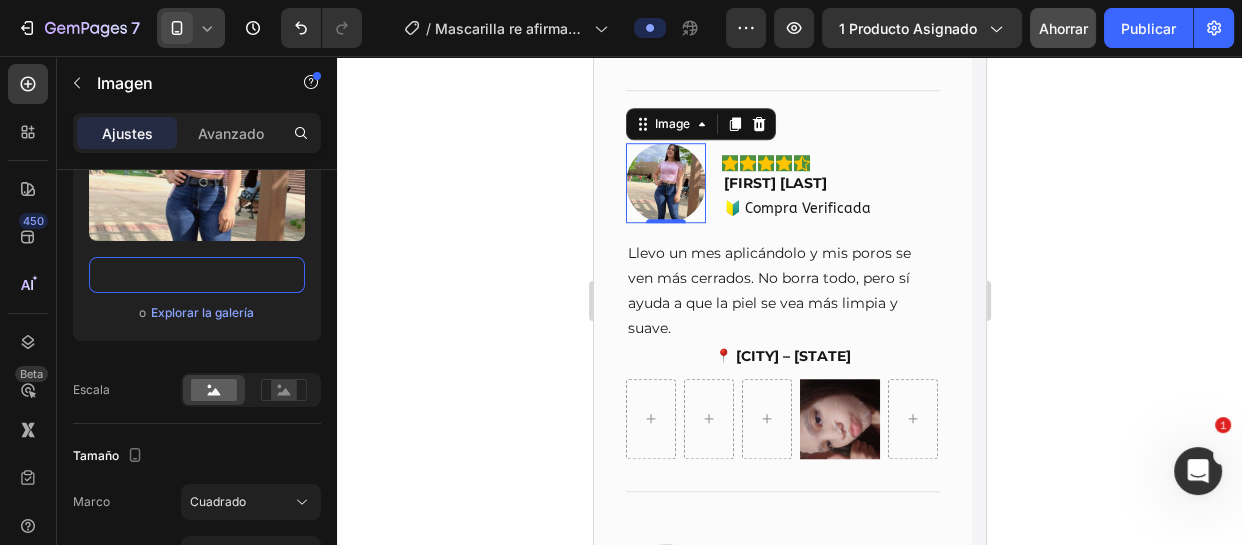 type on "https://i.pinimg.com/1200x/25/de/83/25de83d56488f733728cf3860f92ea2c.jpg" 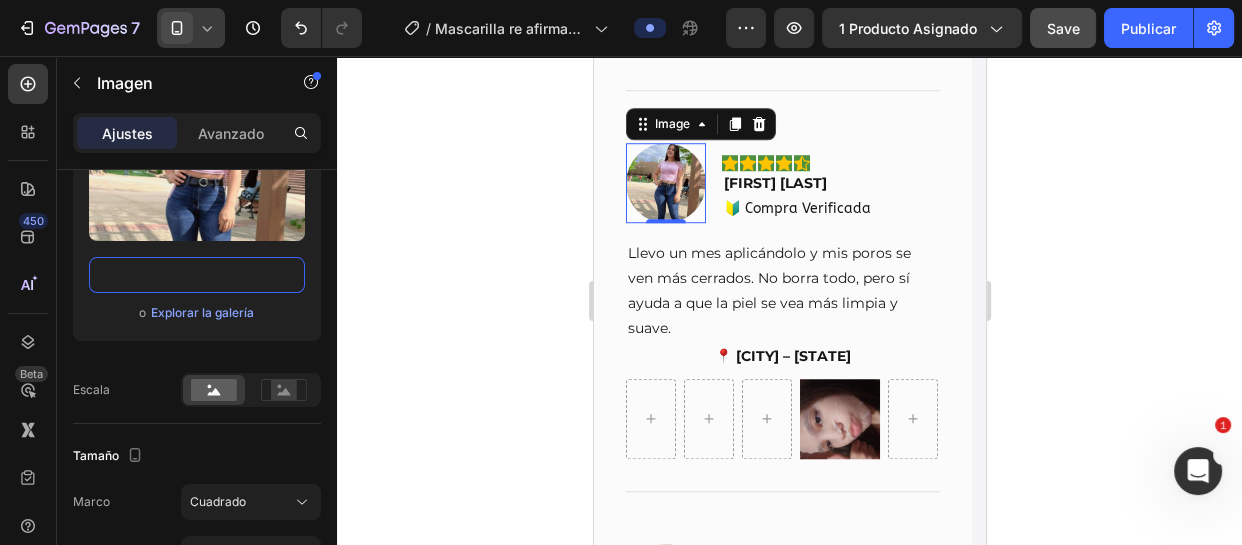 scroll, scrollTop: 0, scrollLeft: 0, axis: both 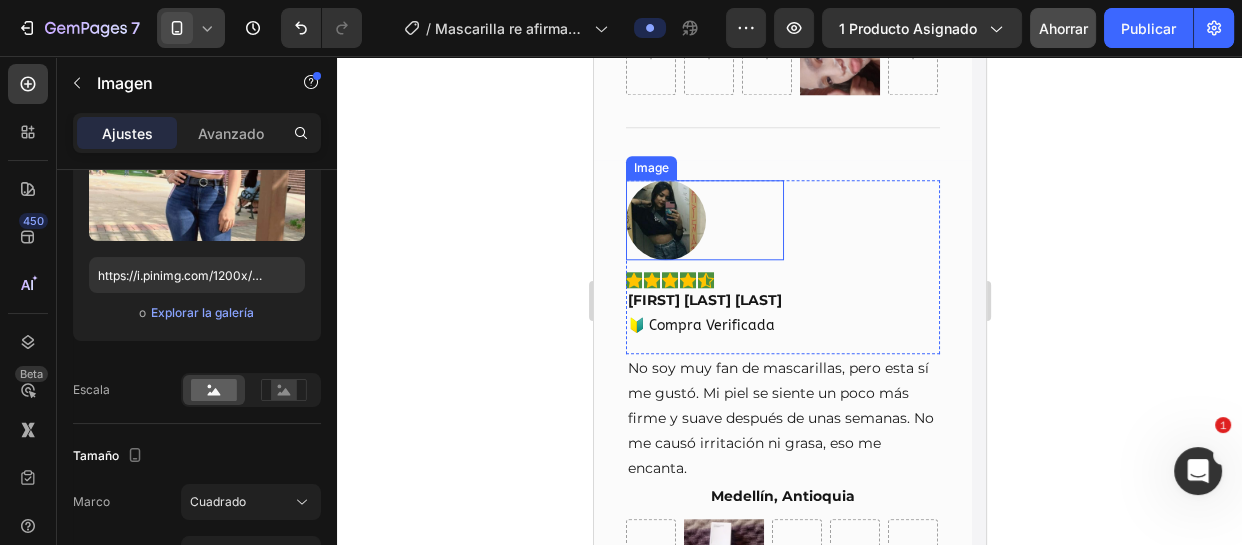 click at bounding box center (665, 220) 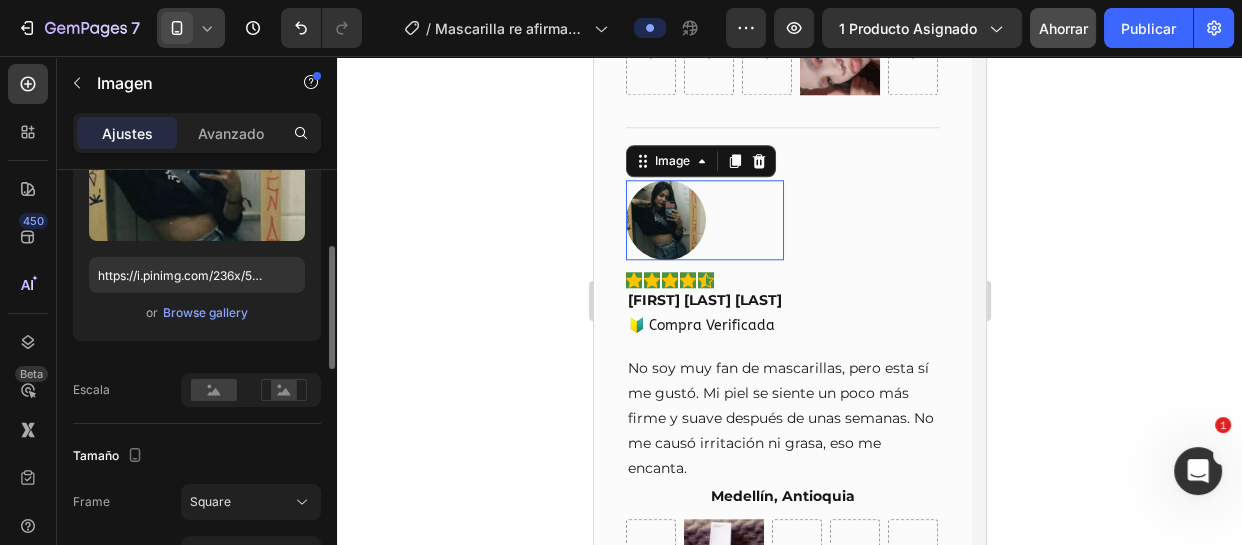 scroll, scrollTop: 271, scrollLeft: 0, axis: vertical 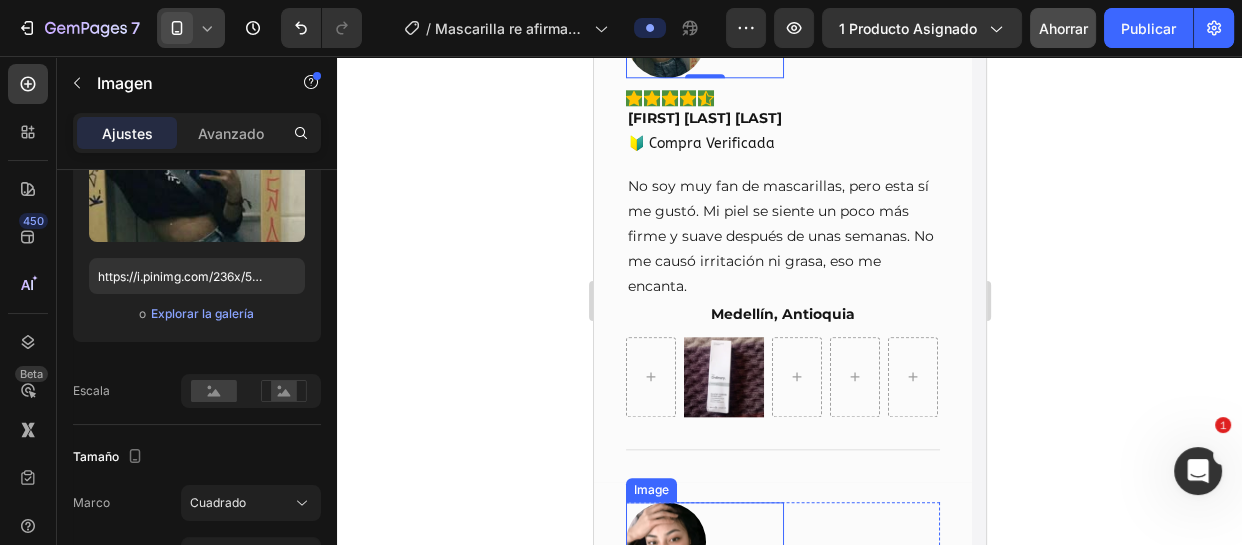 click at bounding box center [665, 542] 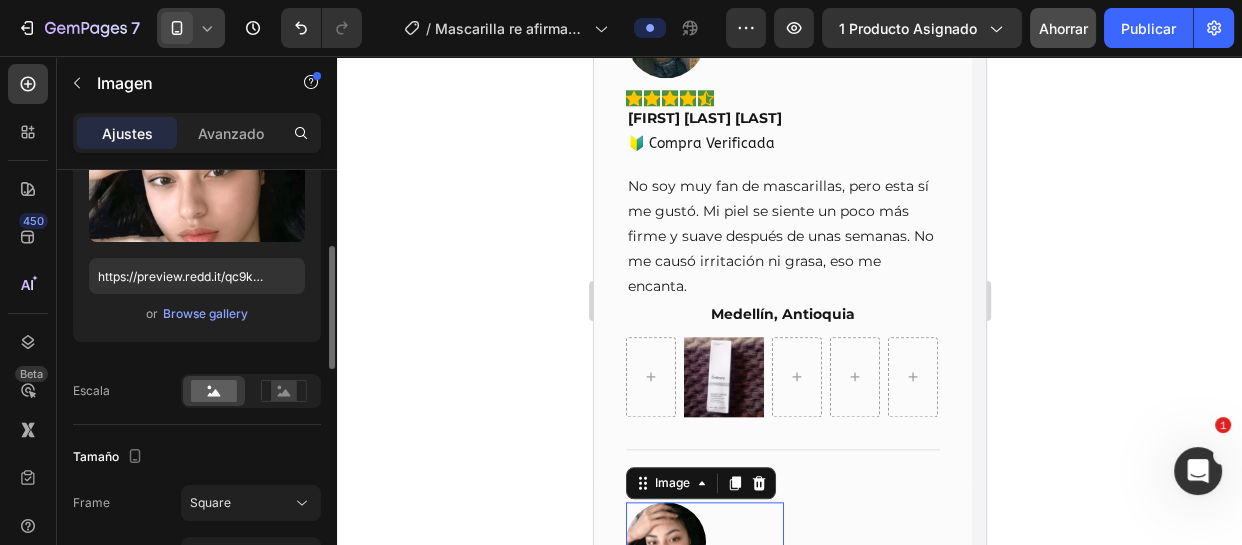scroll, scrollTop: 270, scrollLeft: 0, axis: vertical 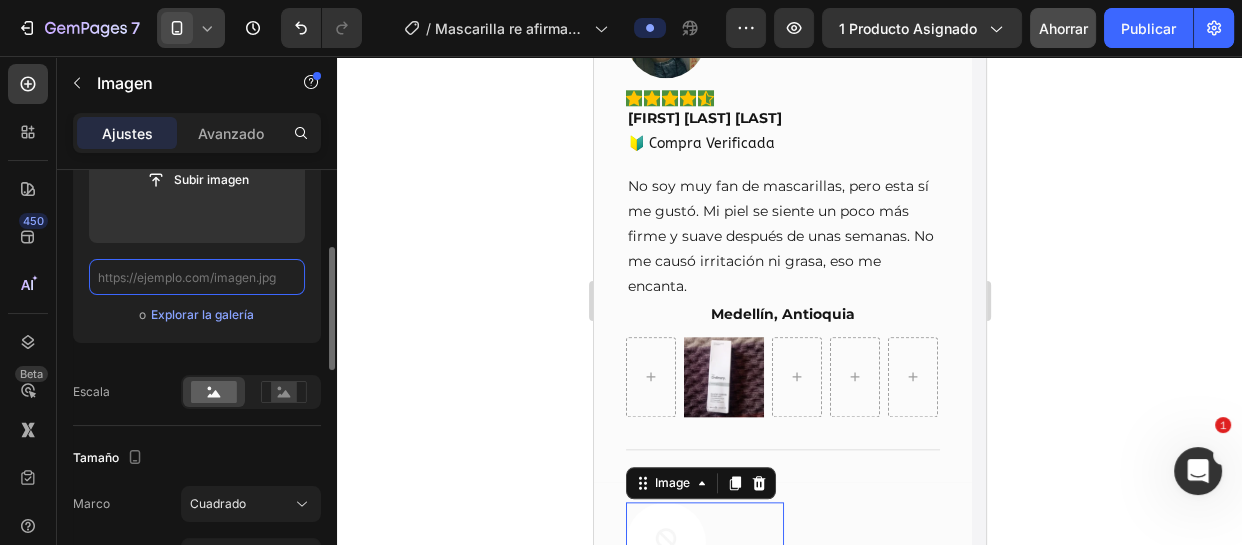 click at bounding box center (197, 277) 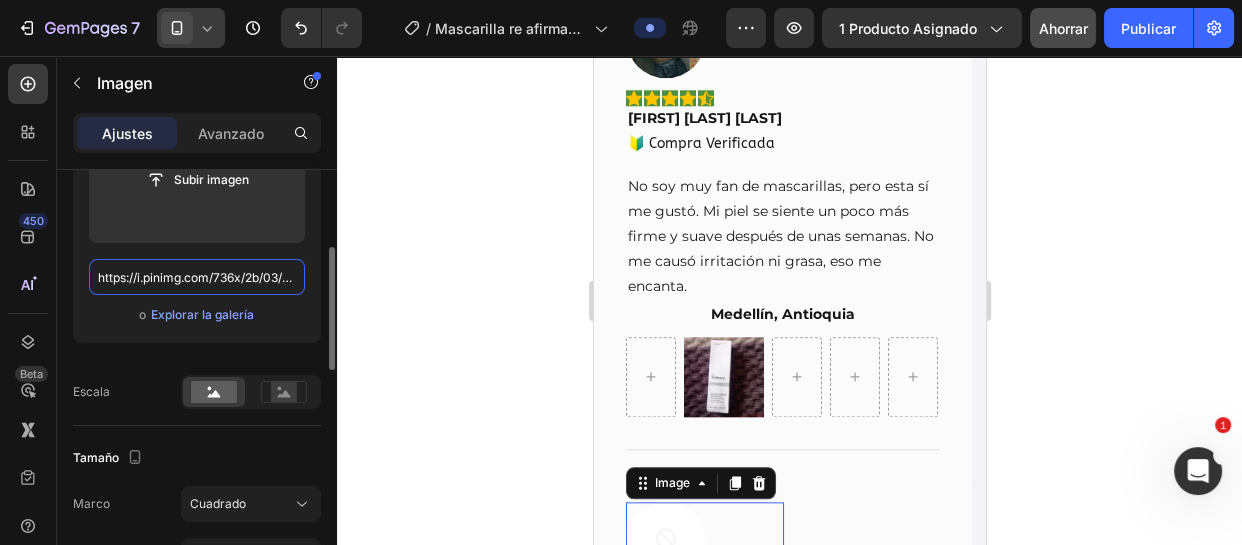 scroll, scrollTop: 0, scrollLeft: 284, axis: horizontal 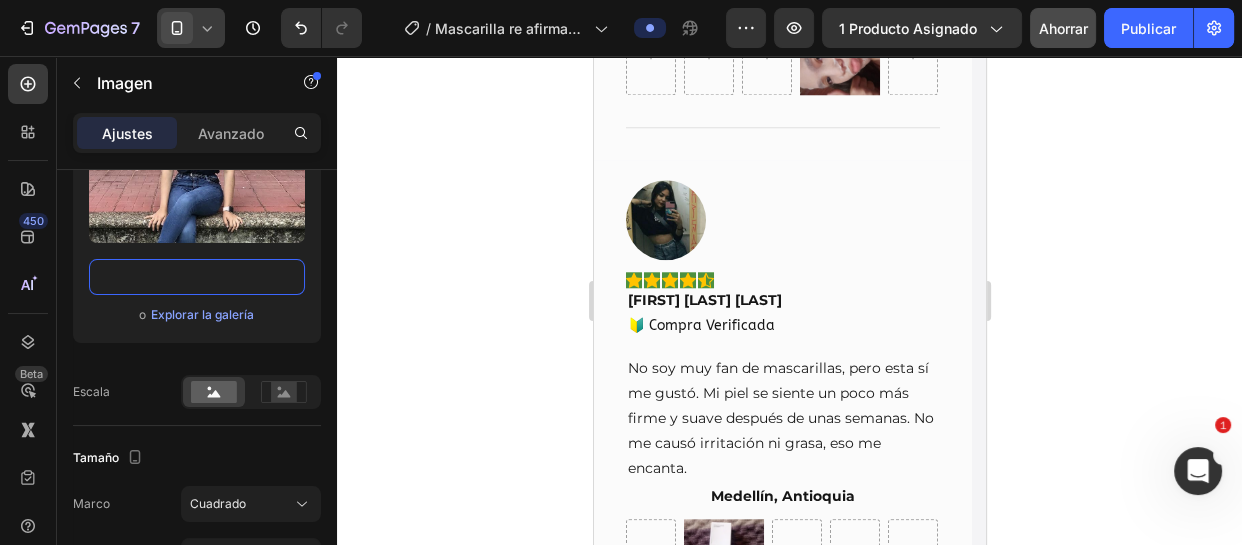 type on "https://i.pinimg.com/736x/2b/03/76/2b0376ac93bfb1e97020ed439dc9f796.jpg" 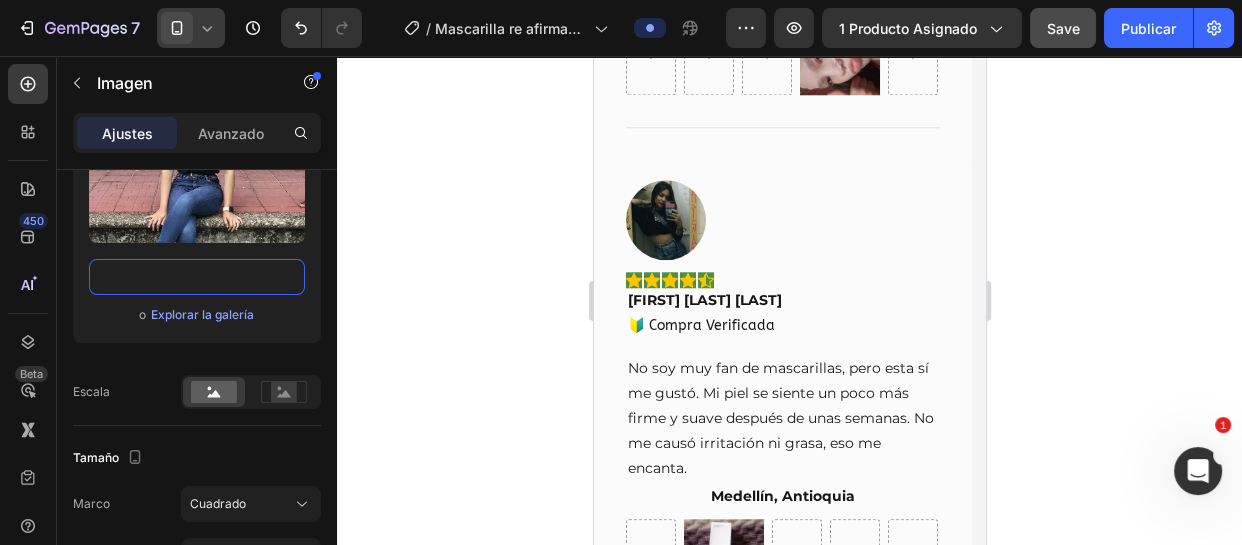 scroll, scrollTop: 0, scrollLeft: 0, axis: both 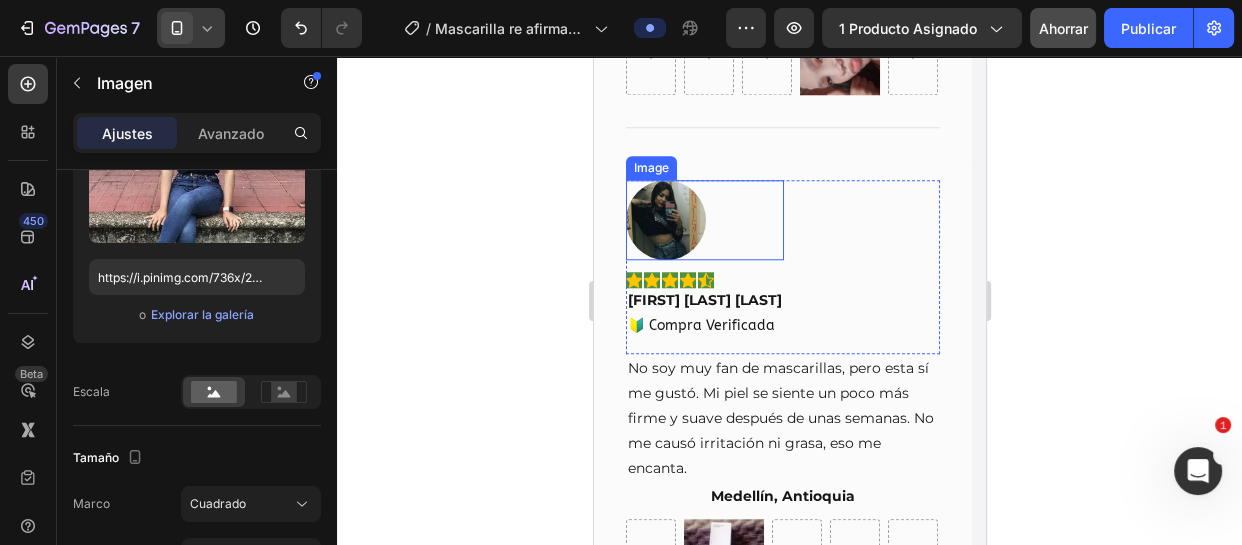 click at bounding box center (665, 220) 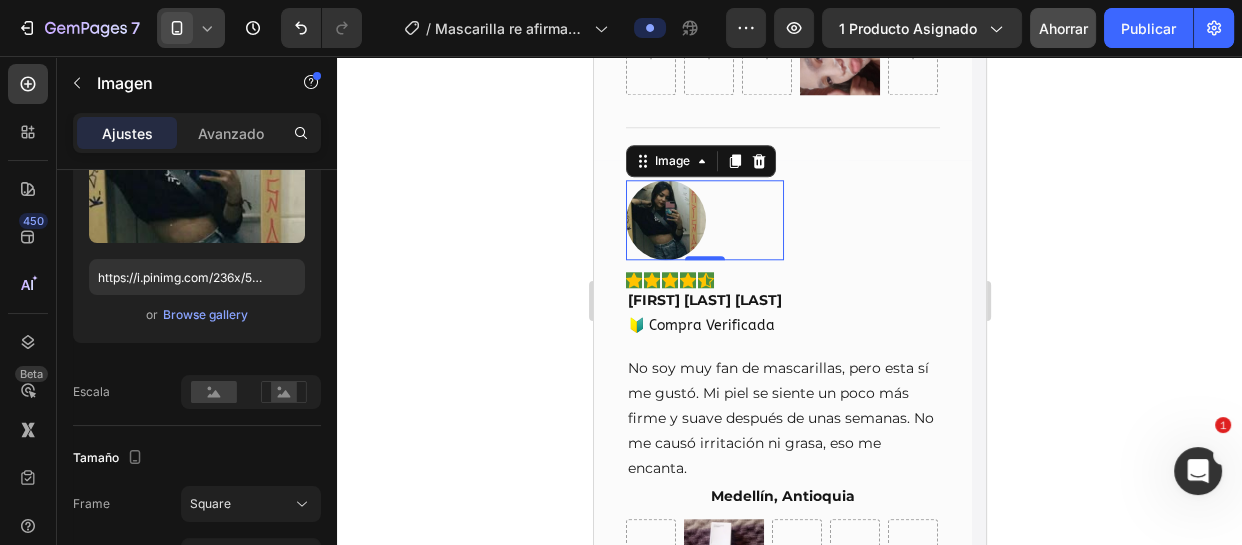 scroll, scrollTop: 270, scrollLeft: 0, axis: vertical 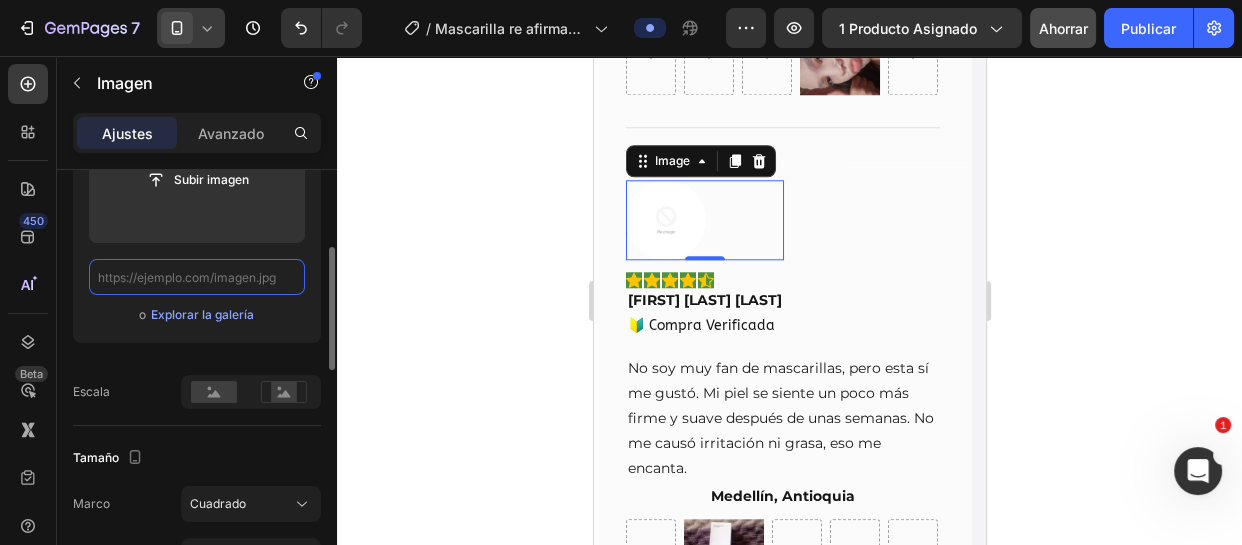 click at bounding box center [197, 277] 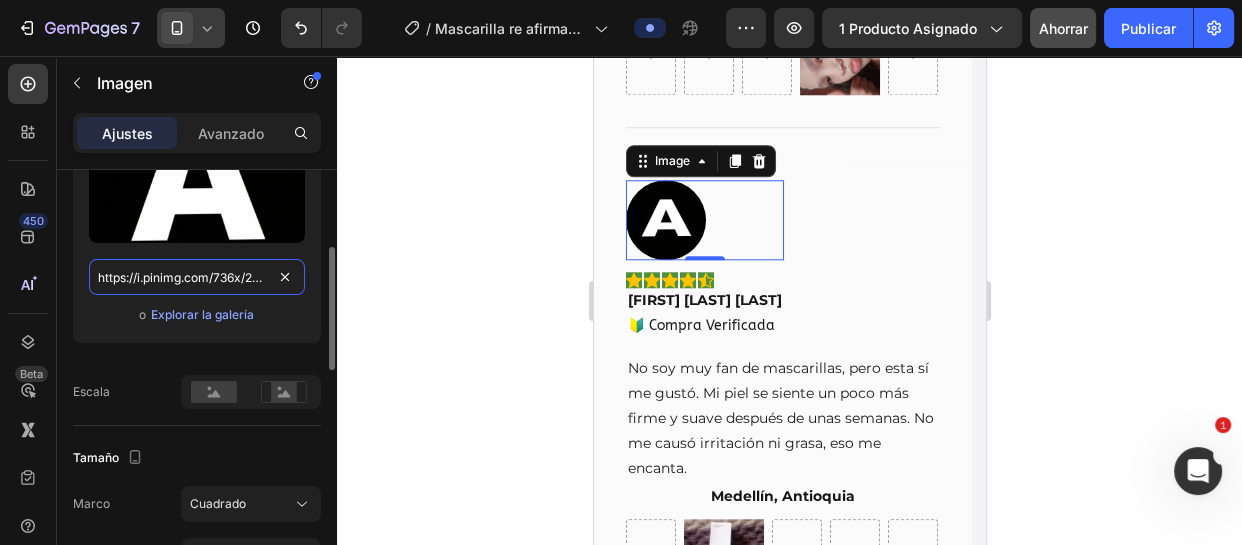 scroll, scrollTop: 0, scrollLeft: 278, axis: horizontal 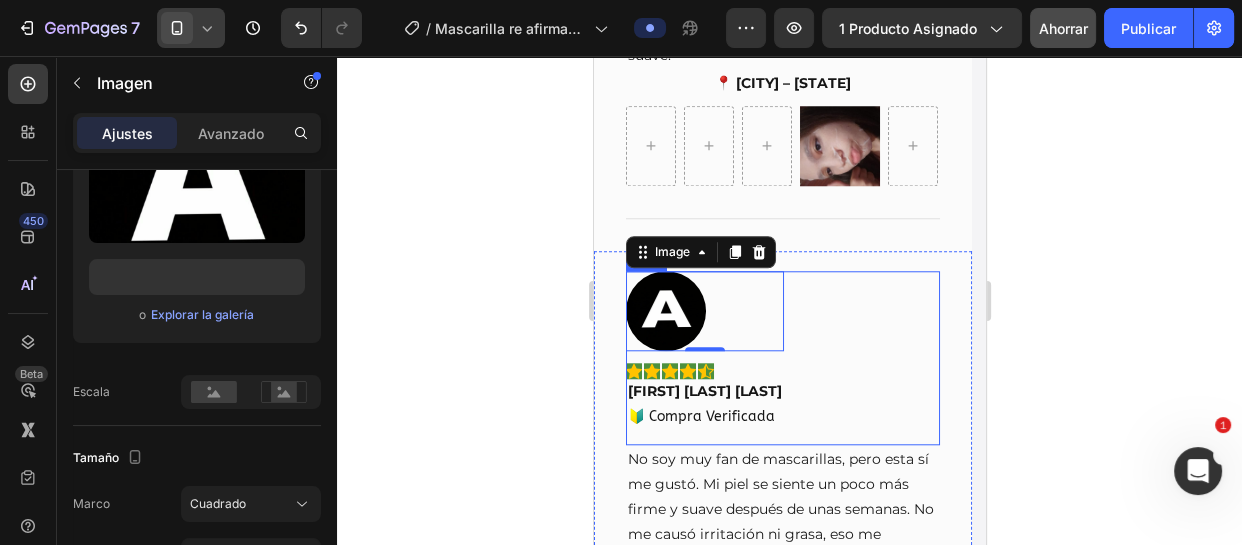click on "Image   0
Icon
Icon
Icon
Icon
Icon Row [FIRST] [LAST] Text block 🔰 Compra Verificada Text block Row" at bounding box center (782, 358) 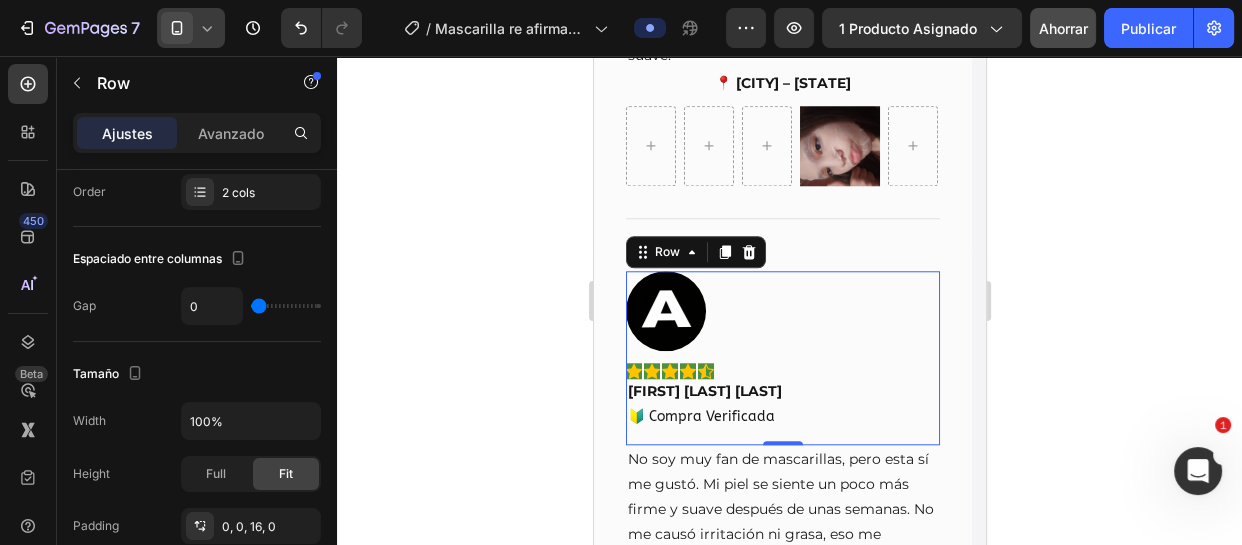 scroll, scrollTop: 0, scrollLeft: 0, axis: both 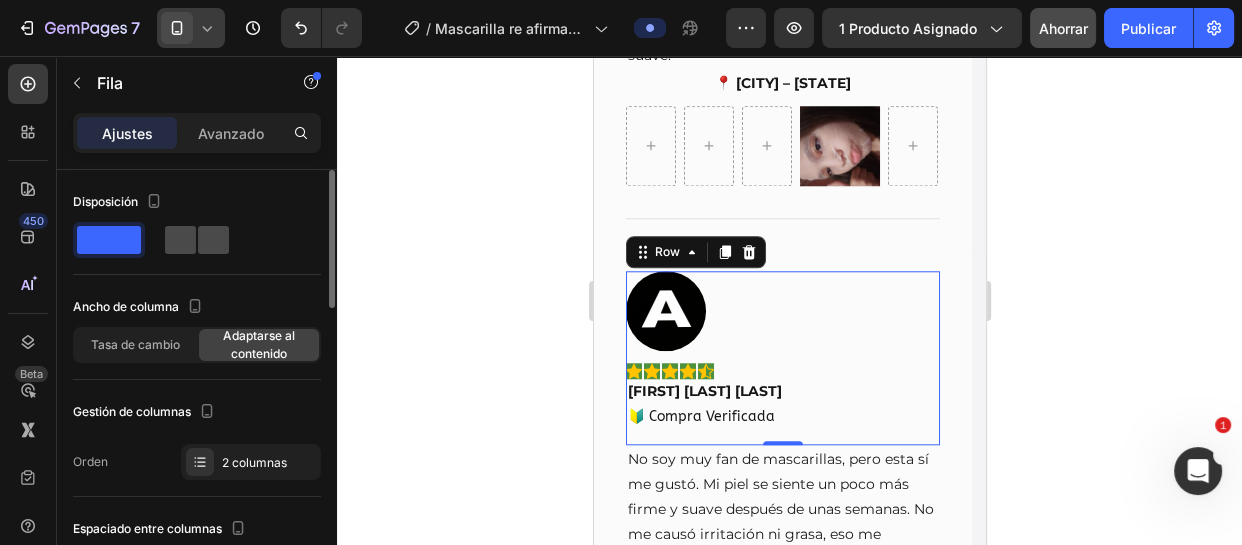 click at bounding box center [197, 240] 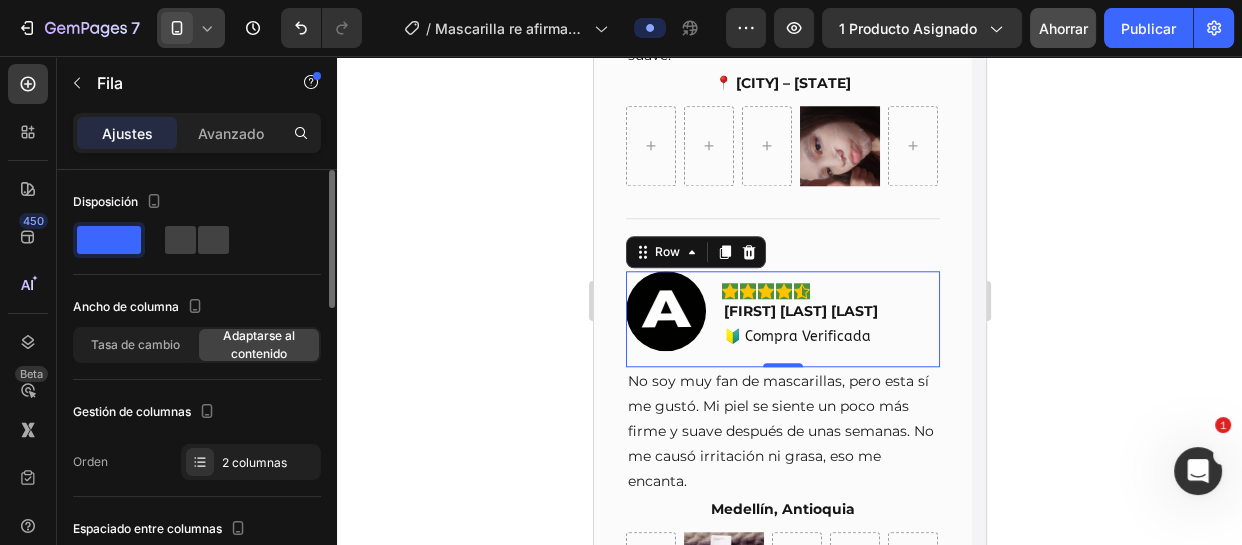 type on "16" 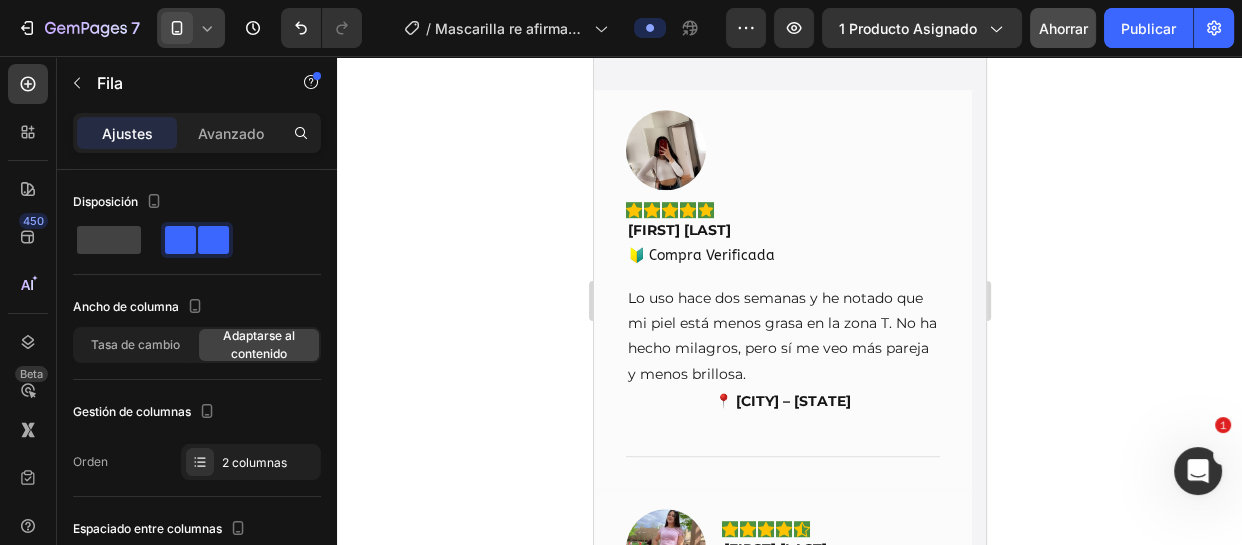 scroll, scrollTop: 7779, scrollLeft: 0, axis: vertical 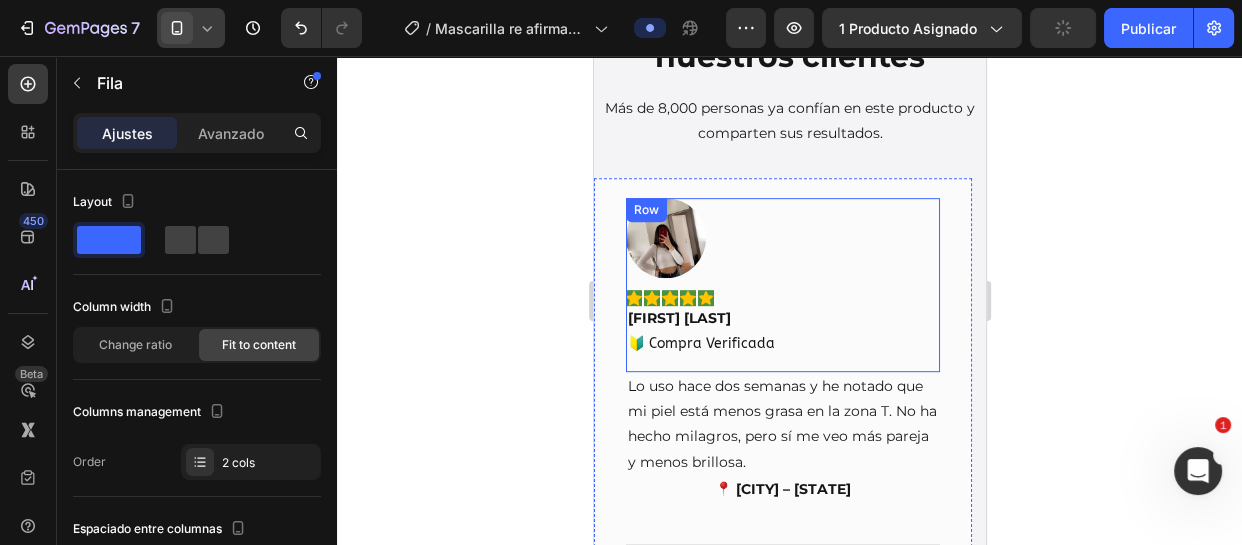 click on "Image
Icon
Icon
Icon
Icon
Icon Row [FIRST] [LAST] Text block 🔰 Compra Verificada Text block Row" at bounding box center (782, 285) 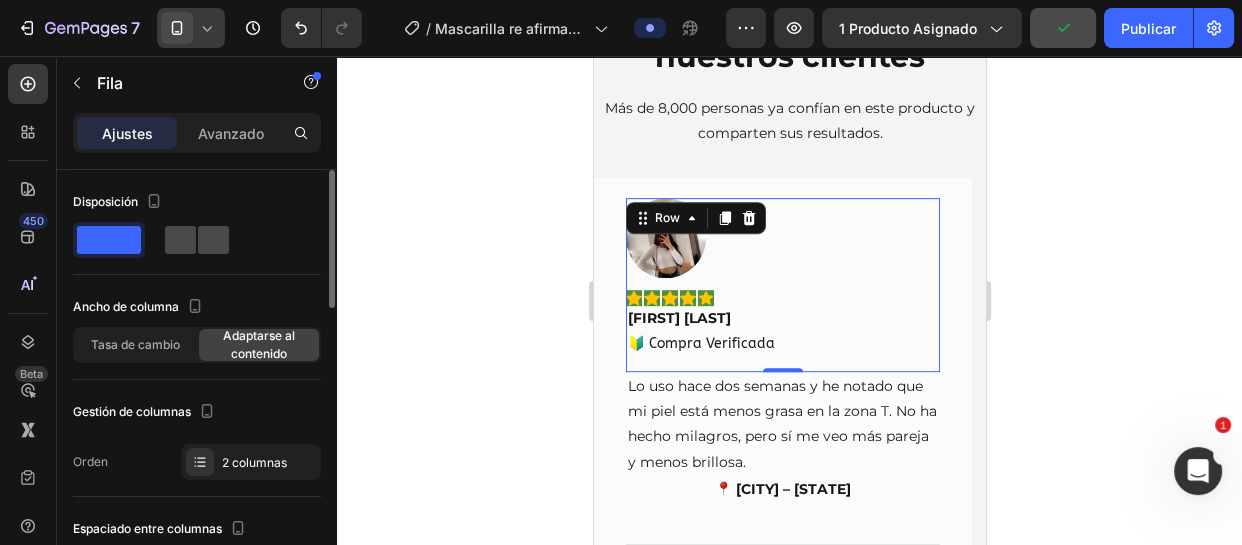 click 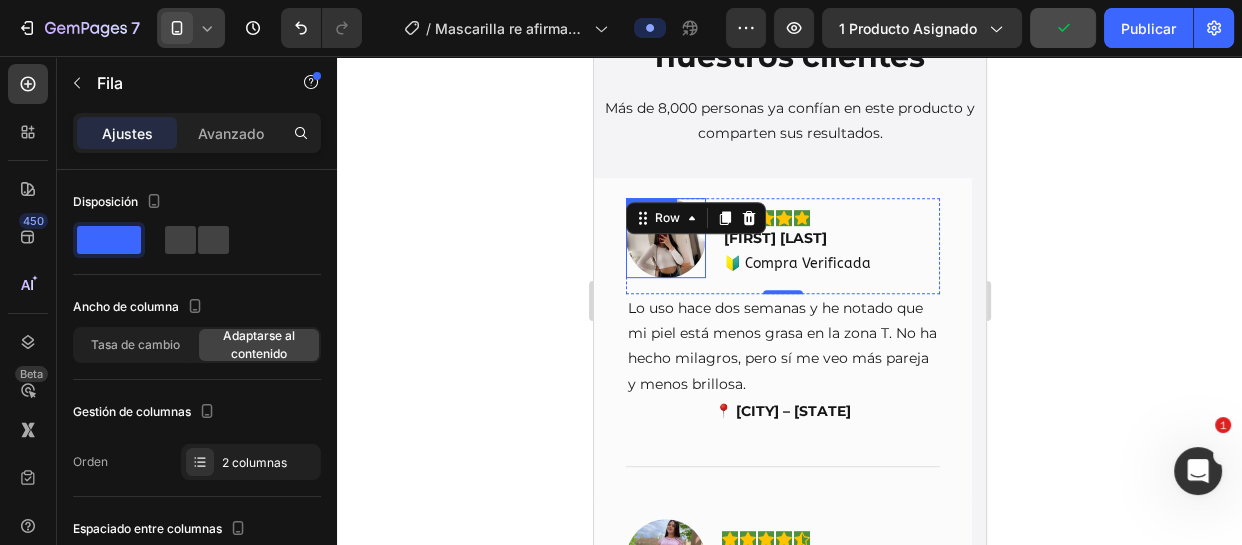 type on "16" 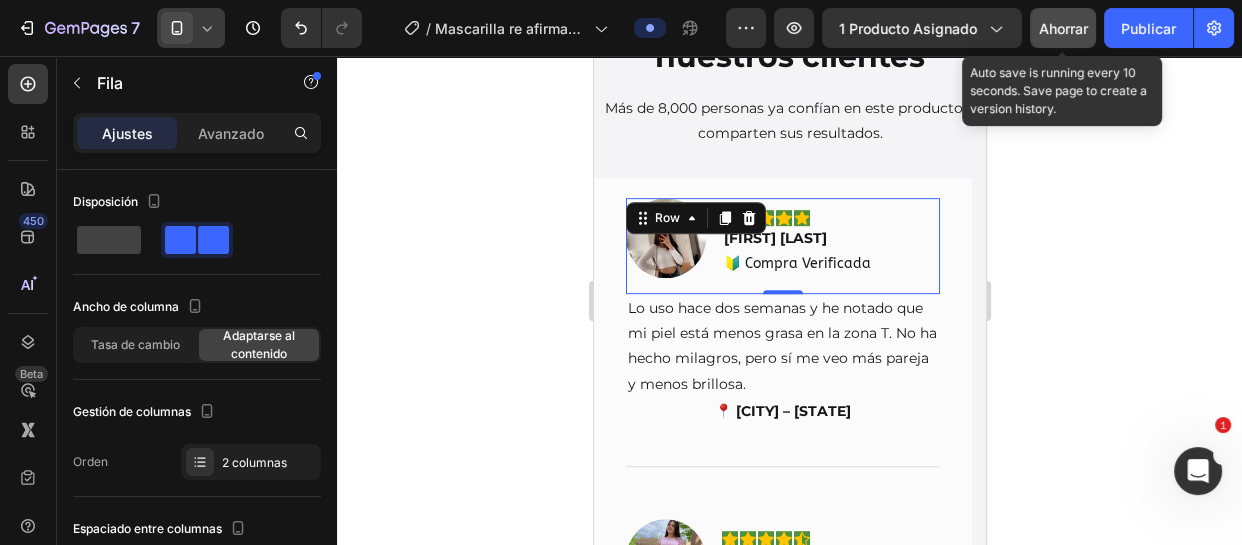 click on "Ahorrar" at bounding box center [1063, 28] 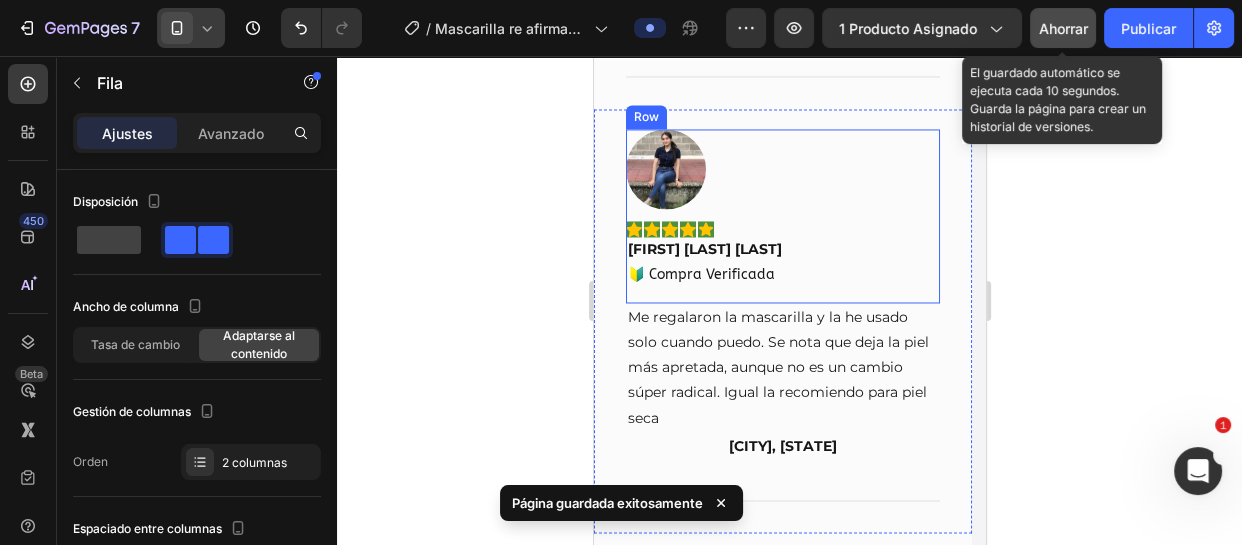 scroll, scrollTop: 9912, scrollLeft: 0, axis: vertical 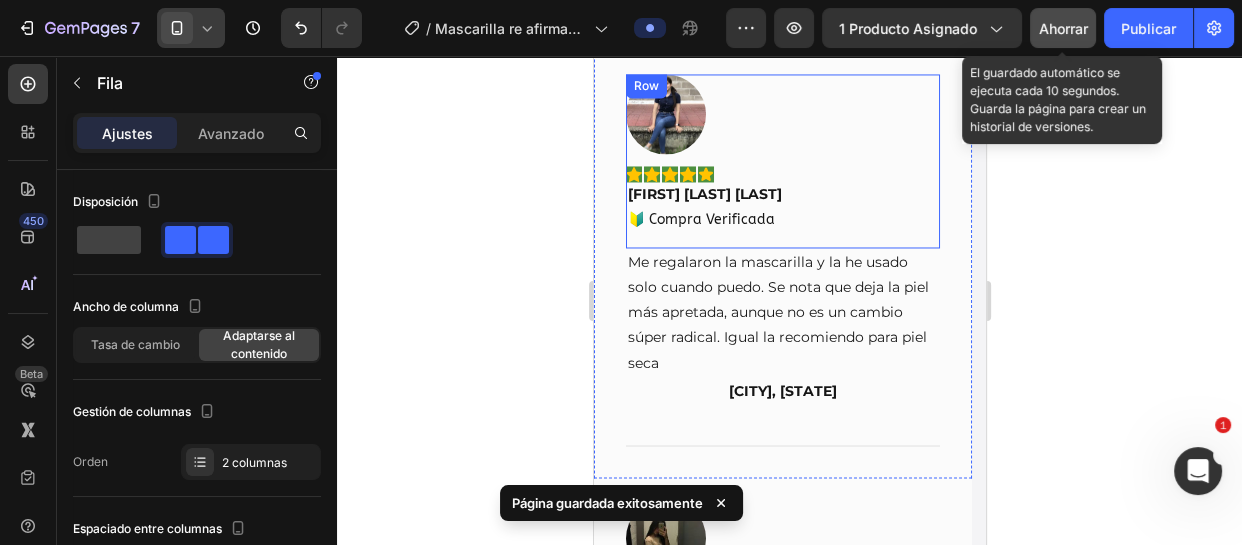 click on "Image
Icon
Icon
Icon
Icon
Icon Row [FIRST] [LAST] [LAST] Text block 🔰 Compra Verificada Text block Row" at bounding box center [782, 161] 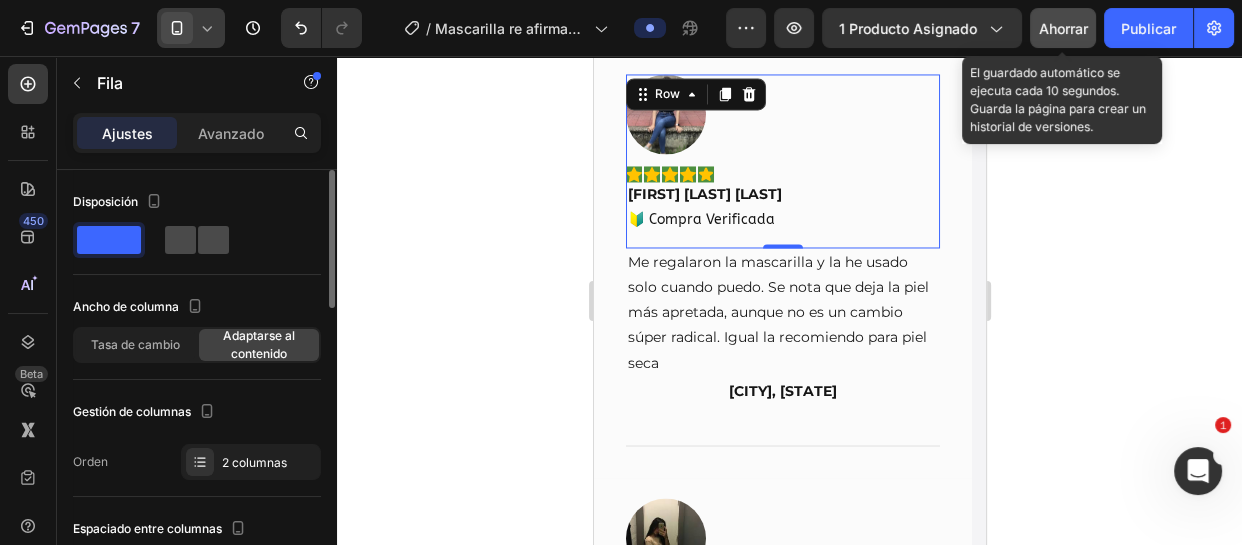 click 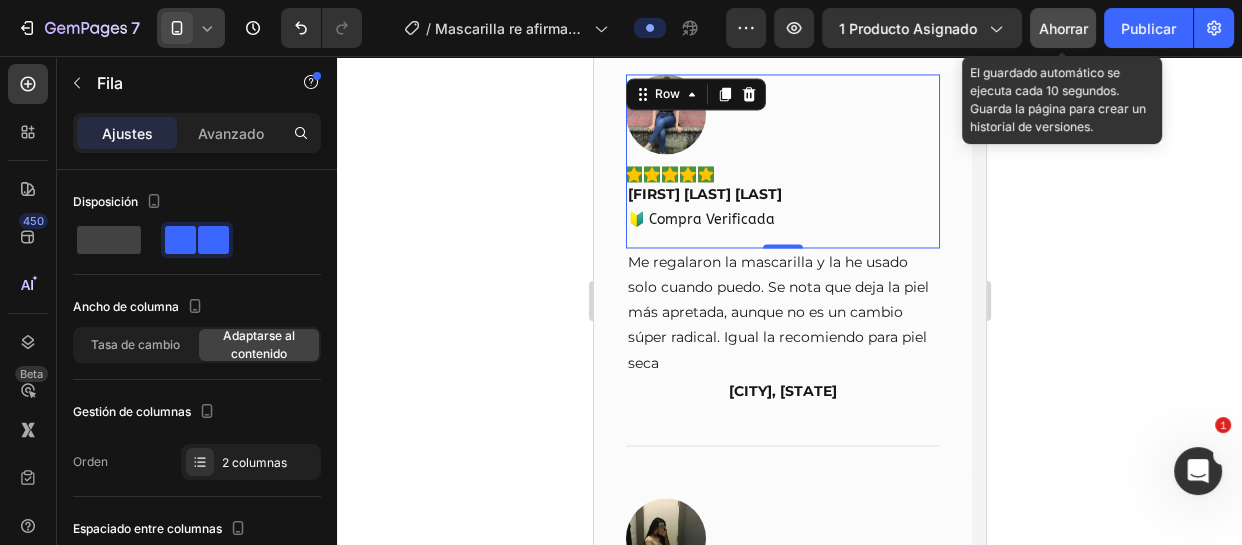 type on "16" 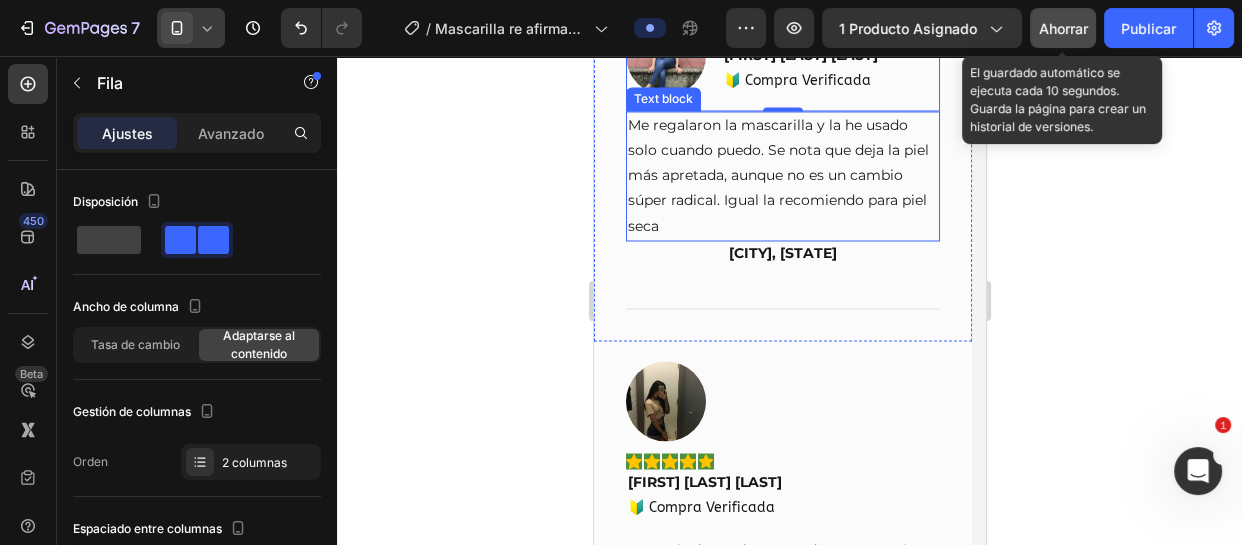 scroll, scrollTop: 10094, scrollLeft: 0, axis: vertical 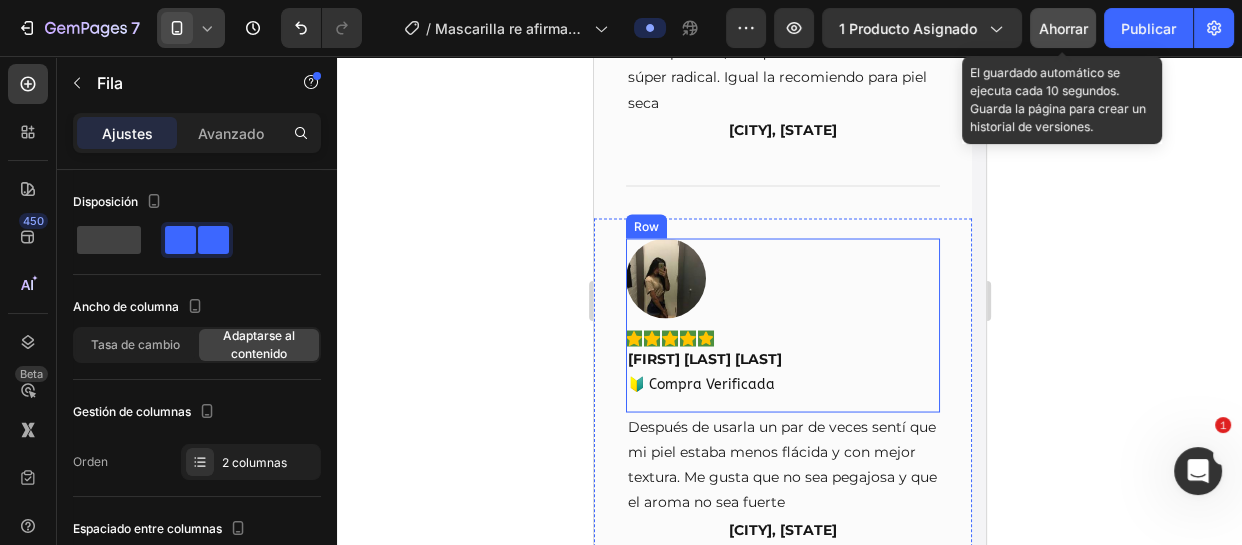 click on "Image
Icon
Icon
Icon
Icon
Icon Row [FIRST] [LAST] [LAST] Text block 🔰 Compra Verificada Text block Row" at bounding box center (782, 325) 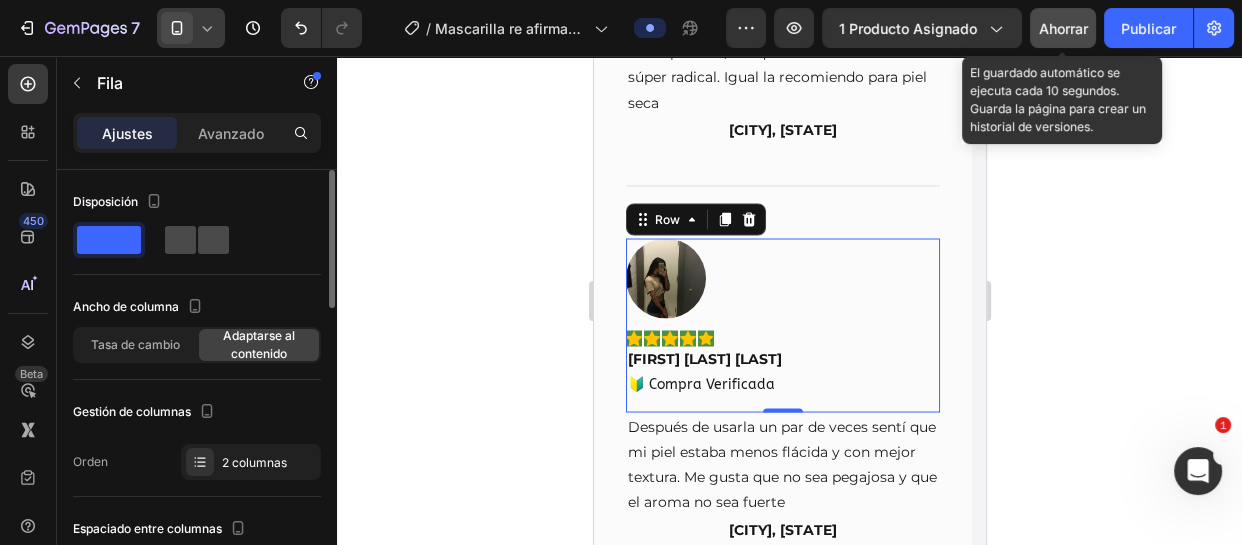 click 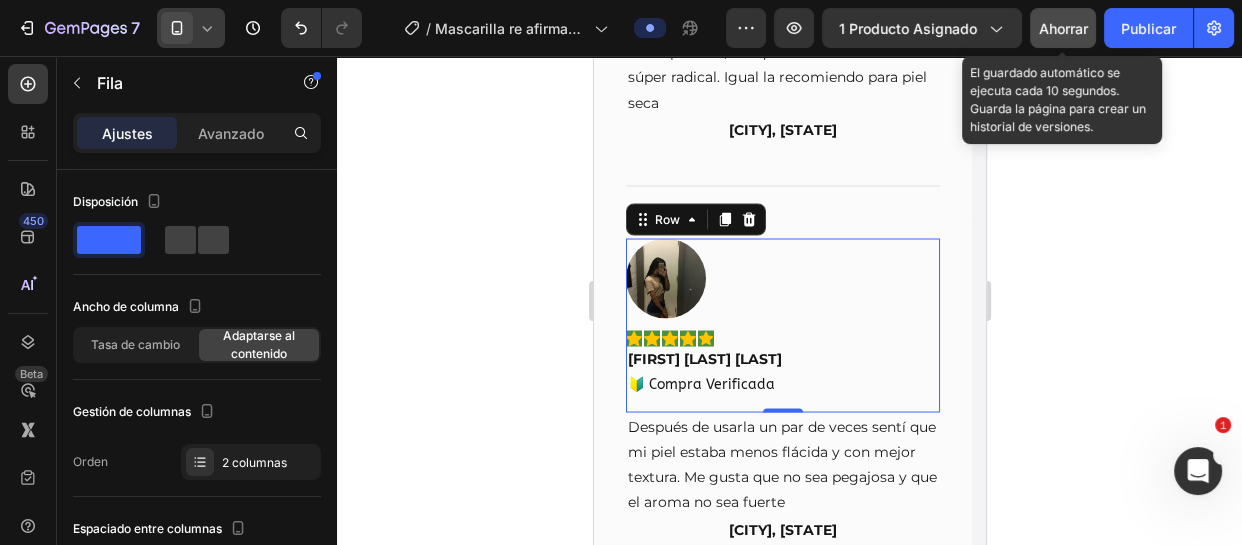 type on "16" 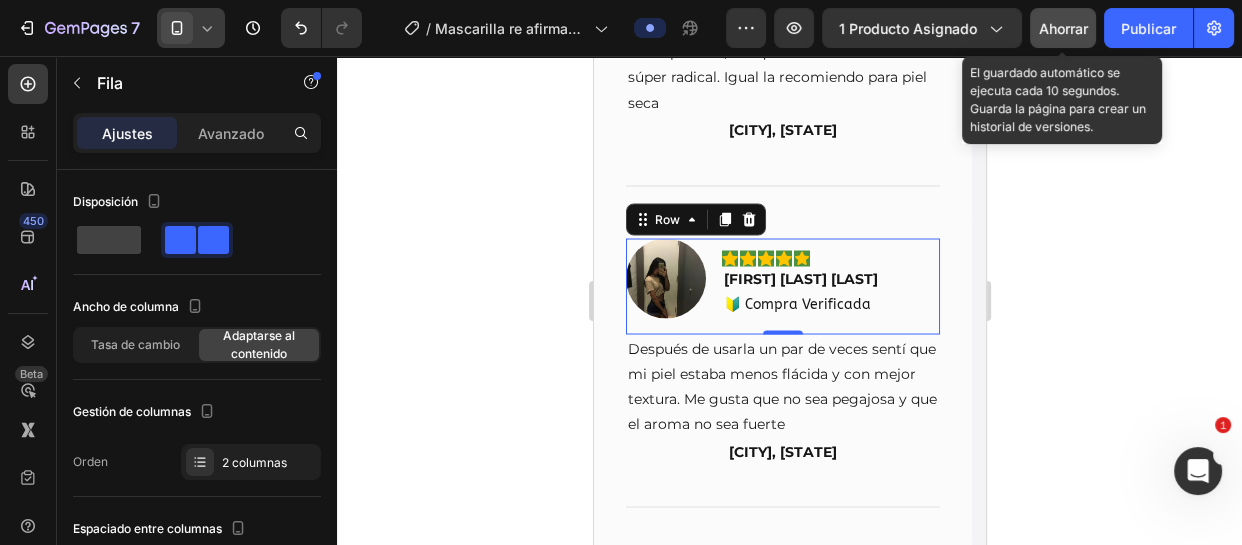 click on "Ahorrar" 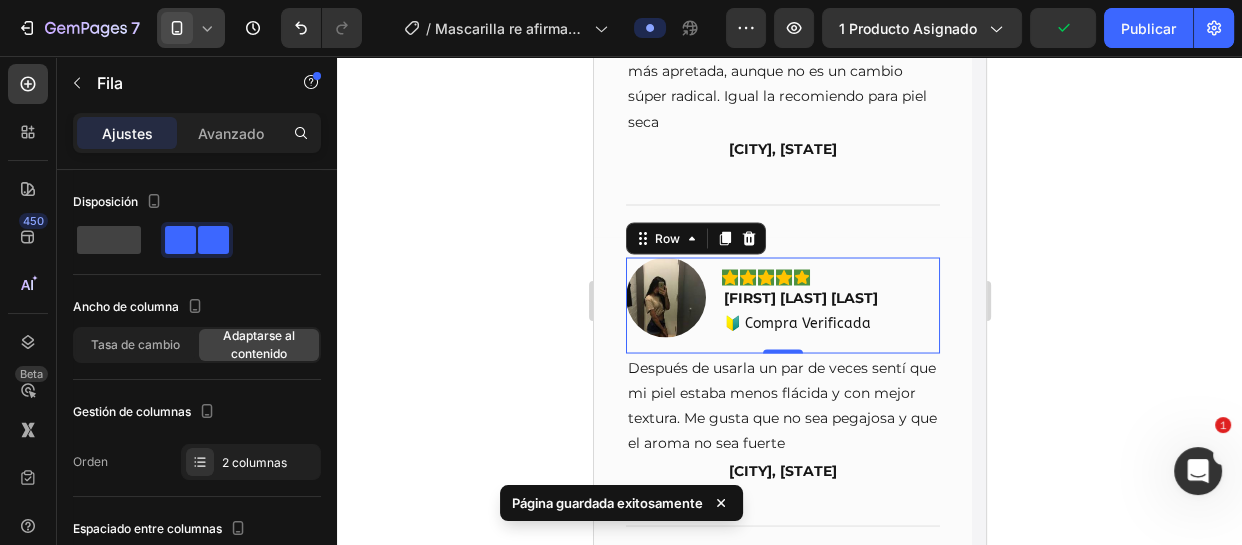 scroll, scrollTop: 10185, scrollLeft: 0, axis: vertical 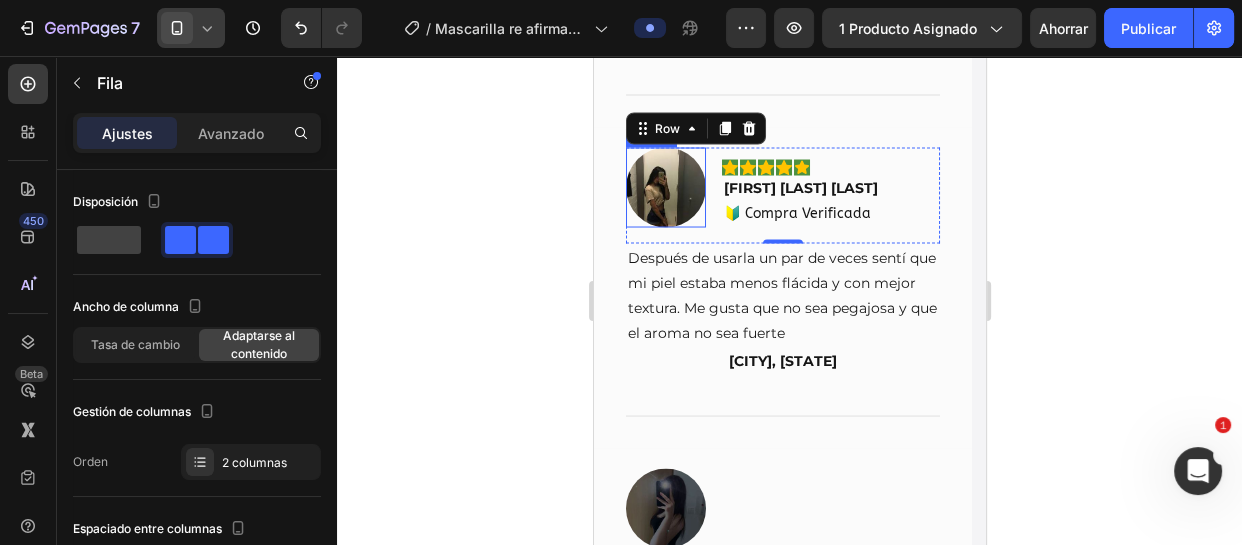 click on "Image" at bounding box center [665, 187] 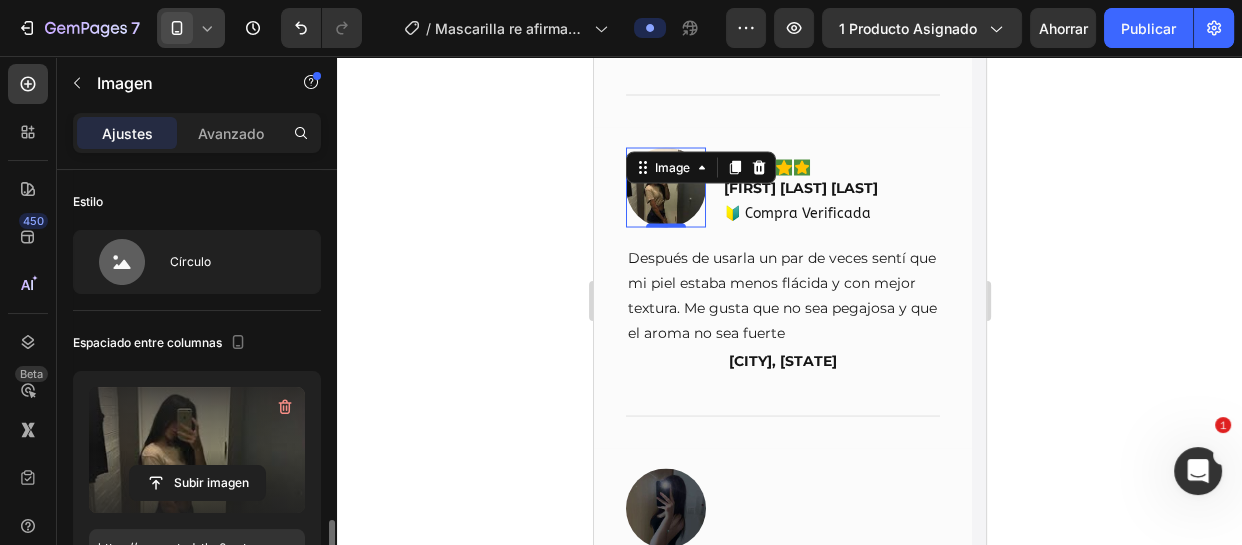 scroll, scrollTop: 272, scrollLeft: 0, axis: vertical 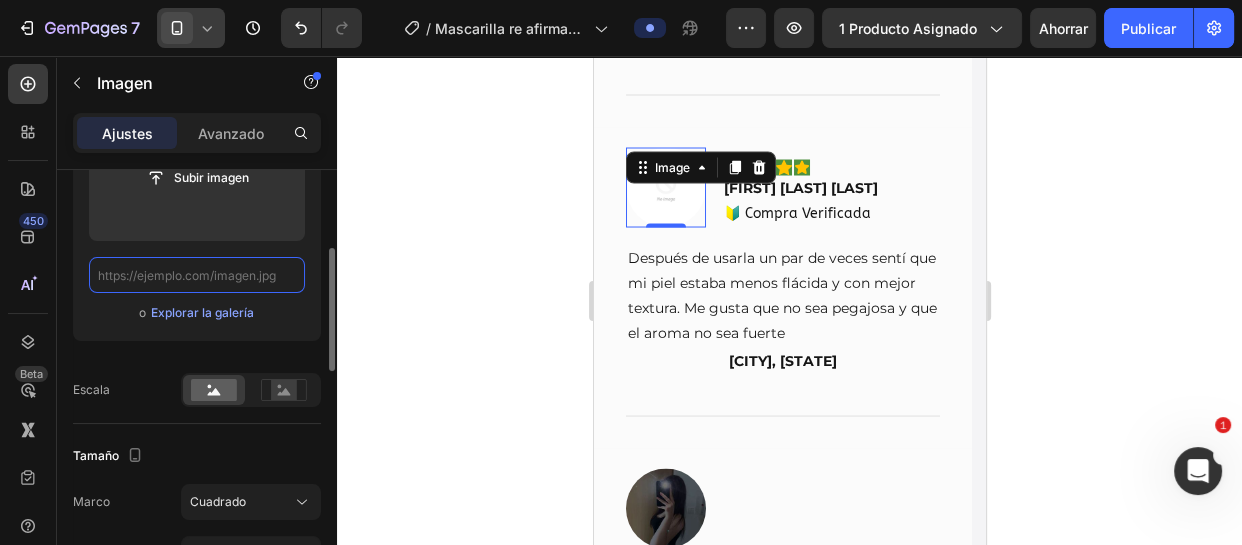 click at bounding box center (197, 275) 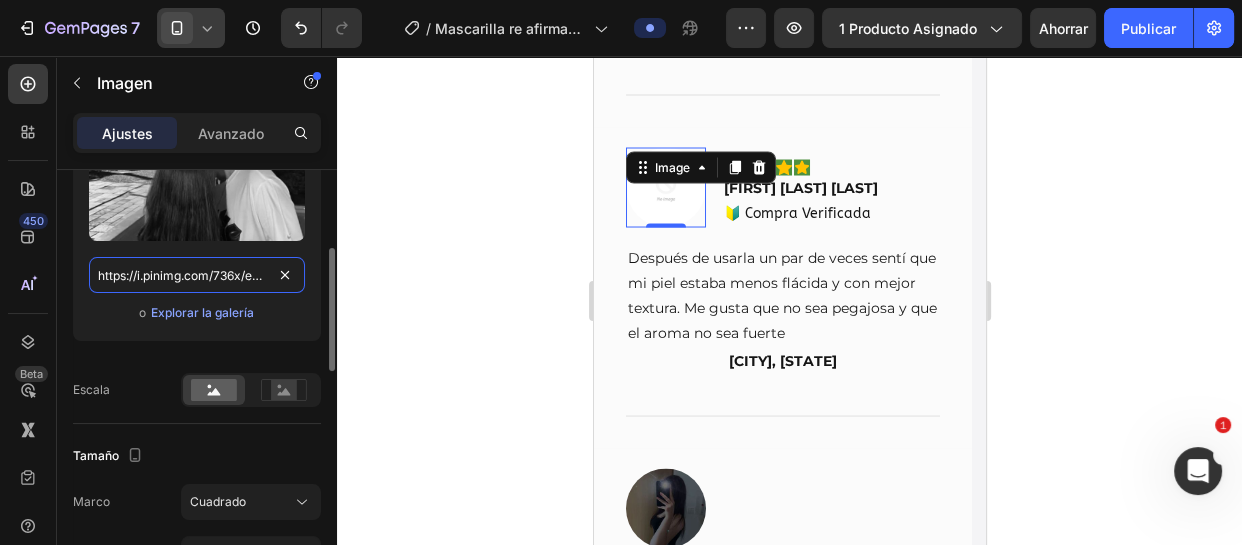 scroll, scrollTop: 0, scrollLeft: 262, axis: horizontal 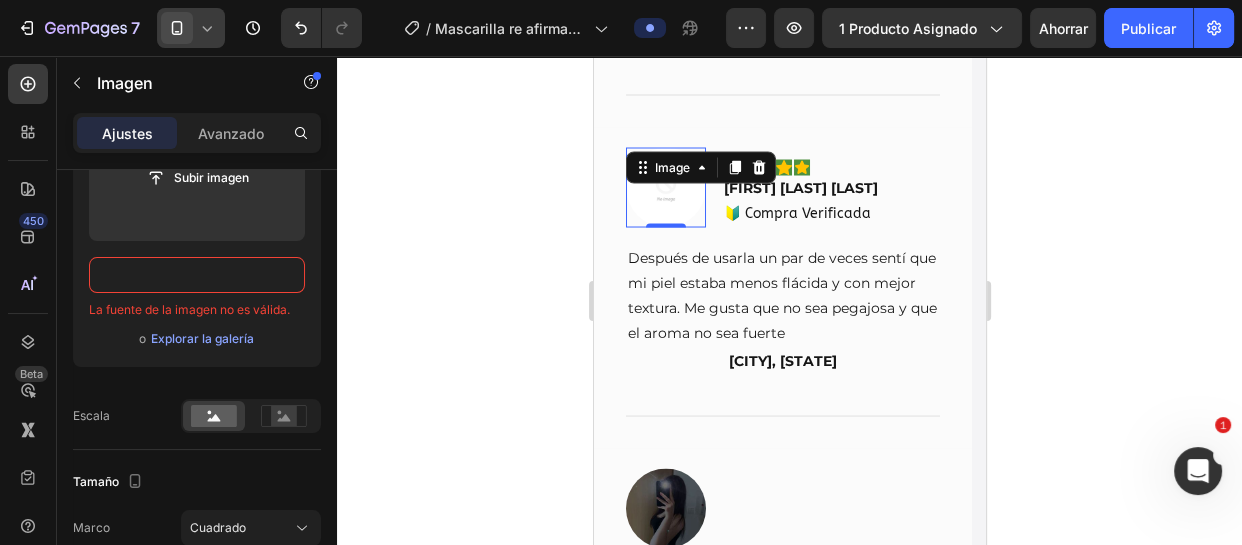 type on "https://i.pinimg.com/736x/ea/15/f8/ea15f81eb811484fa8c8cac170fb019b.jpg" 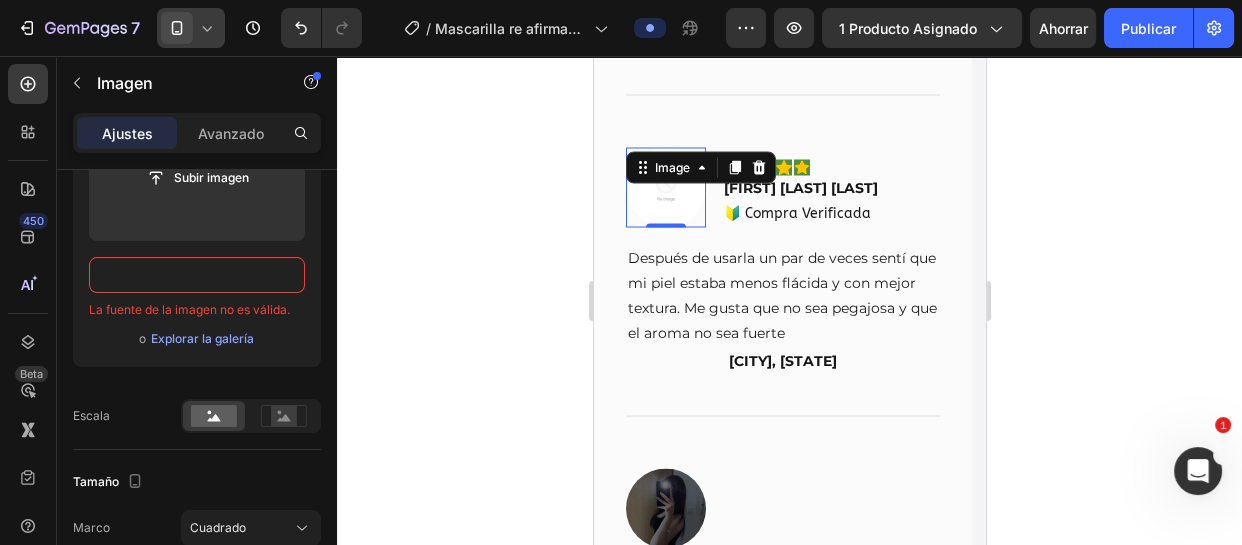 scroll, scrollTop: 0, scrollLeft: 0, axis: both 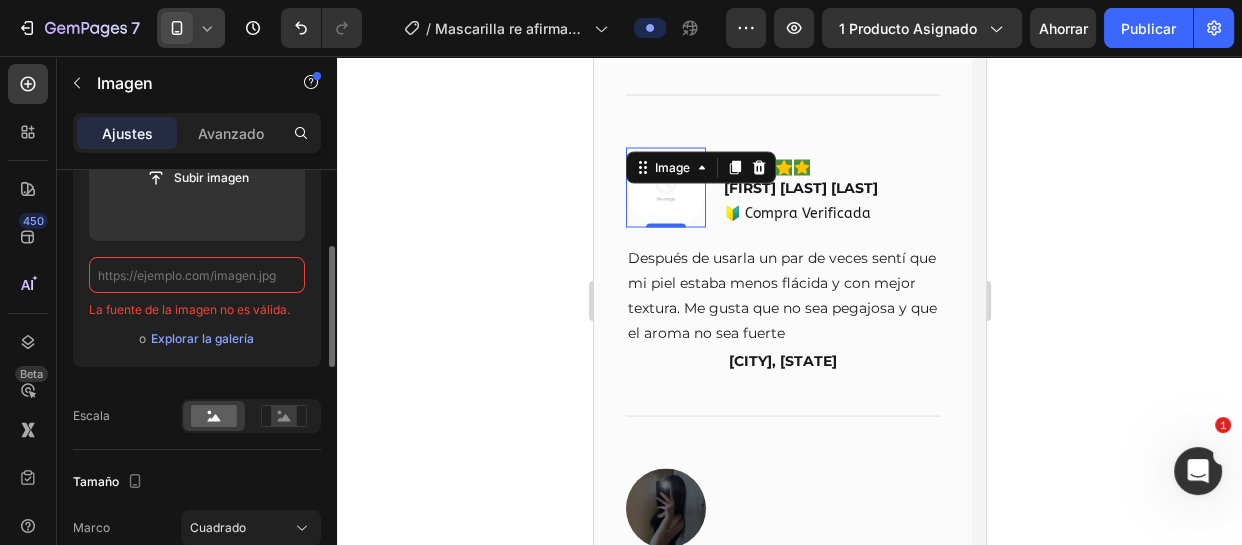 click at bounding box center (197, 275) 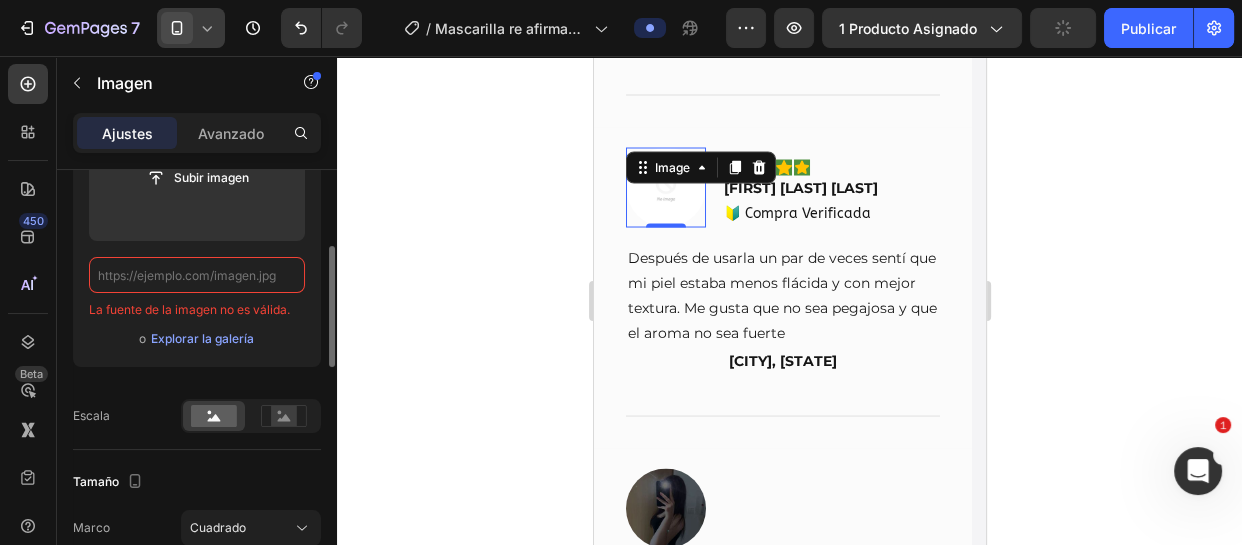 paste on "https://i.pinimg.com/736x/ea/15/f8/ea15f81eb811484fa8c8cac170fb019b.jpg" 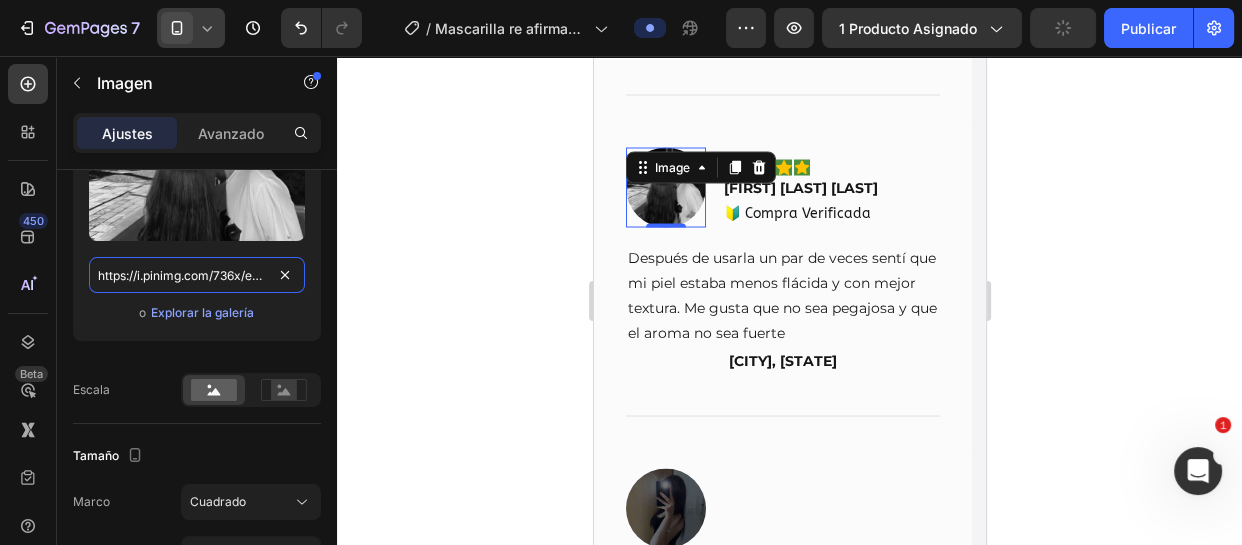 scroll, scrollTop: 0, scrollLeft: 262, axis: horizontal 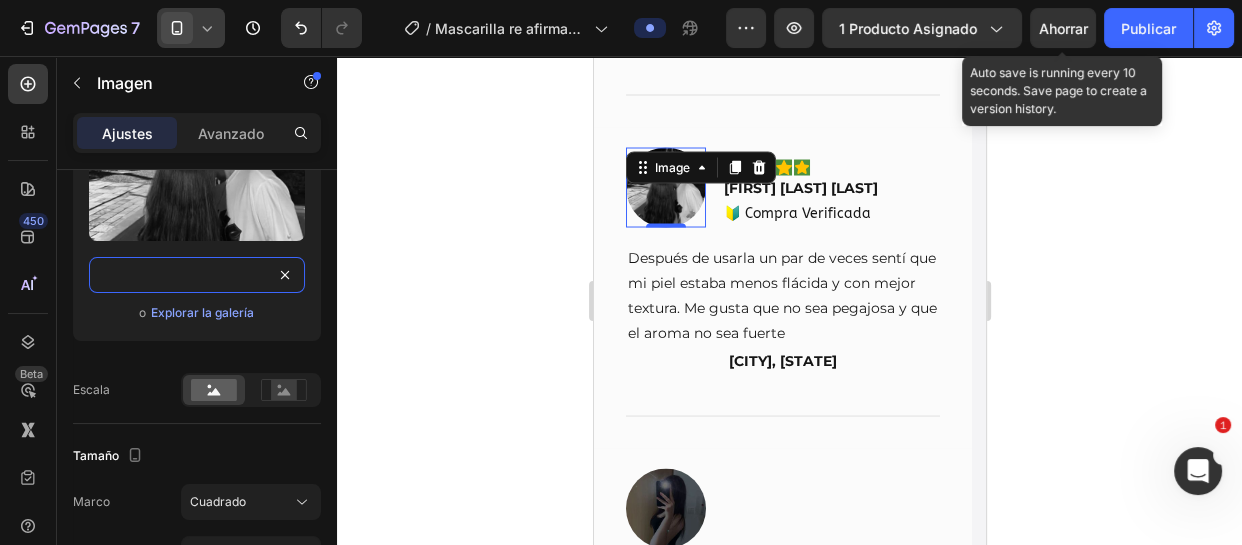 type on "https://i.pinimg.com/736x/ea/15/f8/ea15f81eb811484fa8c8cac170fb019b.jpg" 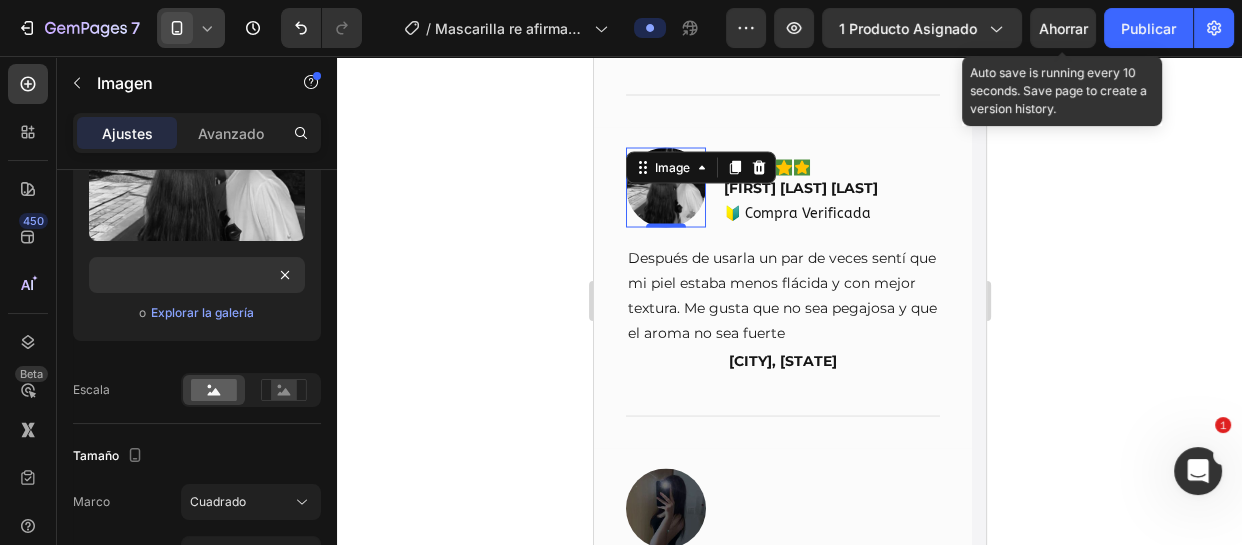 click on "Ahorrar" at bounding box center [1063, 28] 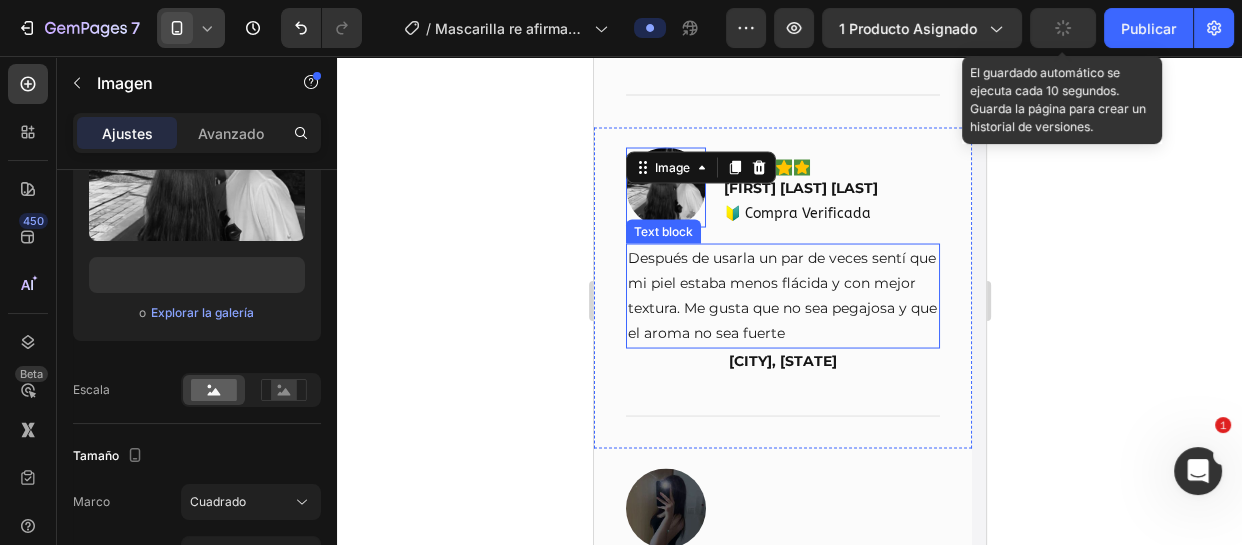 scroll, scrollTop: 0, scrollLeft: 0, axis: both 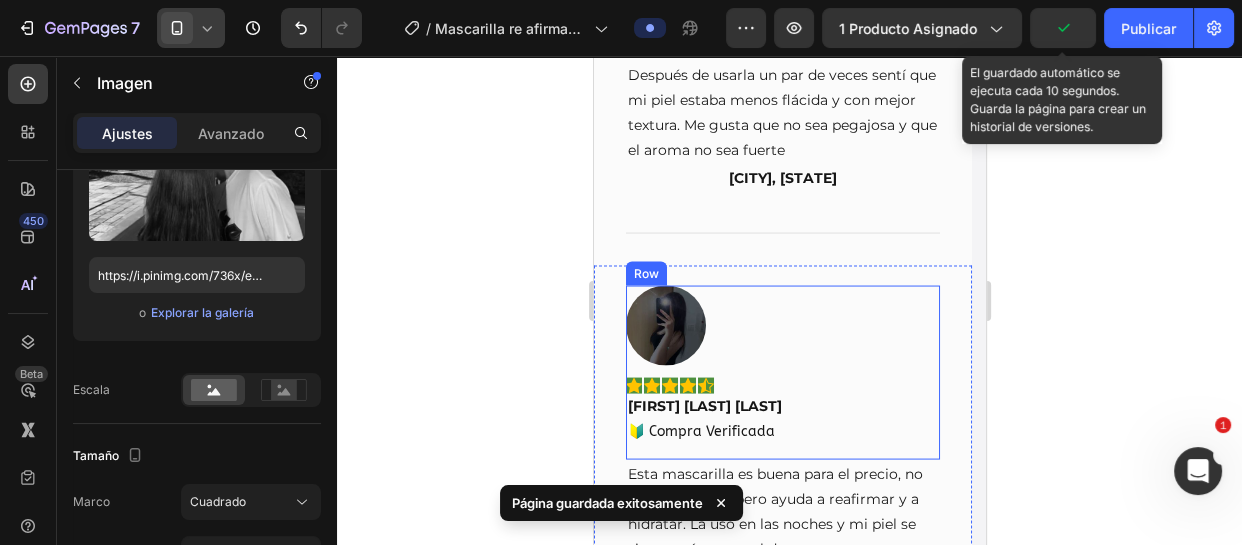 click on "Image
Icon
Icon
Icon
Icon
Icon Row [FIRST] [LAST] [LAST] Text block 🔰 Compra Verificada Text block Row" at bounding box center (782, 373) 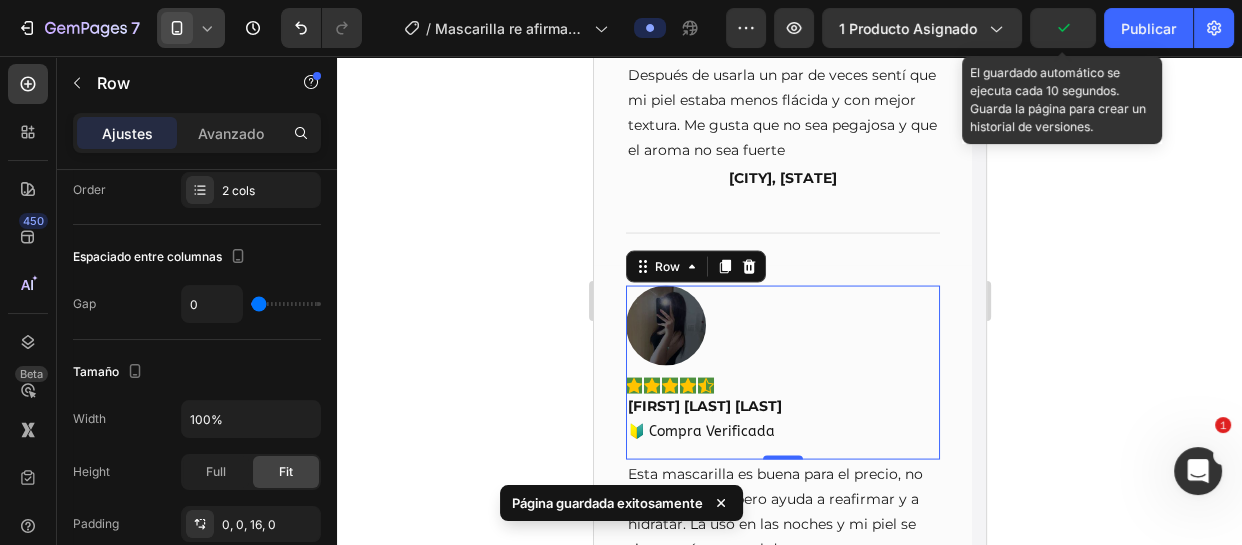 scroll, scrollTop: 0, scrollLeft: 0, axis: both 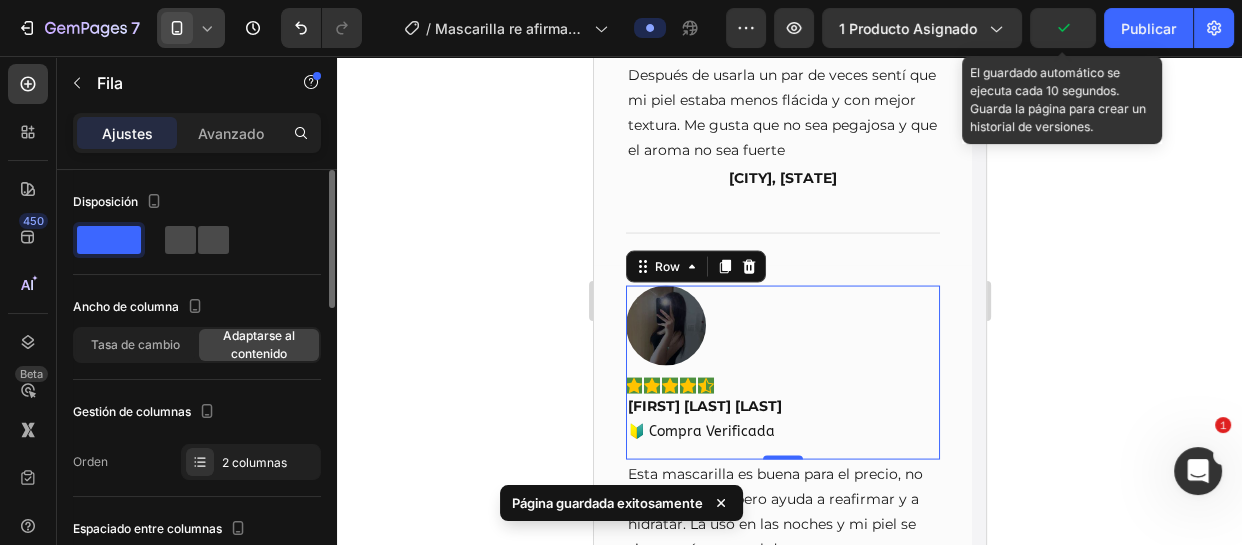 click 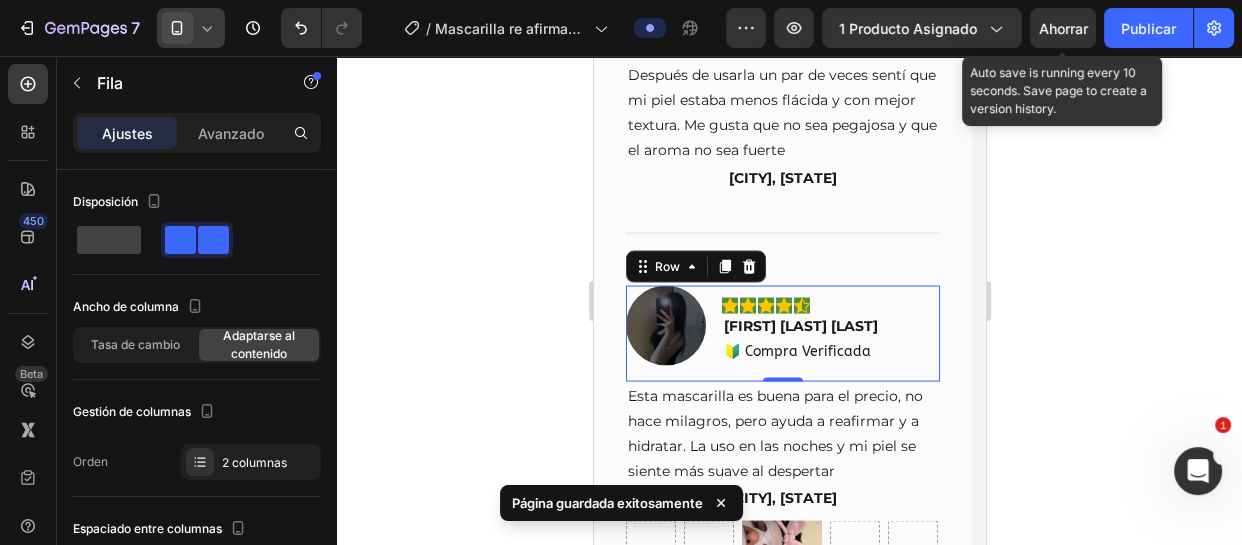 click on "Ahorrar" at bounding box center [1063, 28] 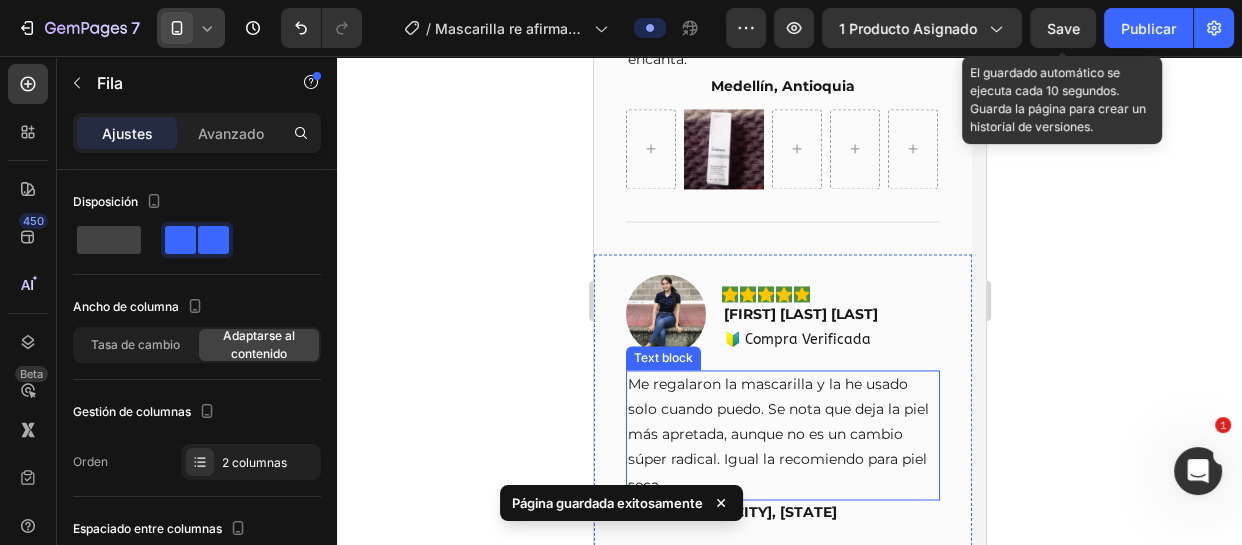 scroll, scrollTop: 9549, scrollLeft: 0, axis: vertical 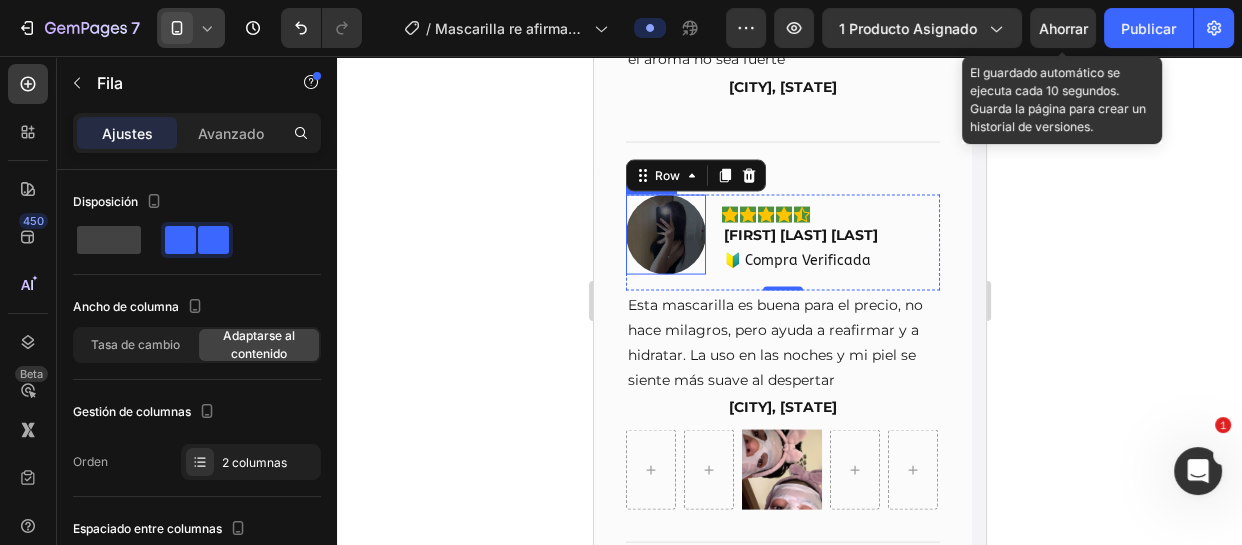 click at bounding box center (665, 235) 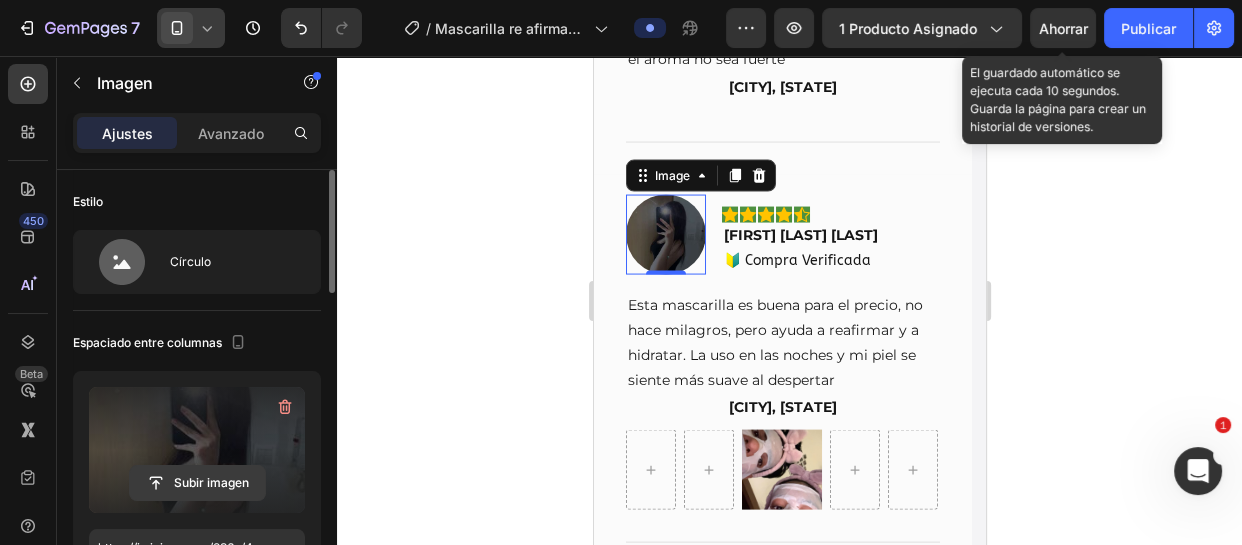 scroll, scrollTop: 181, scrollLeft: 0, axis: vertical 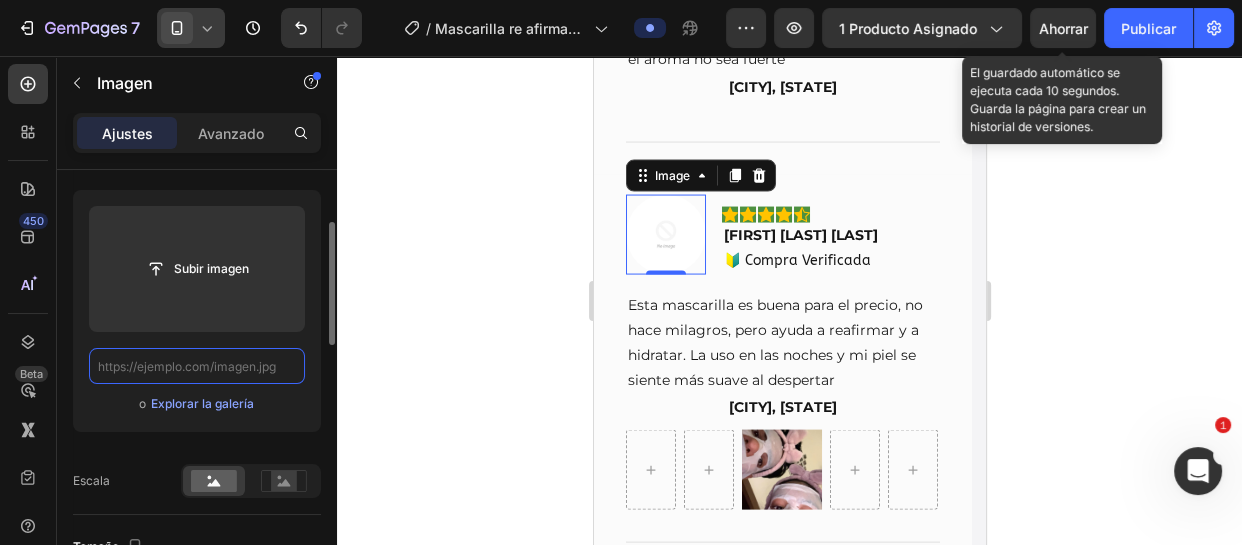 click at bounding box center [197, 366] 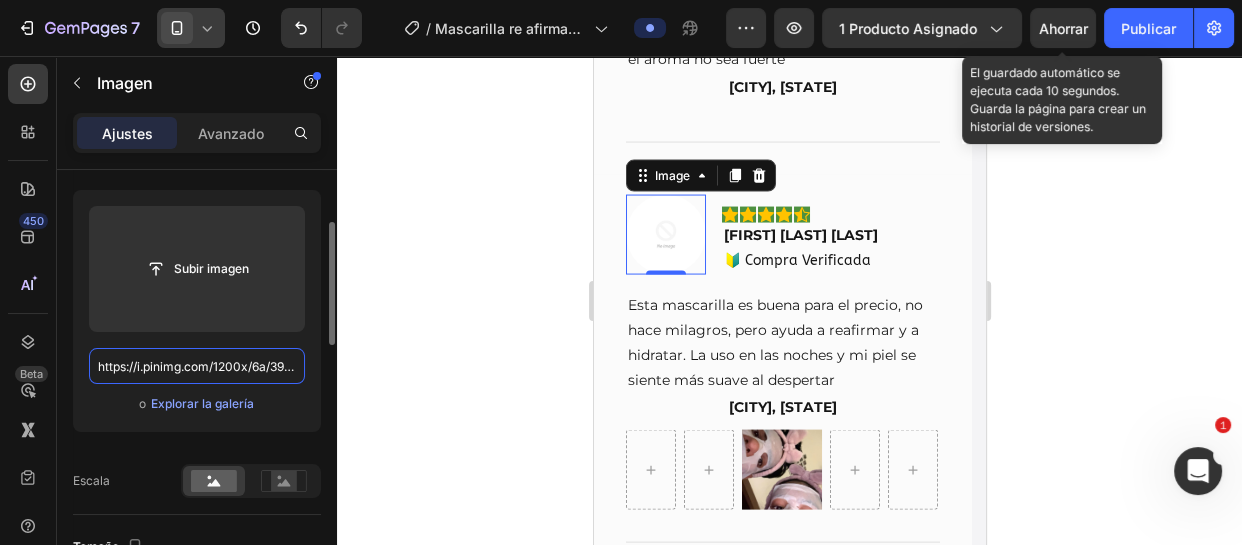 scroll, scrollTop: 0, scrollLeft: 289, axis: horizontal 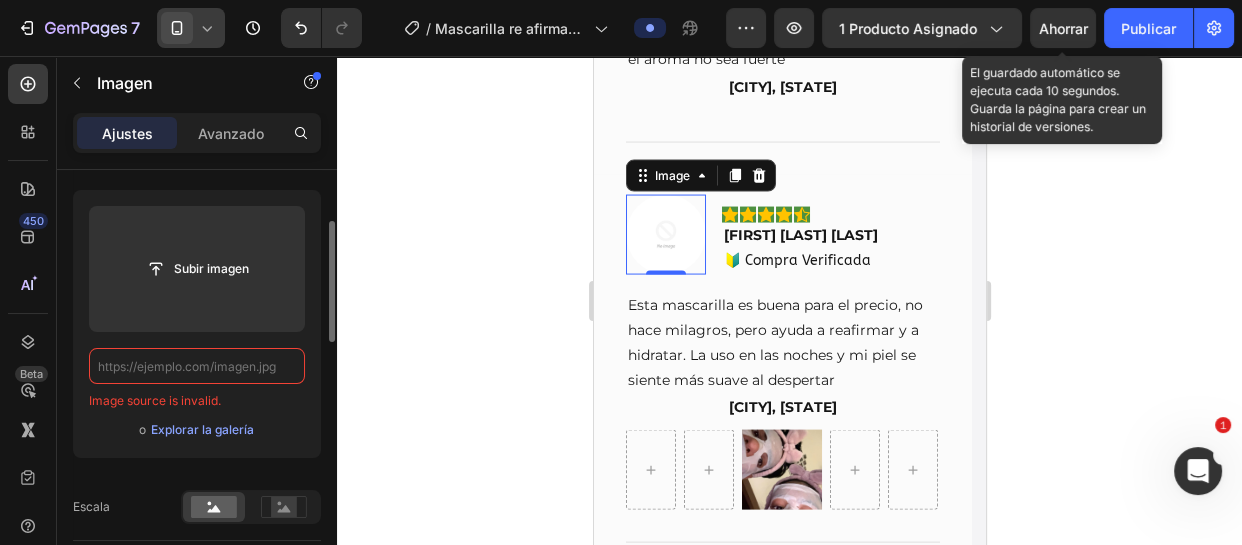 click at bounding box center [197, 366] 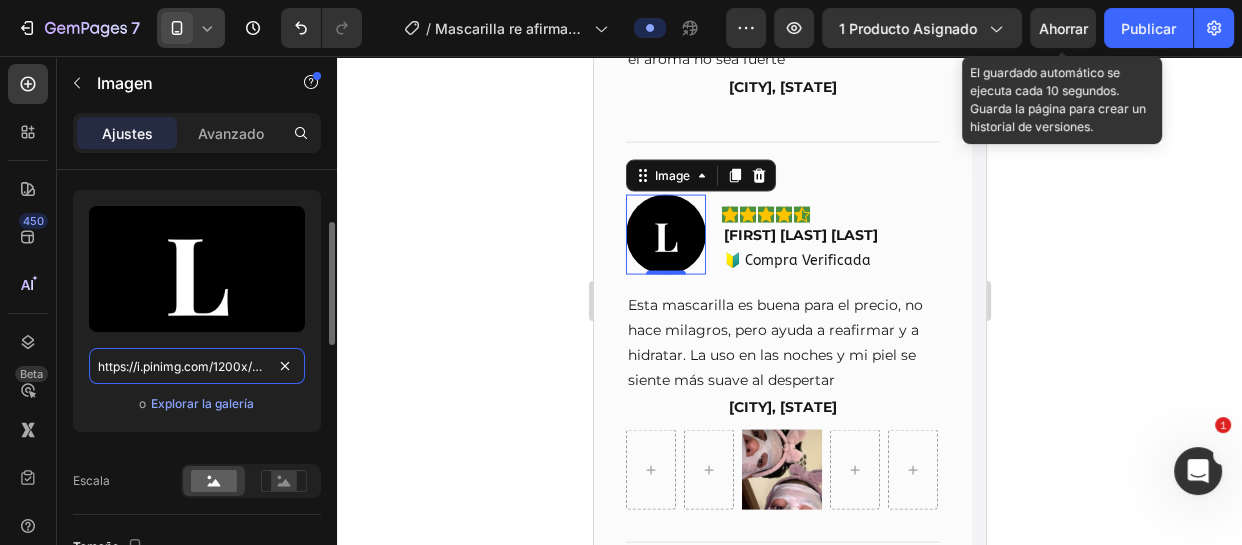 scroll, scrollTop: 0, scrollLeft: 289, axis: horizontal 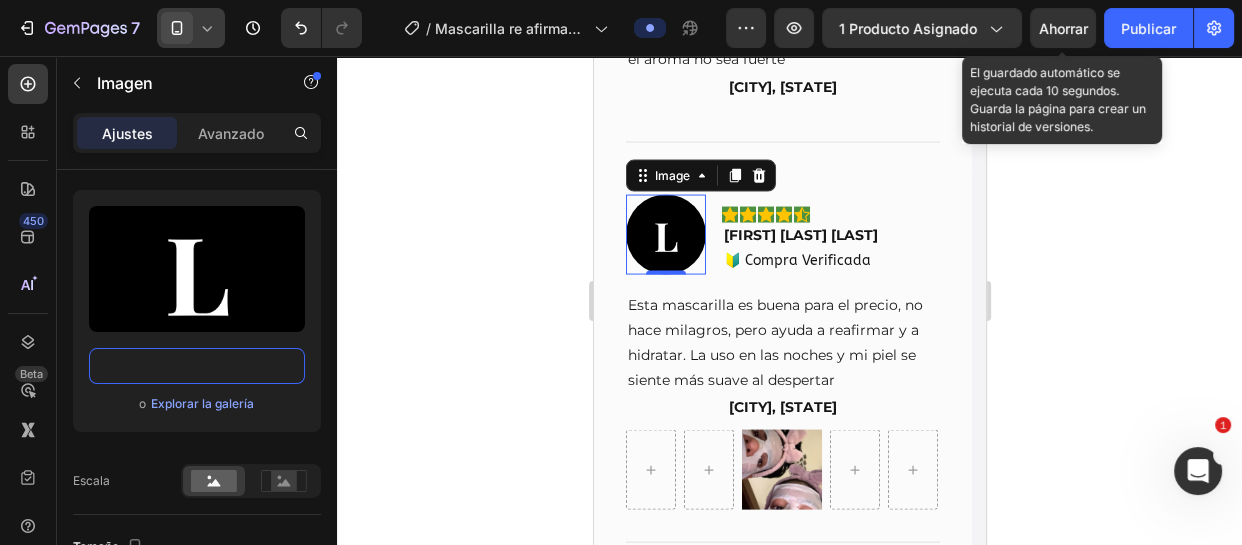 type on "https://i.pinimg.com/1200x/6a/39/8e/6a398ee54e9684ced4d65c19175dd9f1.jpg" 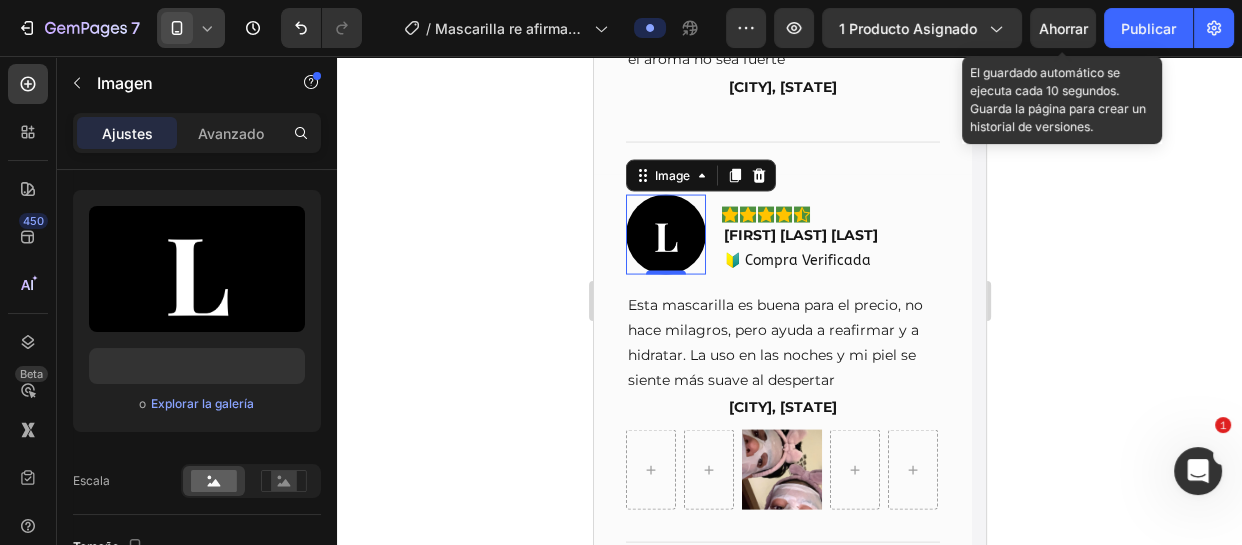 drag, startPoint x: 1070, startPoint y: 27, endPoint x: 170, endPoint y: 208, distance: 918.02014 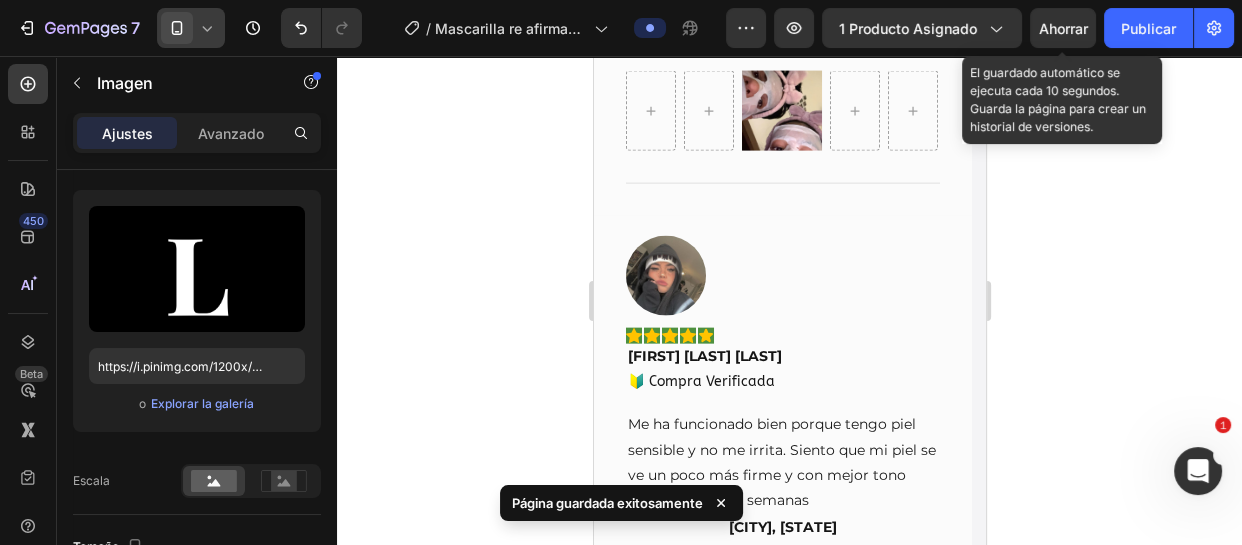 scroll, scrollTop: 10912, scrollLeft: 0, axis: vertical 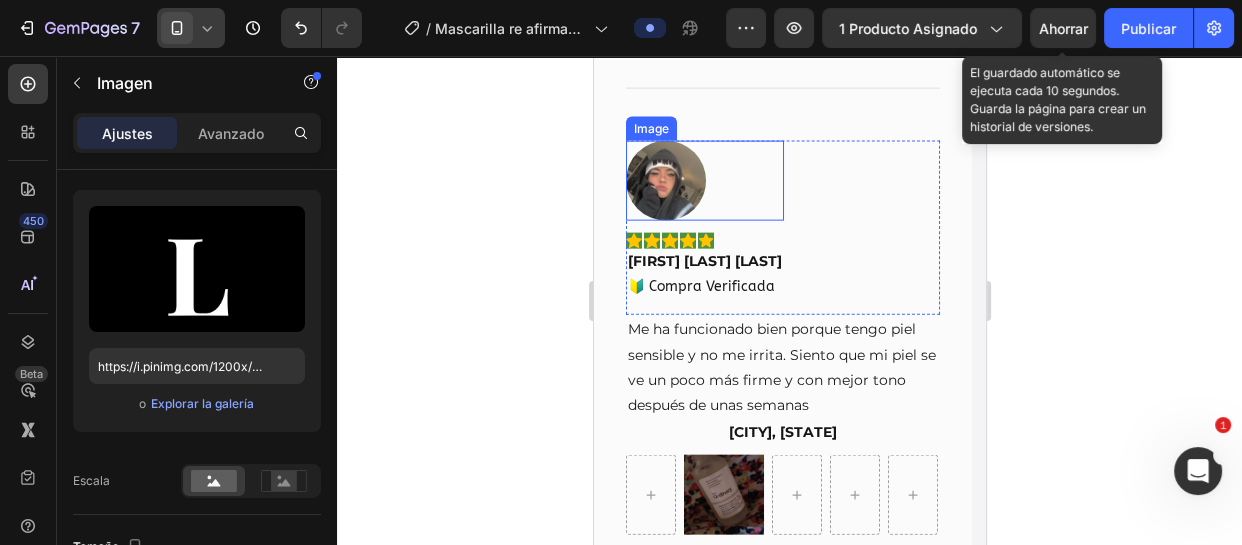 click at bounding box center [665, 181] 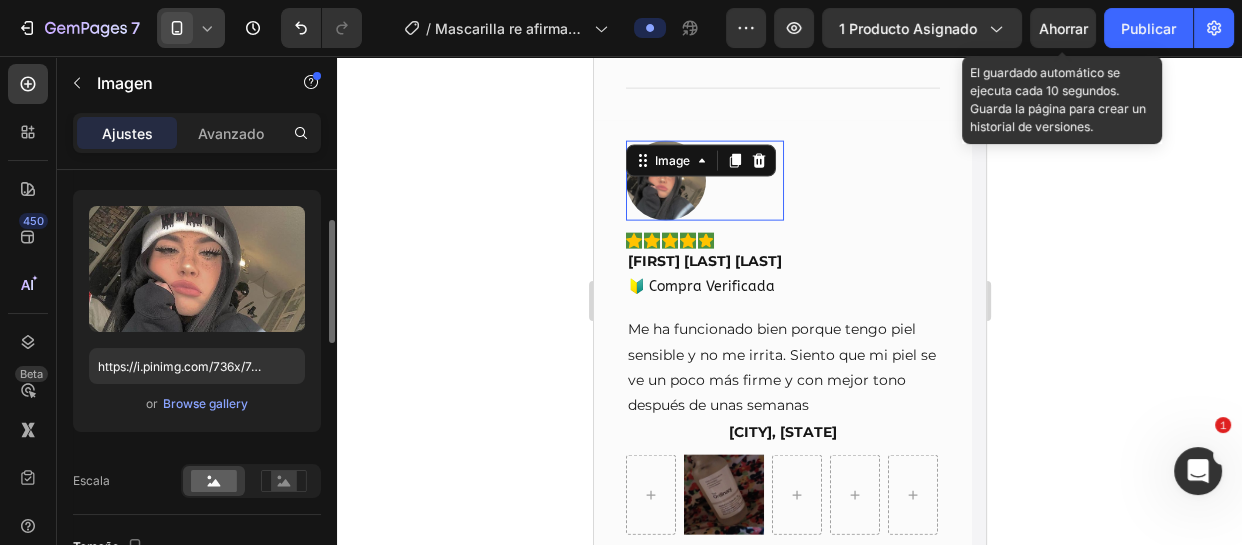 scroll, scrollTop: 180, scrollLeft: 0, axis: vertical 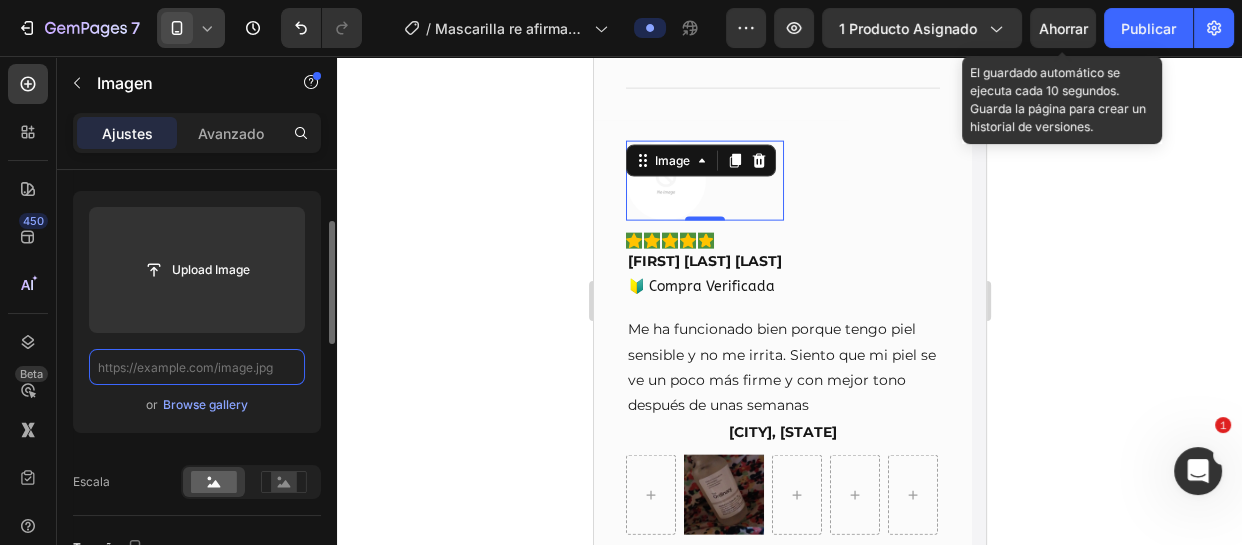 click at bounding box center (197, 367) 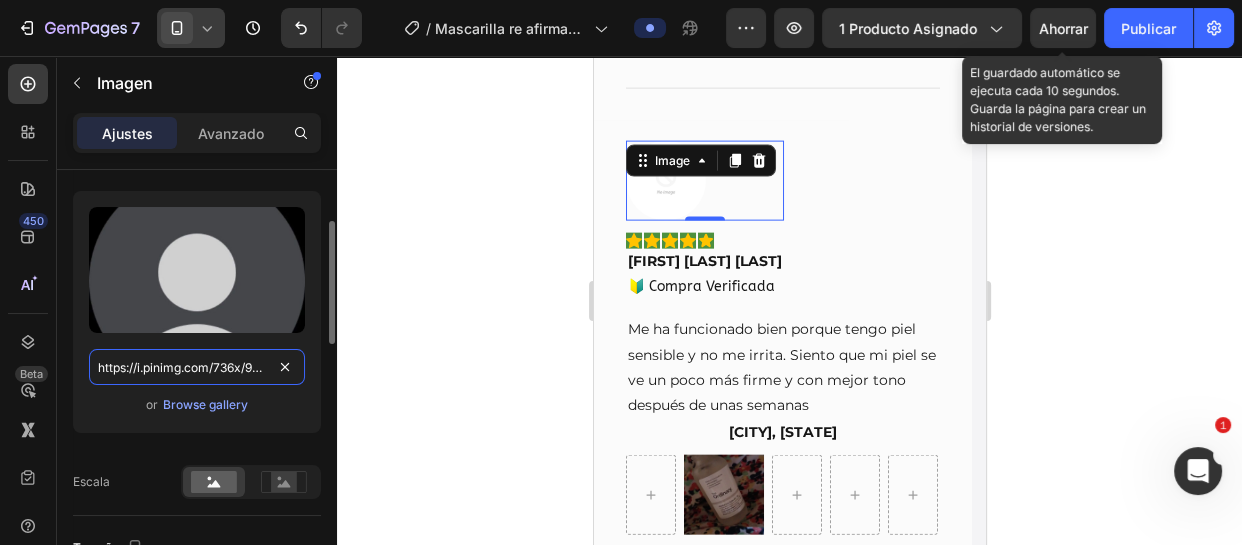 scroll, scrollTop: 0, scrollLeft: 286, axis: horizontal 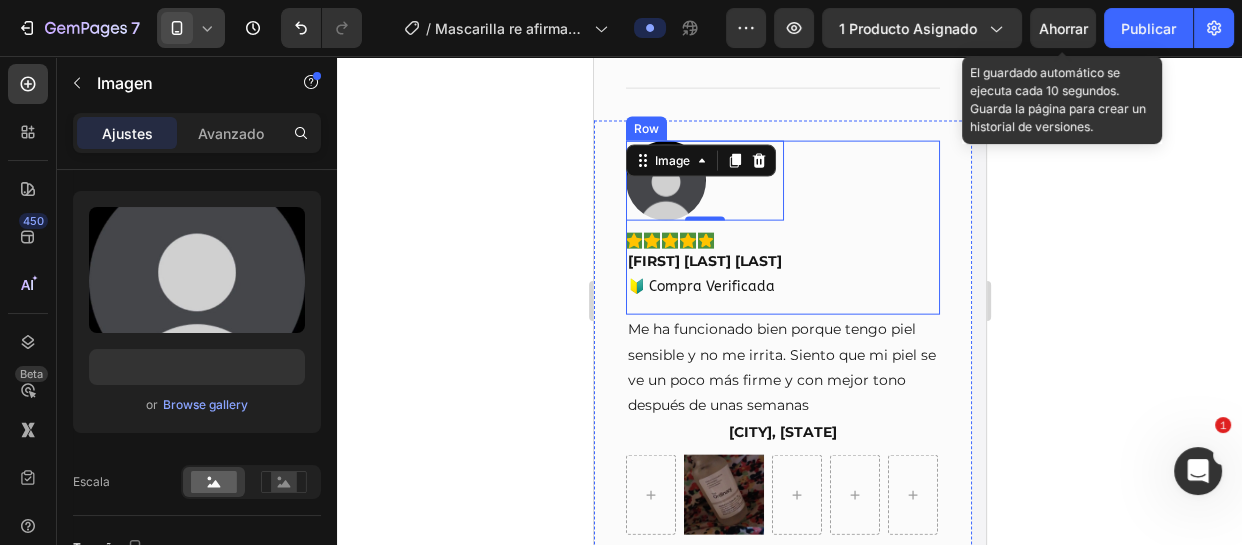 click on "Image   0
Icon
Icon
Icon
Icon
Icon Row [FIRST] [LAST] [LAST] Text block 🔰 Compra Verificada Text block Row" at bounding box center [782, 228] 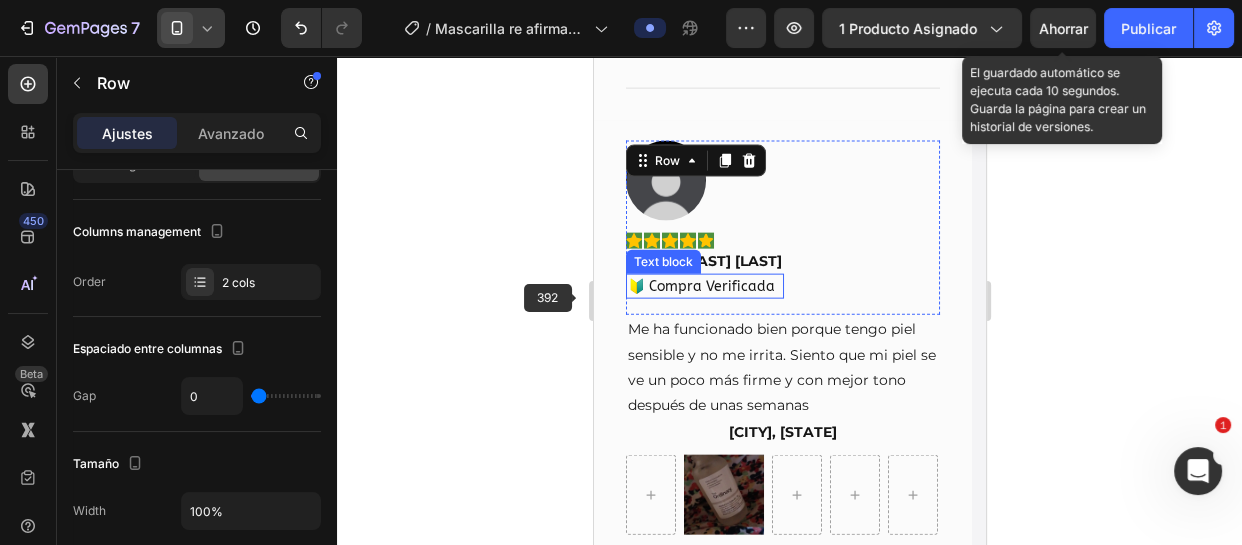 scroll, scrollTop: 0, scrollLeft: 0, axis: both 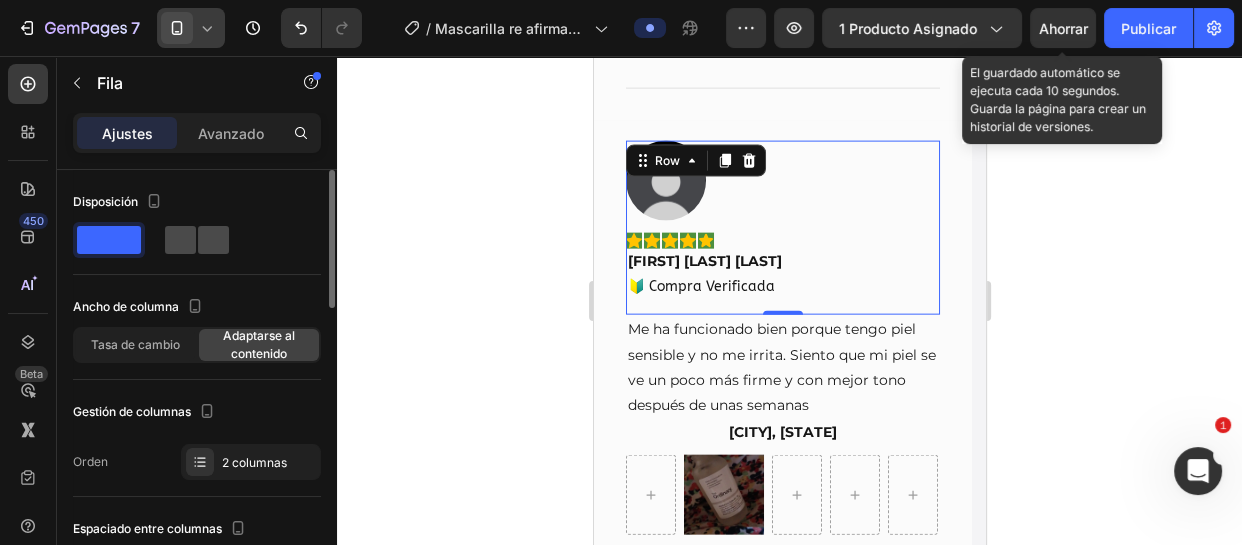click 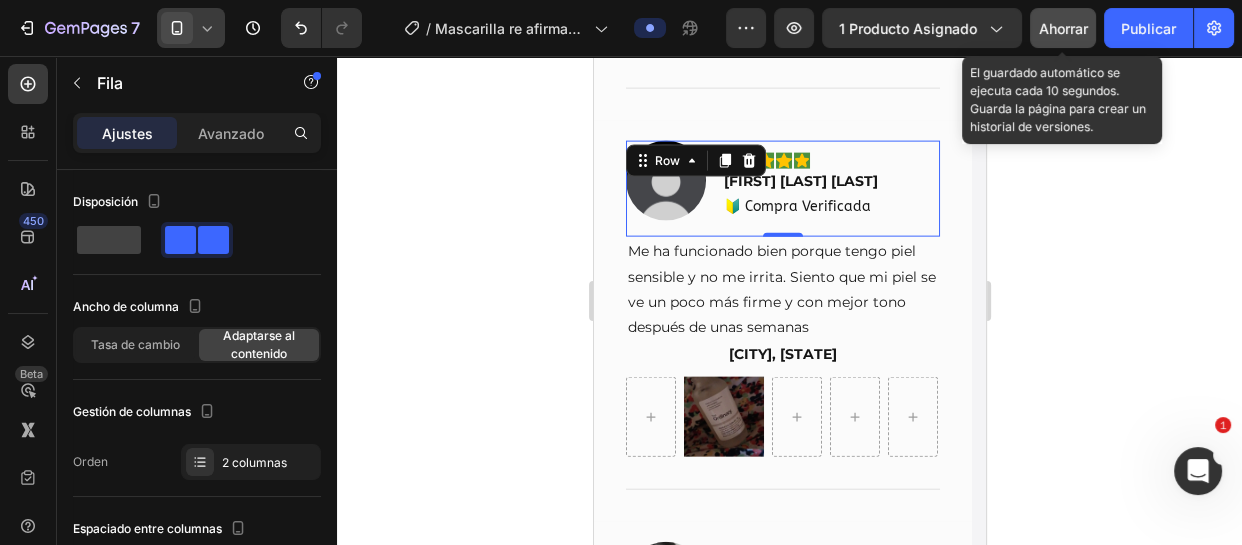 drag, startPoint x: 1041, startPoint y: 31, endPoint x: 308, endPoint y: 167, distance: 745.5099 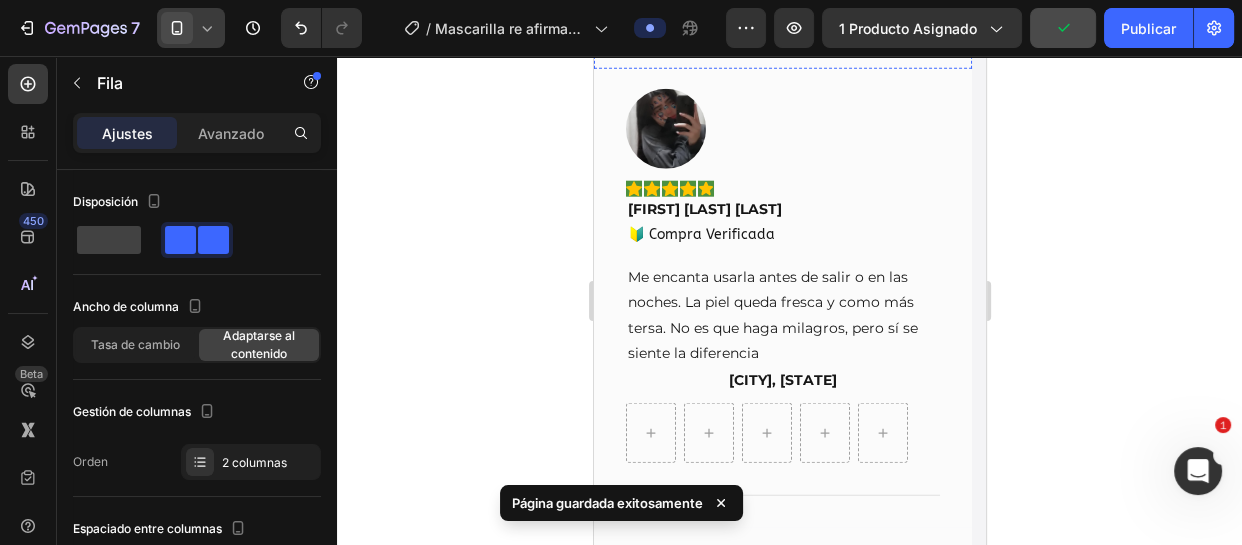 scroll, scrollTop: 11367, scrollLeft: 0, axis: vertical 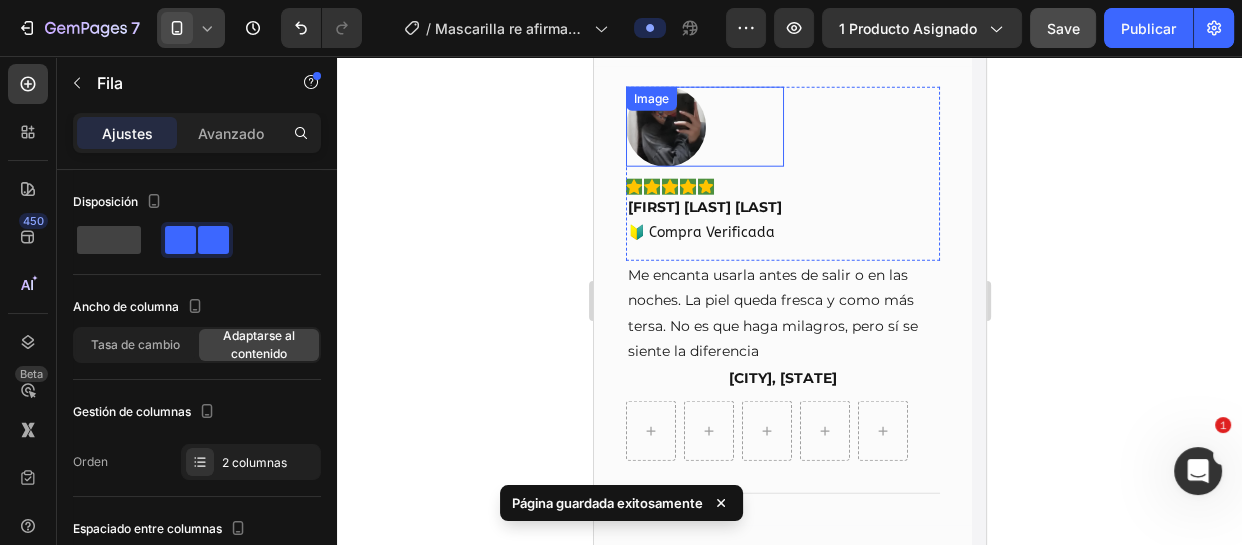 click at bounding box center [665, 127] 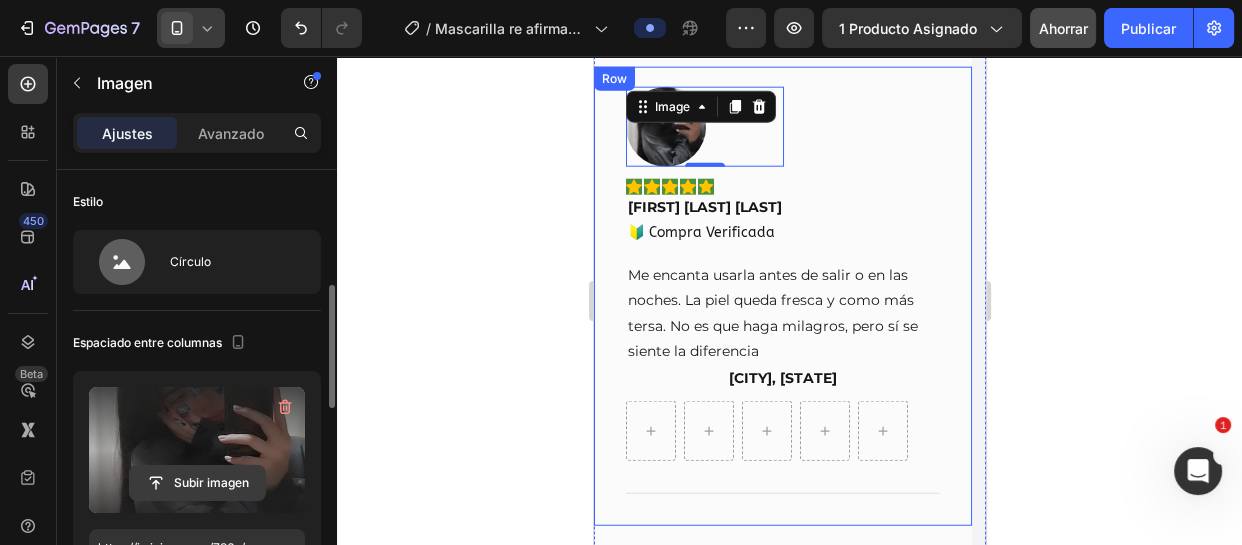 scroll, scrollTop: 90, scrollLeft: 0, axis: vertical 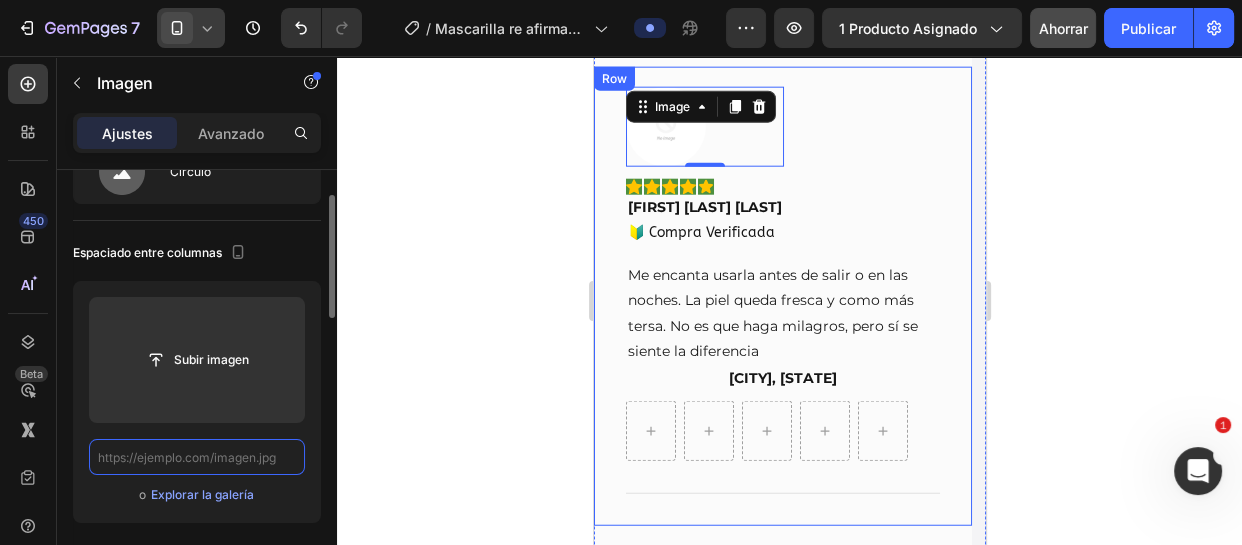 click at bounding box center [197, 457] 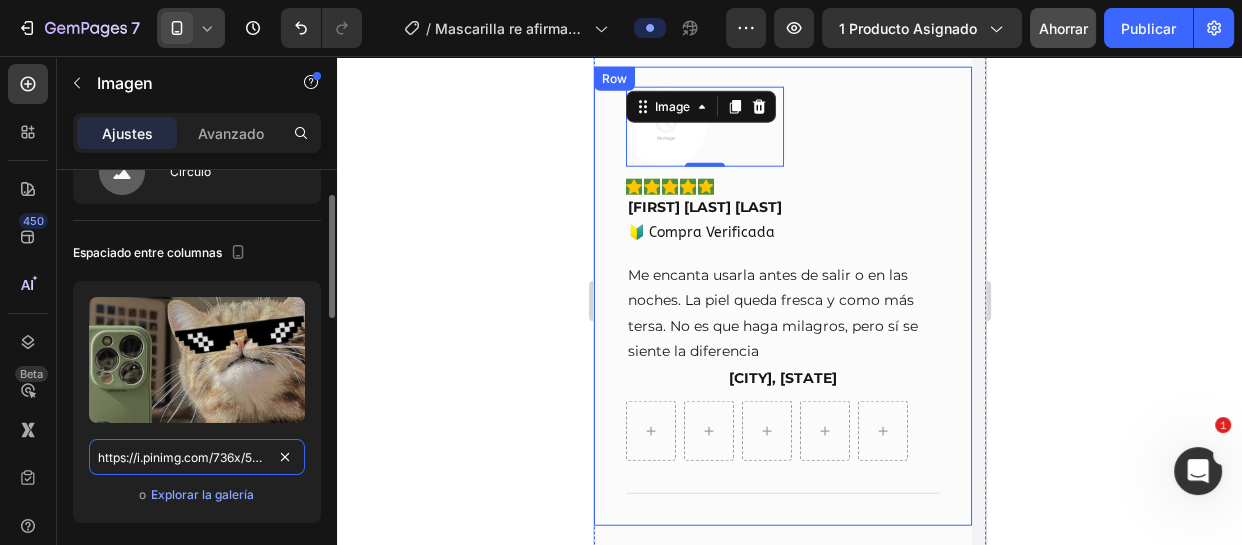 scroll, scrollTop: 0, scrollLeft: 260, axis: horizontal 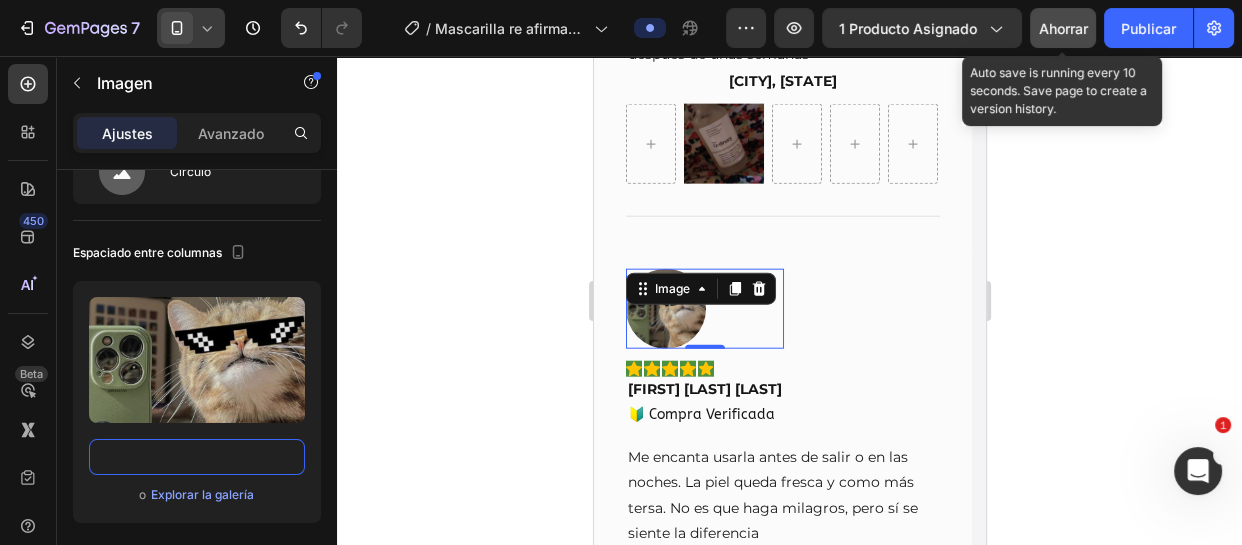type on "https://i.pinimg.com/736x/55/bf/c1/55bfc1ab1c5bef697ef4197d0f2c9df0.jpg" 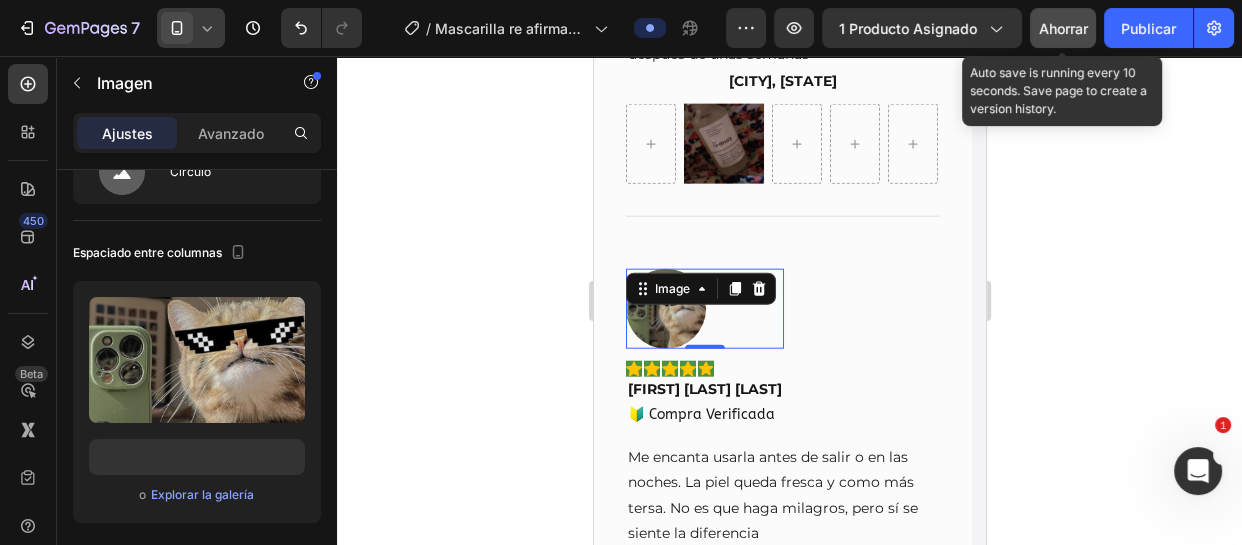 click on "Ahorrar" at bounding box center (1063, 28) 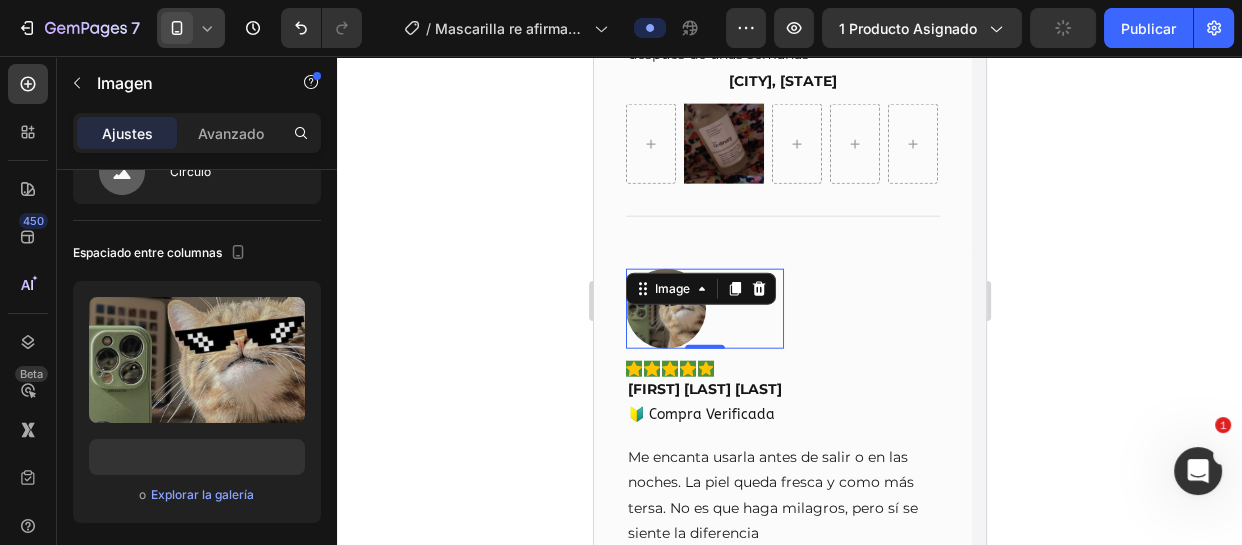 scroll, scrollTop: 0, scrollLeft: 0, axis: both 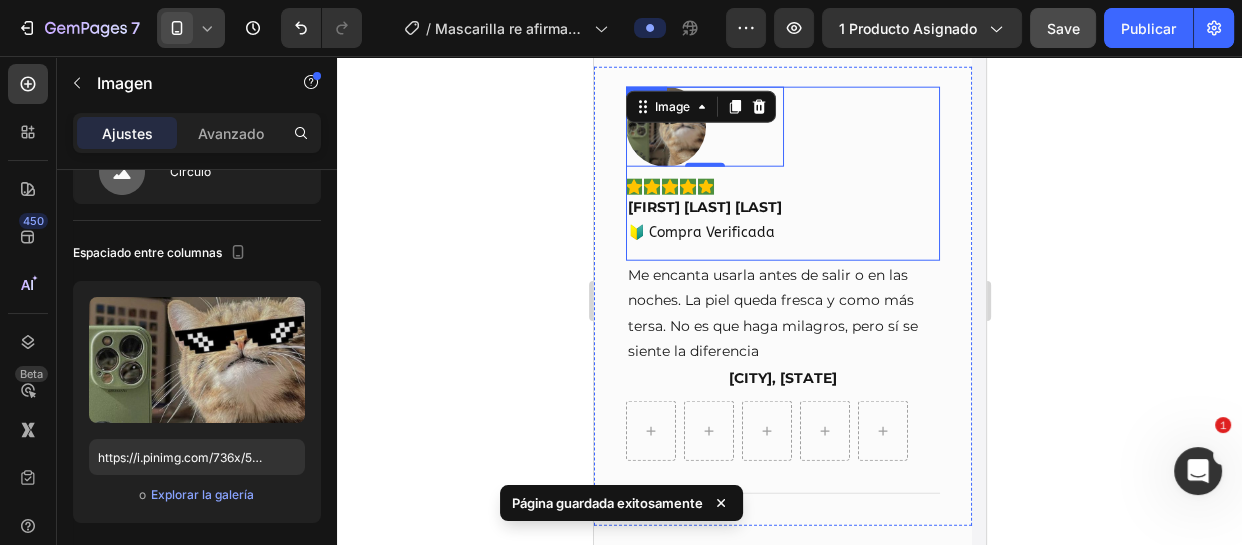 click on "Image   0
Icon
Icon
Icon
Icon
Icon Row [FIRST] [LAST] [LAST] Text block 🔰 Compra Verificada Text block Row" at bounding box center (782, 174) 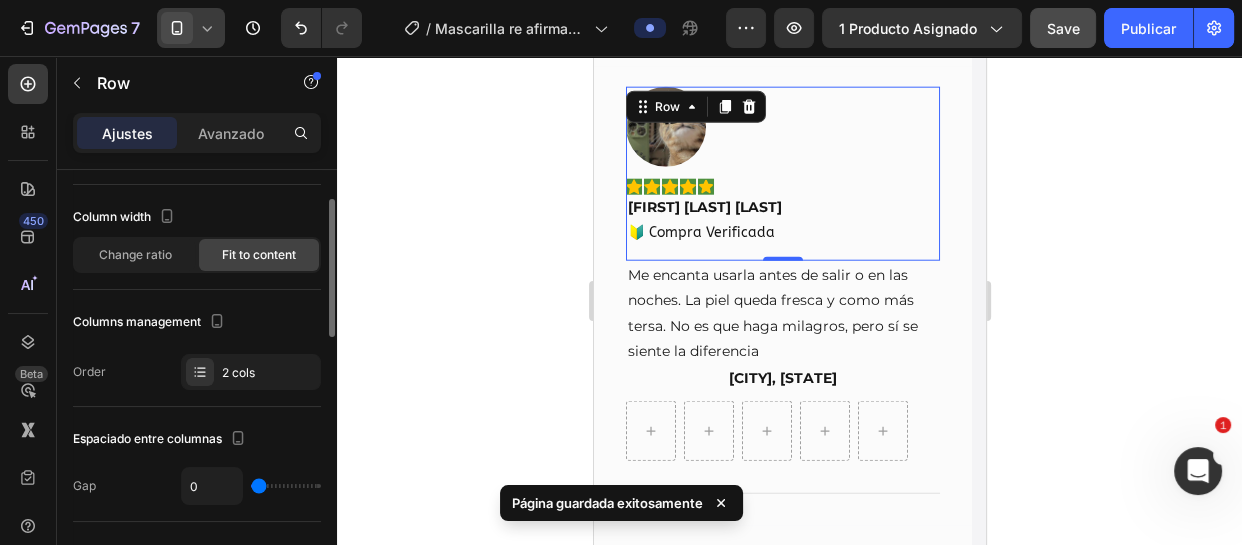 scroll, scrollTop: 0, scrollLeft: 0, axis: both 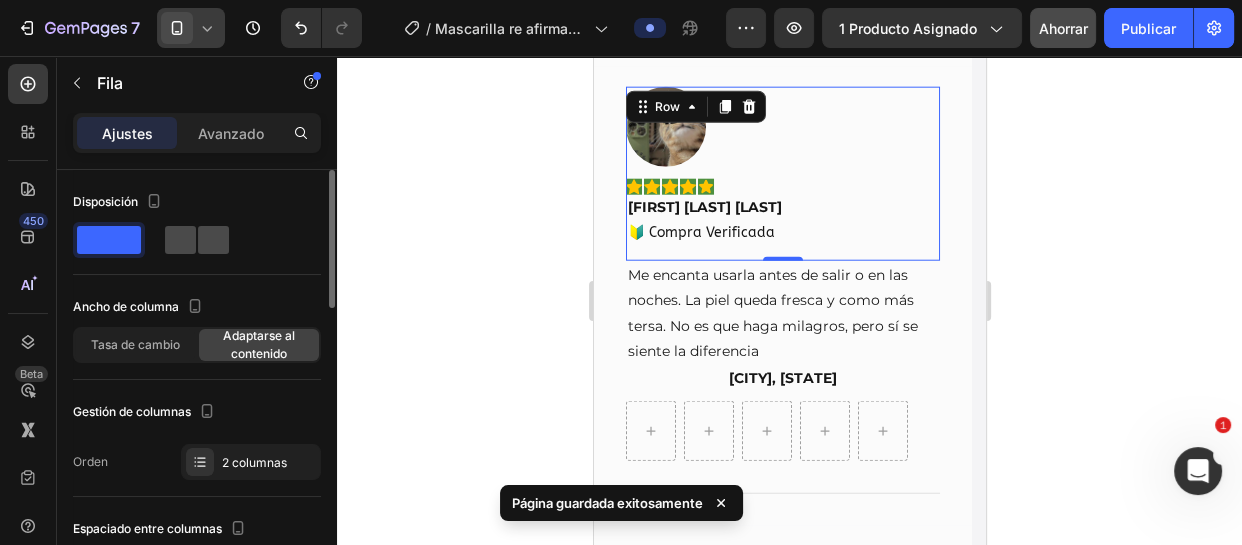 drag, startPoint x: 197, startPoint y: 245, endPoint x: 285, endPoint y: 138, distance: 138.5388 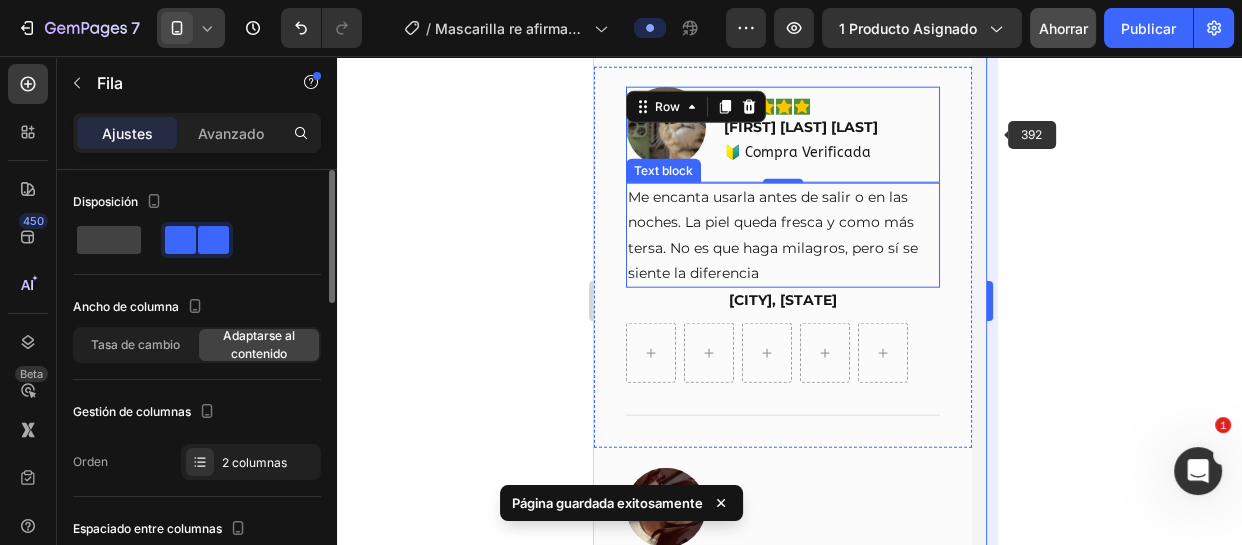 type on "16" 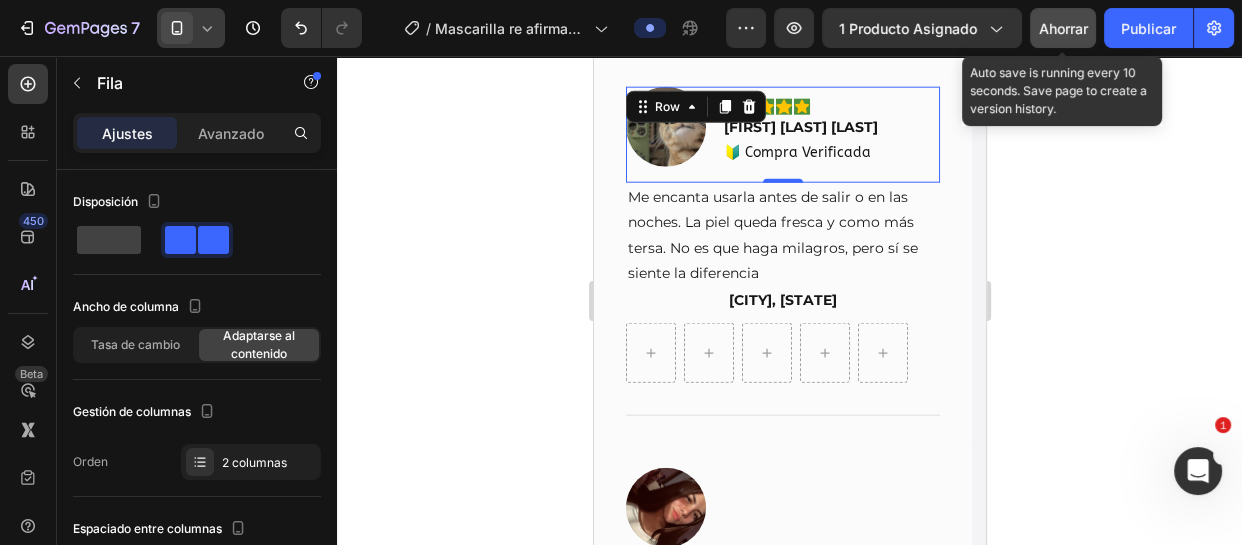 click on "Ahorrar" 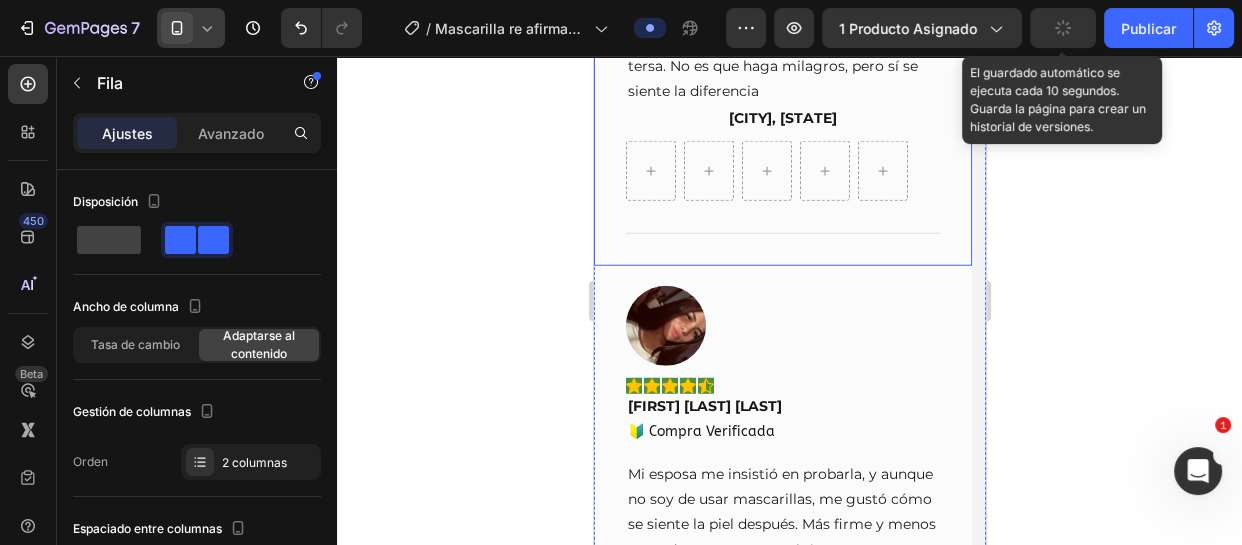 scroll, scrollTop: 11640, scrollLeft: 0, axis: vertical 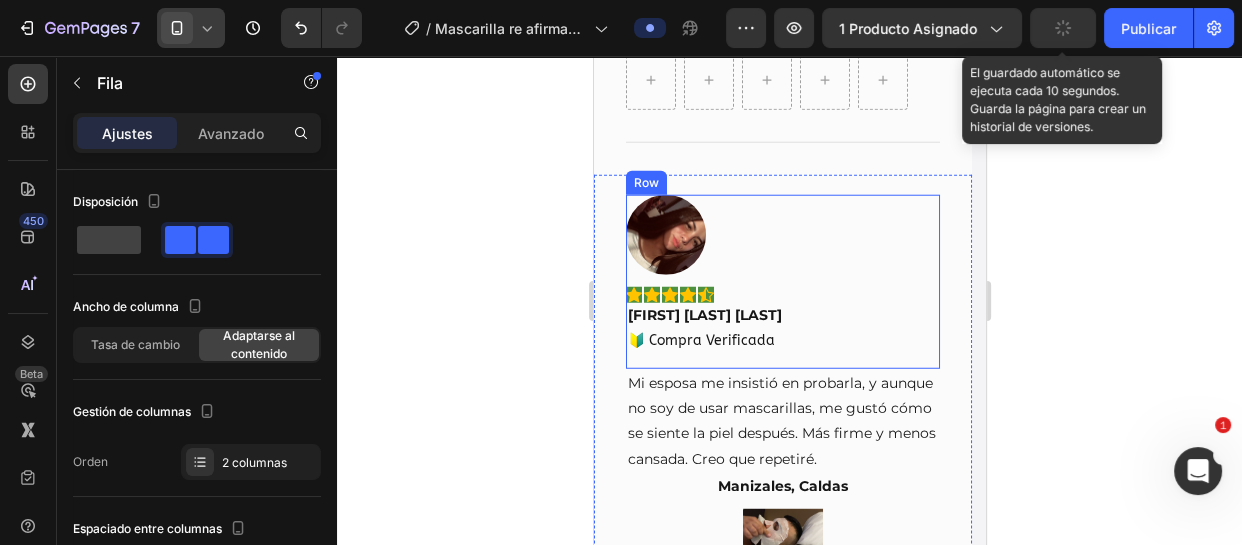 click on "Image
Icon
Icon
Icon
Icon
Icon Row [FIRST] [LAST] Text block 🔰 Compra Verificada Text block Row" at bounding box center [782, 282] 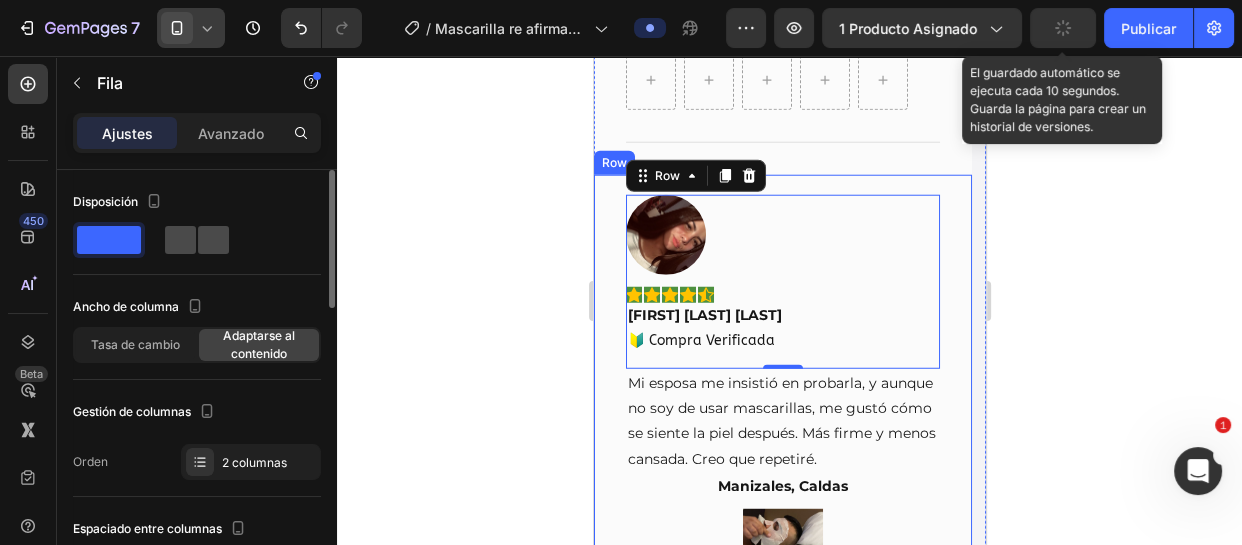 click 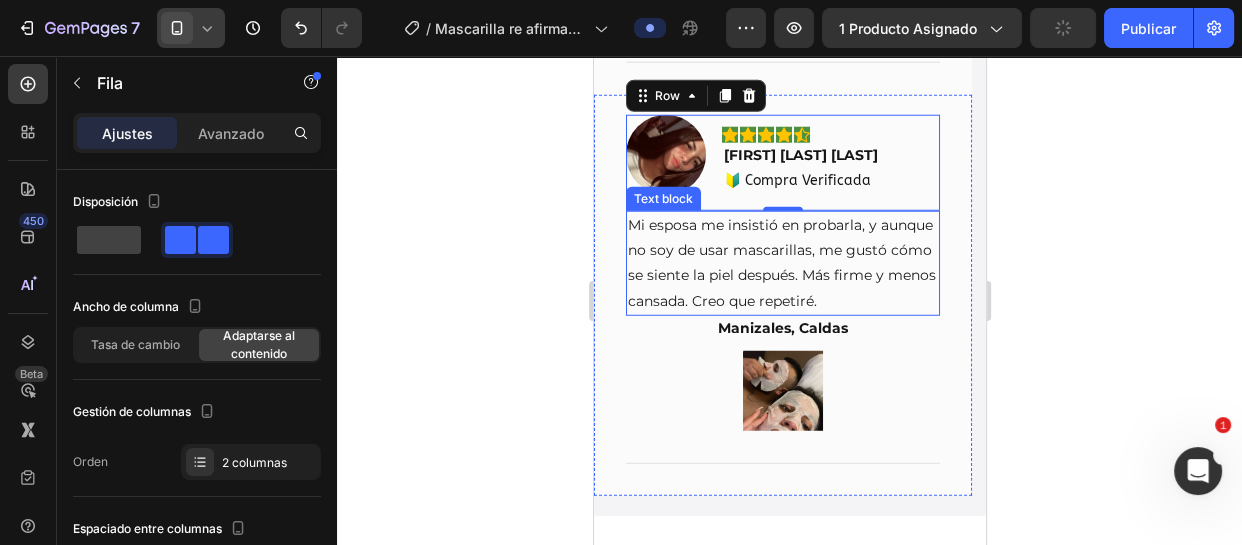 scroll, scrollTop: 11730, scrollLeft: 0, axis: vertical 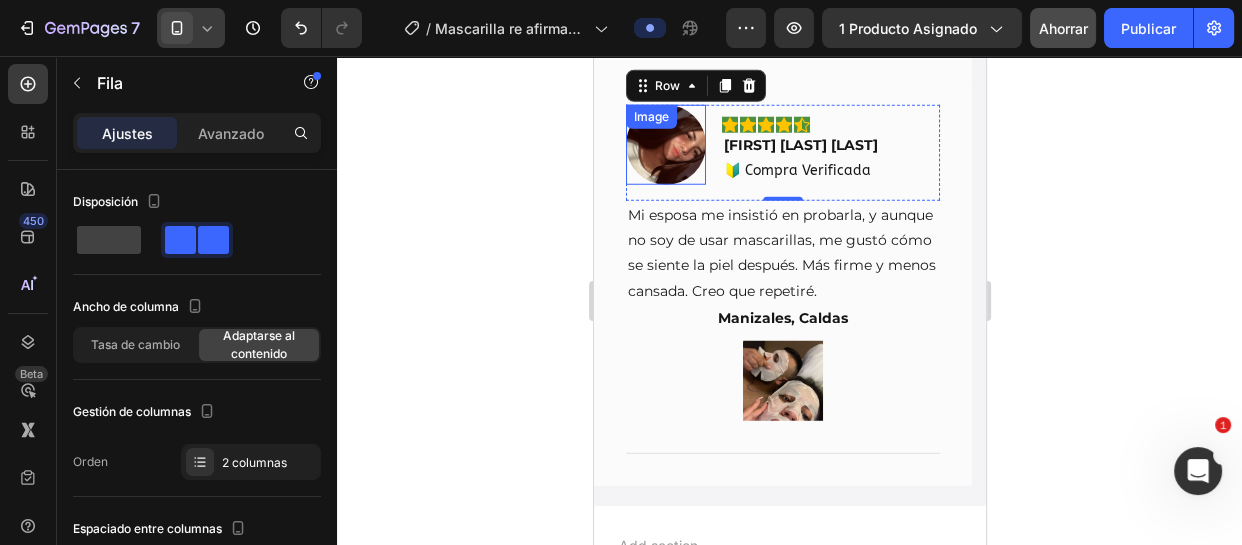 click at bounding box center (665, 145) 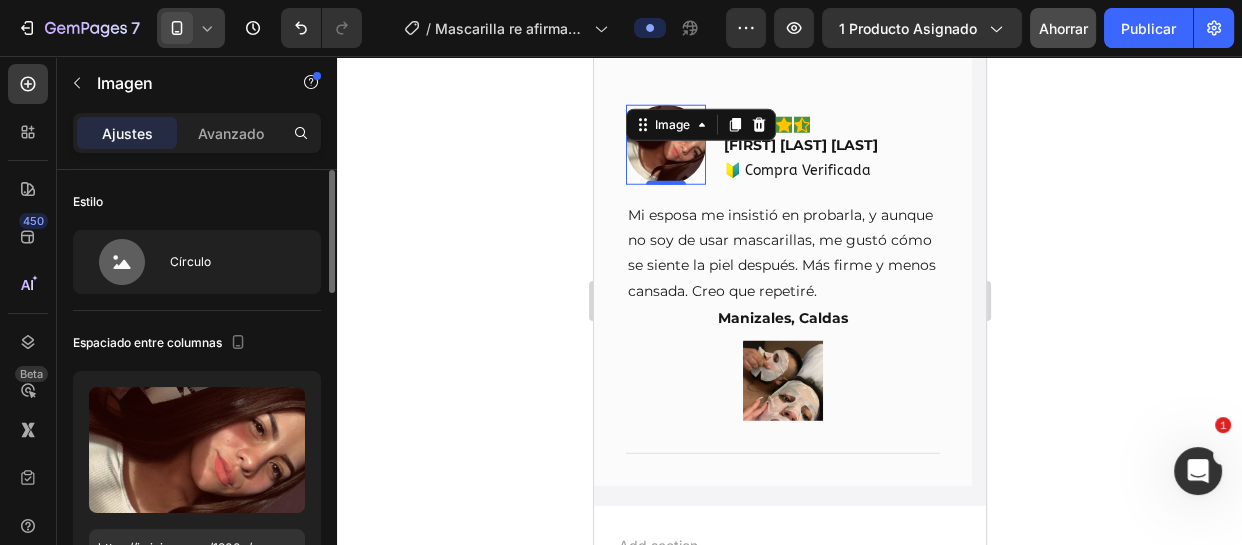 scroll, scrollTop: 181, scrollLeft: 0, axis: vertical 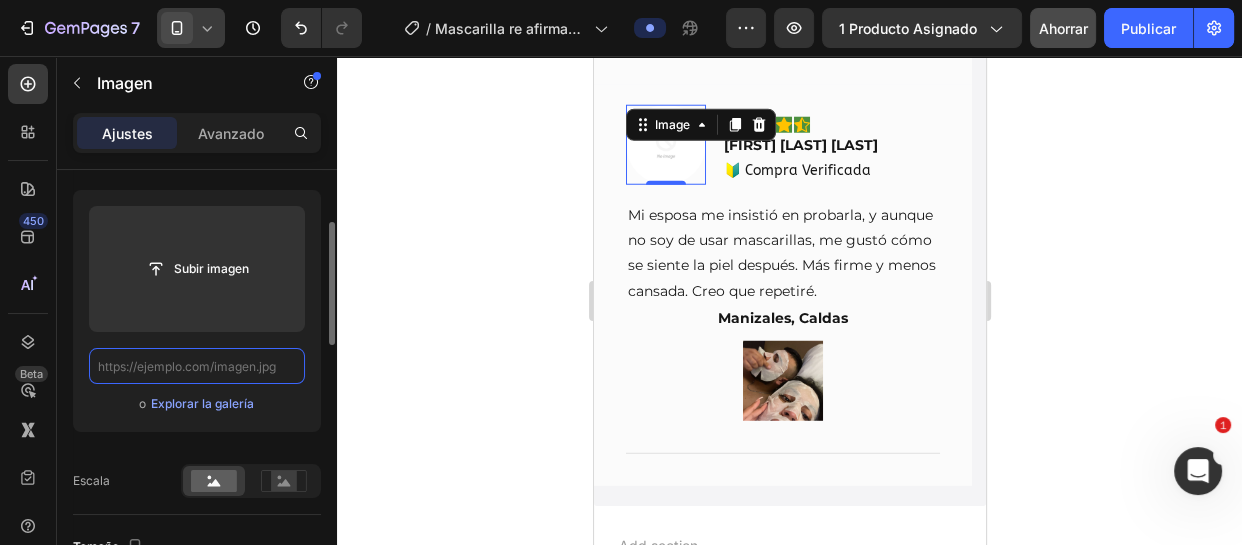 click at bounding box center (197, 366) 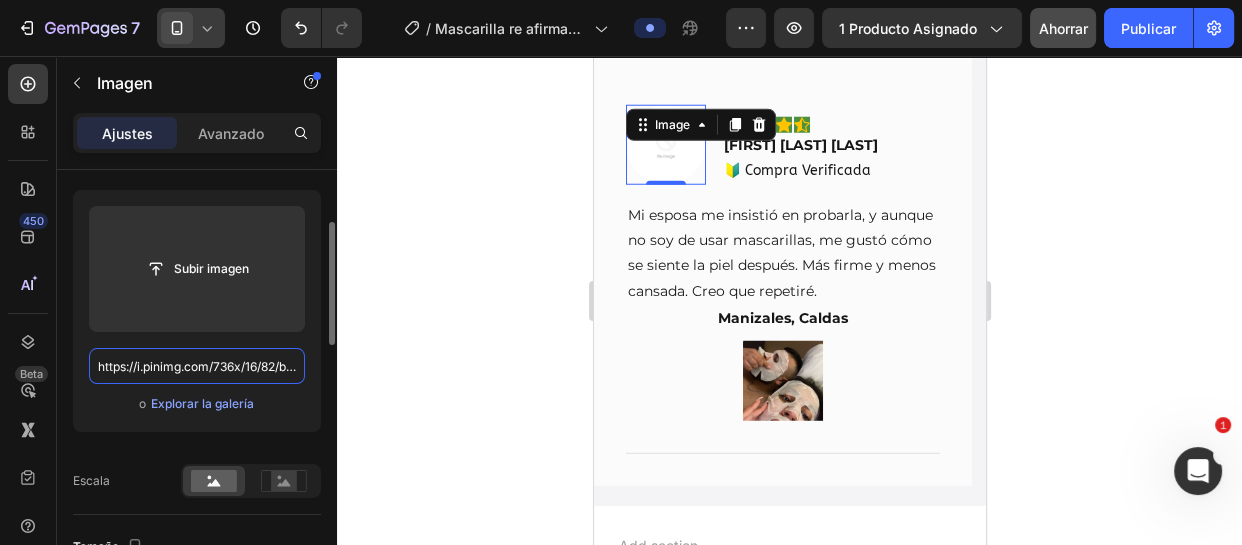 scroll, scrollTop: 0, scrollLeft: 289, axis: horizontal 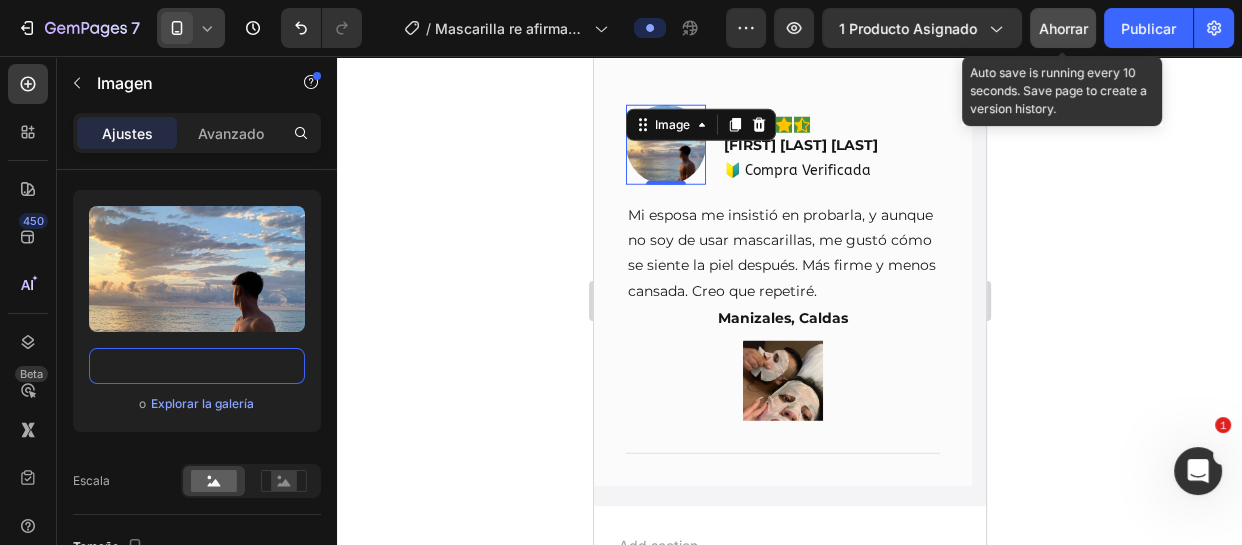 type on "https://i.pinimg.com/736x/16/82/b9/1682b95553a0965924d9a4caba9dce02.jpg" 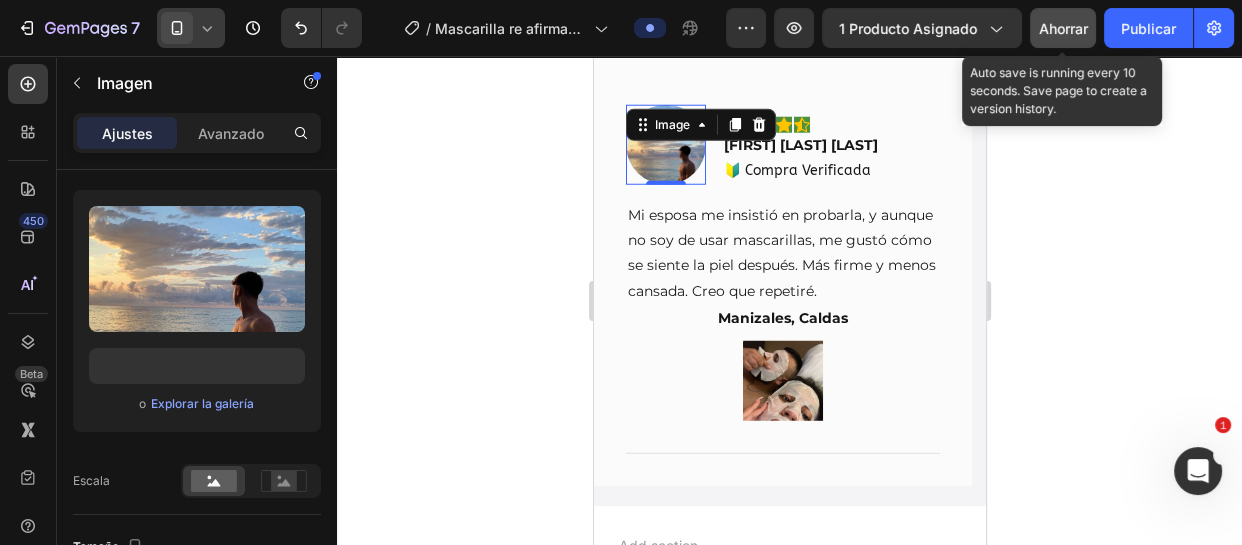 click on "Ahorrar" 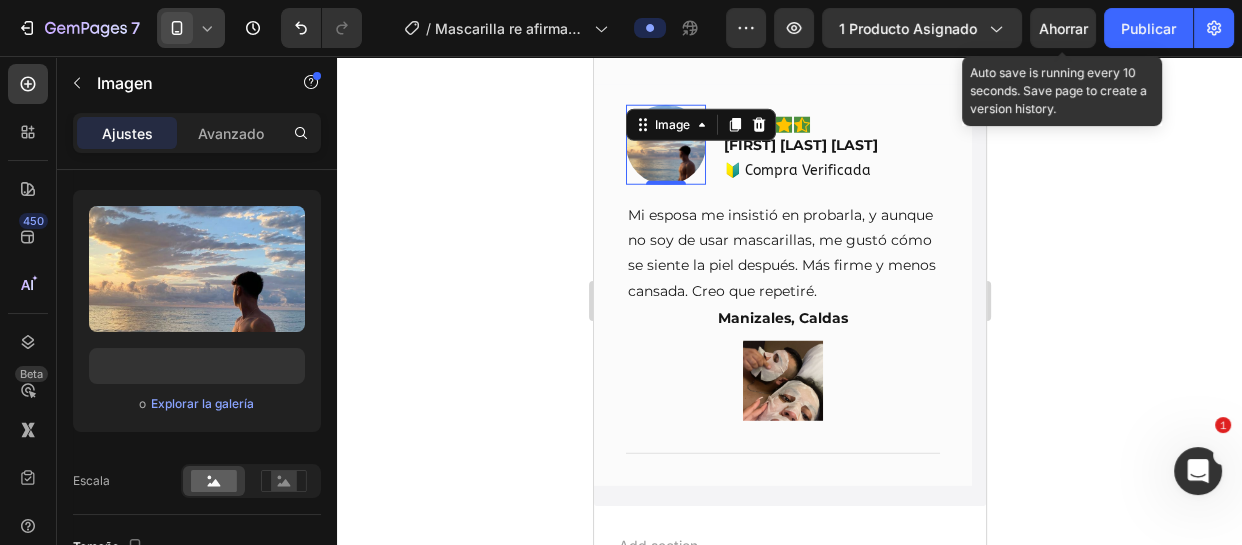 scroll, scrollTop: 0, scrollLeft: 0, axis: both 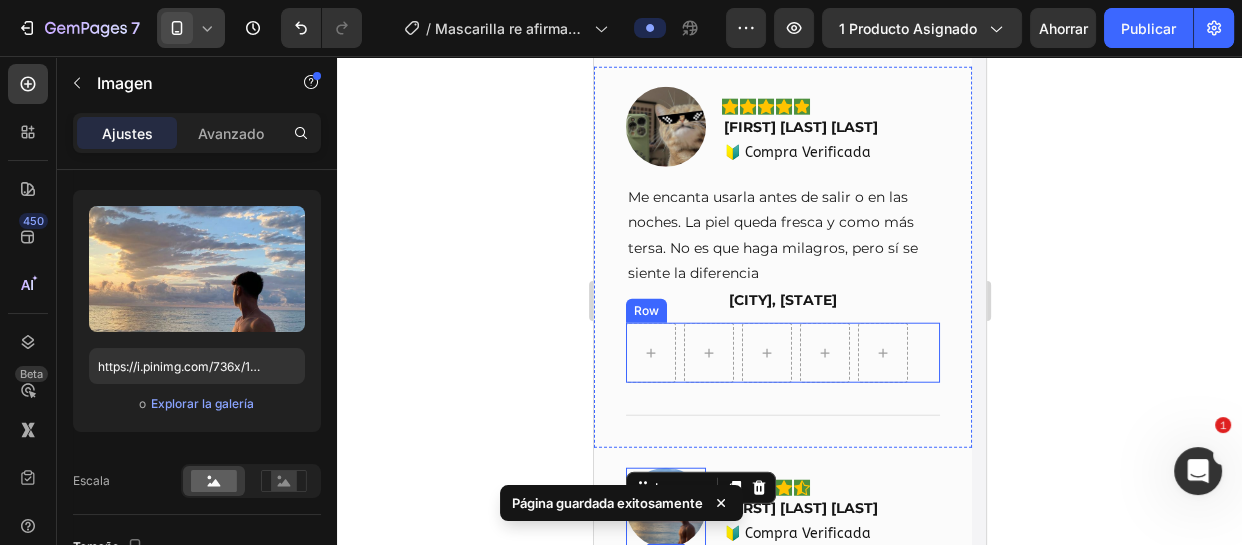 click on "Row" at bounding box center (782, 353) 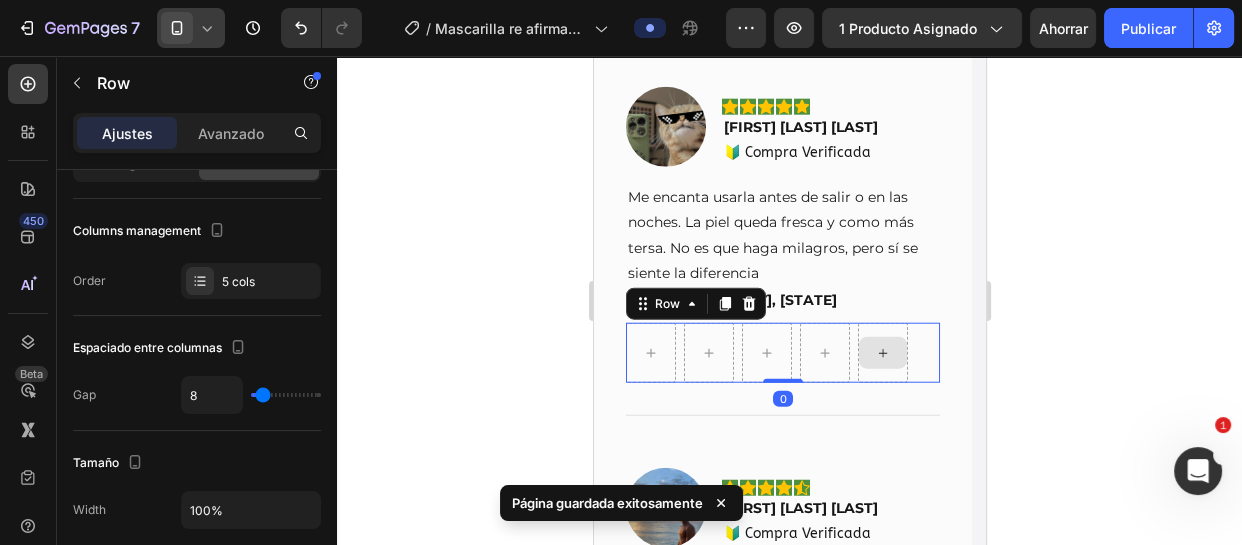scroll, scrollTop: 0, scrollLeft: 0, axis: both 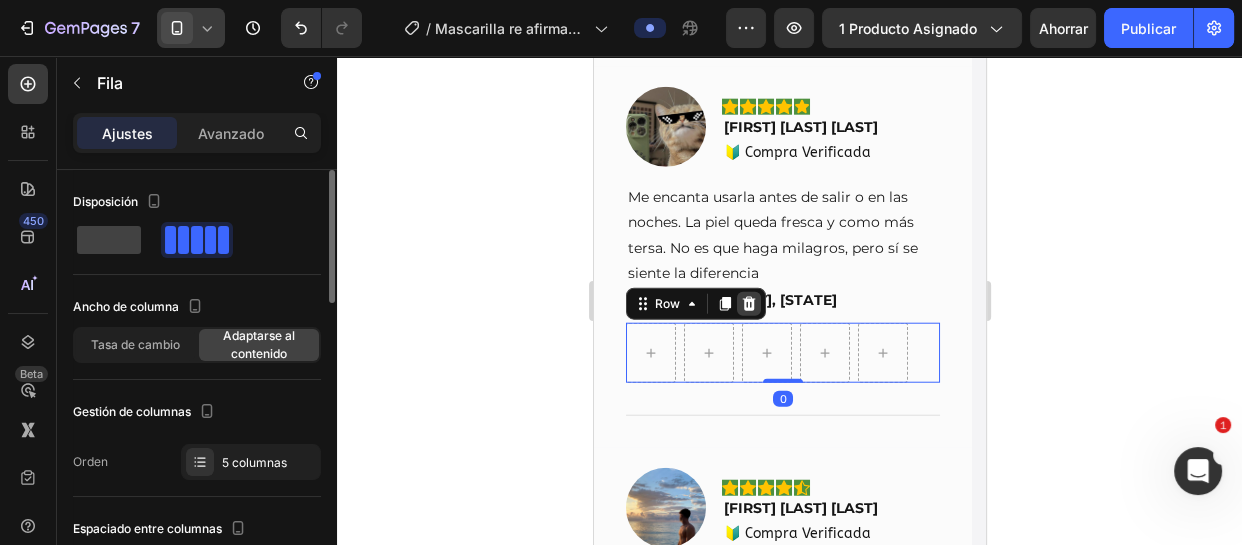 click 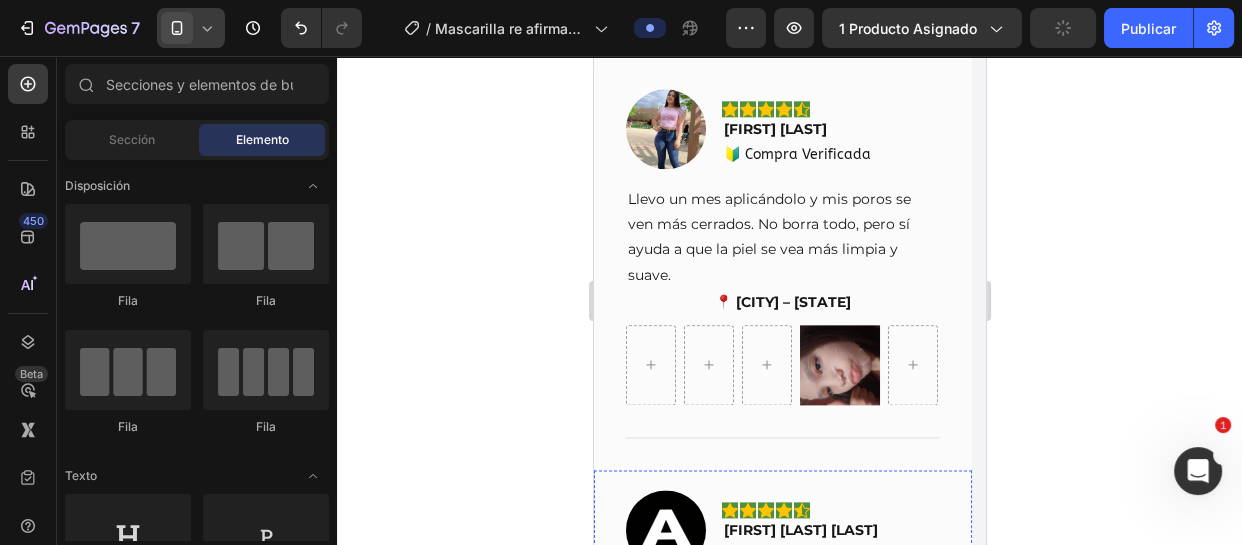 scroll, scrollTop: 9047, scrollLeft: 0, axis: vertical 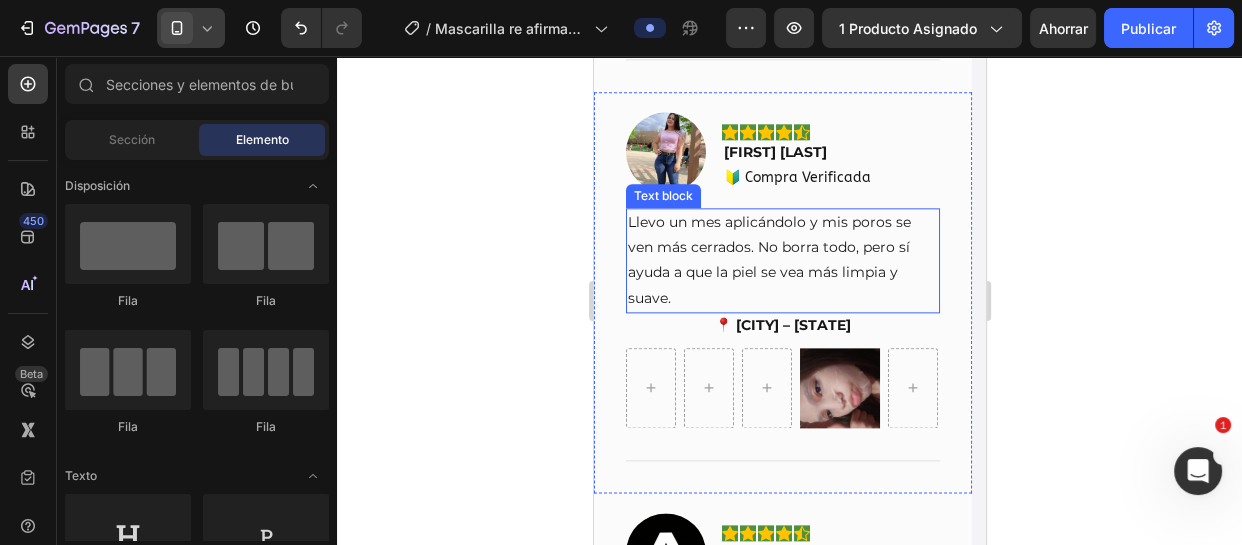 click on "Llevo un mes aplicándolo y mis poros se ven más cerrados. No borra todo, pero sí ayuda a que la piel se vea más limpia y suave." at bounding box center [782, 260] 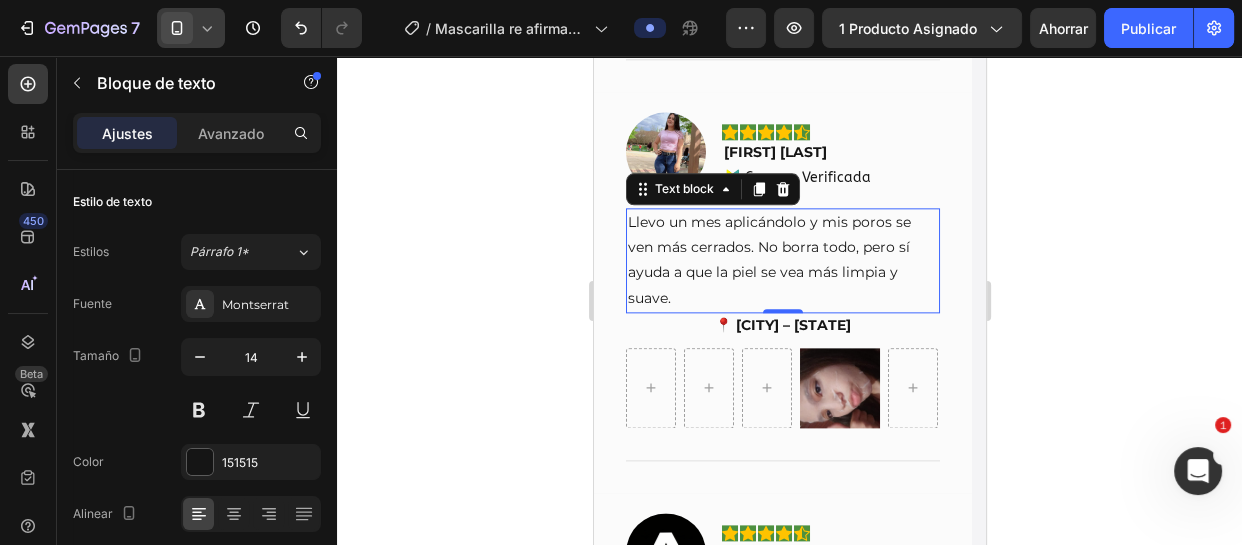 click on "Llevo un mes aplicándolo y mis poros se ven más cerrados. No borra todo, pero sí ayuda a que la piel se vea más limpia y suave." at bounding box center [782, 260] 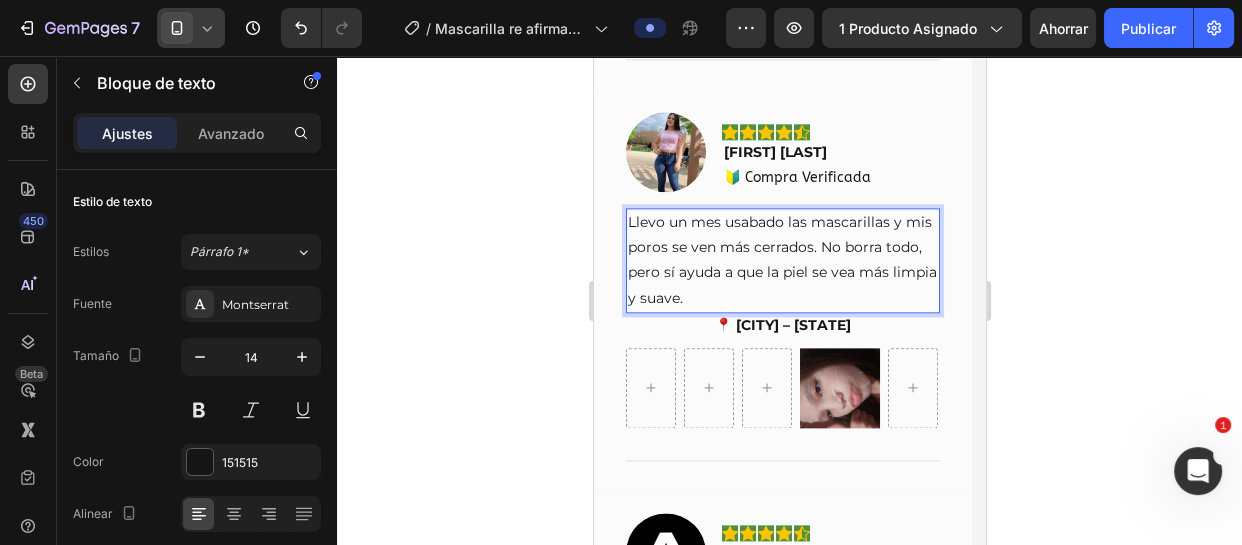 click on "Llevo un mes usabado las mascarillas y mis poros se ven más cerrados. No borra todo, pero sí ayuda a que la piel se vea más limpia y suave." at bounding box center (782, 260) 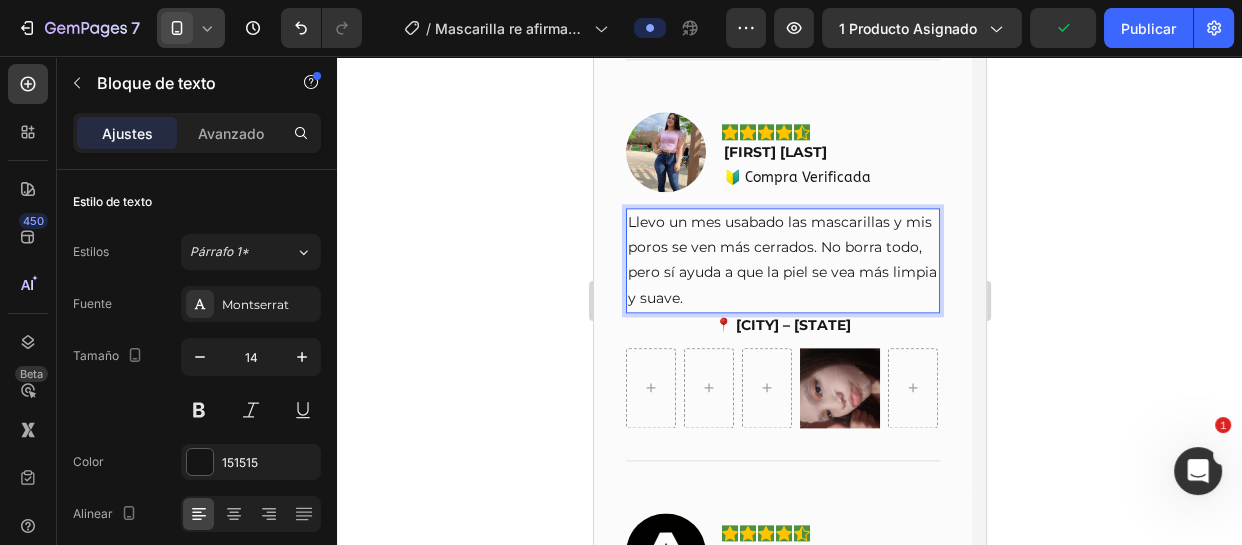 click on "Llevo un mes usabado las mascarillas y mis poros se ven más cerrados. No borra todo, pero sí ayuda a que la piel se vea más limpia y suave." at bounding box center (782, 260) 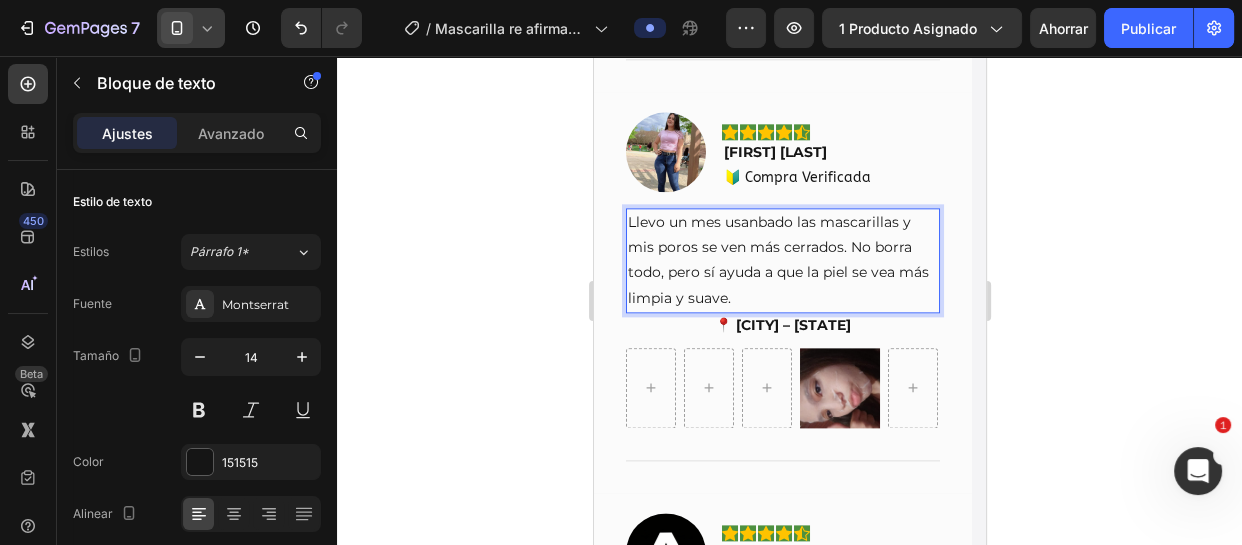 click on "Llevo un mes usanbado las mascarillas y mis poros se ven más cerrados. No borra todo, pero sí ayuda a que la piel se vea más limpia y suave." at bounding box center (782, 260) 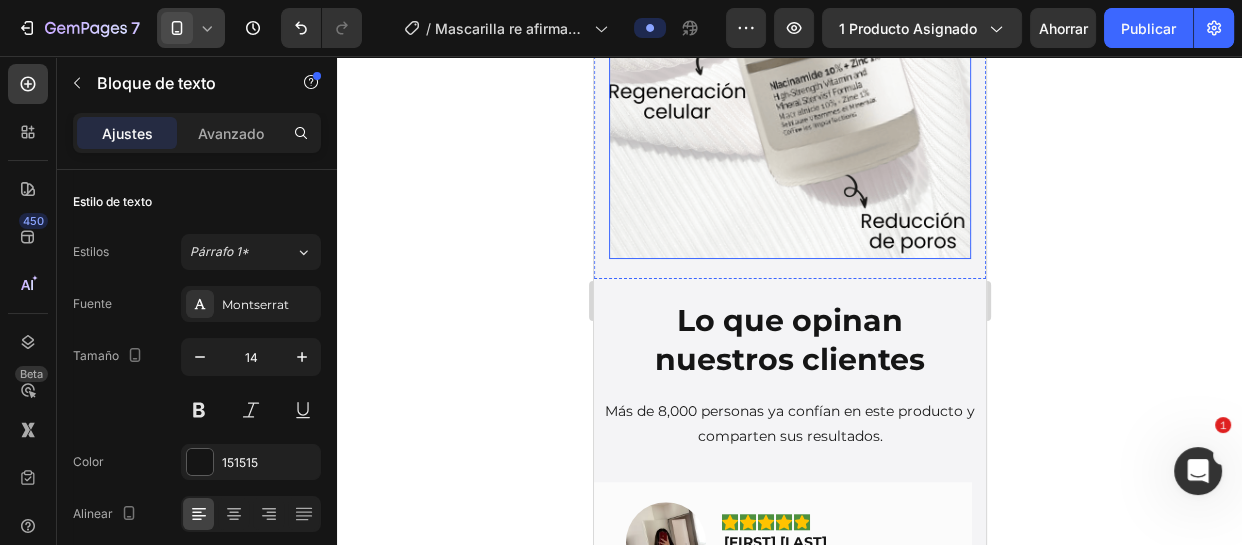 scroll, scrollTop: 8544, scrollLeft: 0, axis: vertical 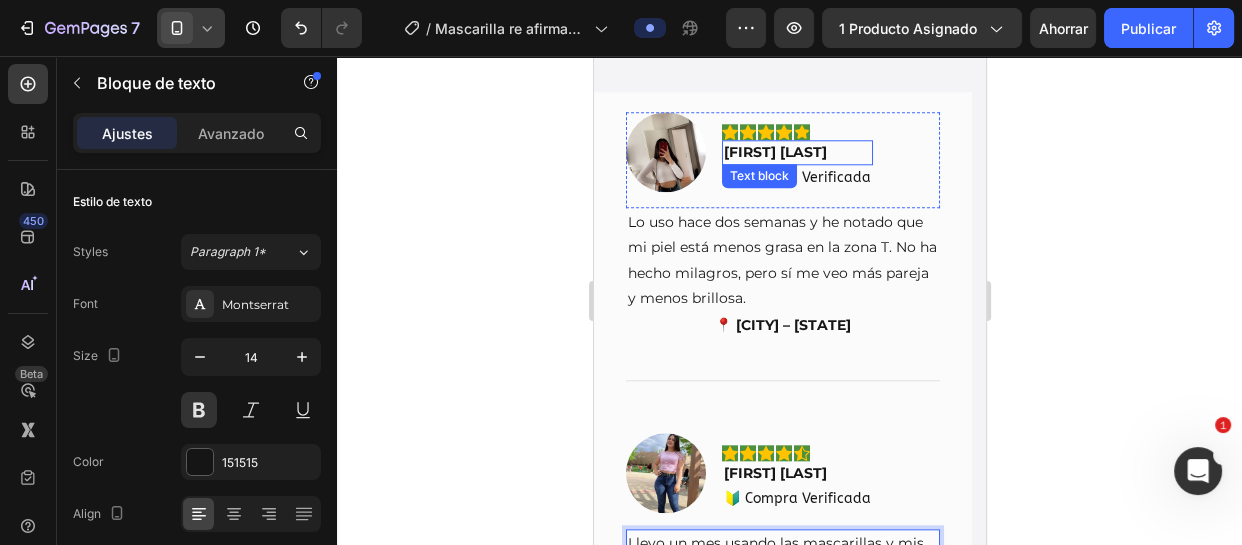 click on "[FIRST] [LAST]" at bounding box center (796, 152) 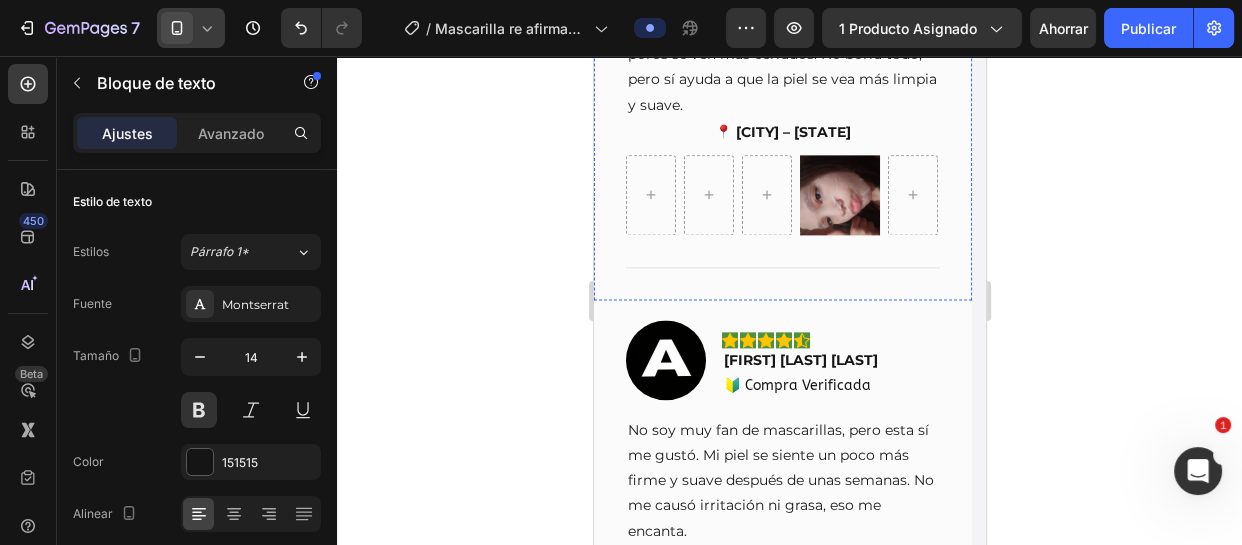 scroll, scrollTop: 9271, scrollLeft: 0, axis: vertical 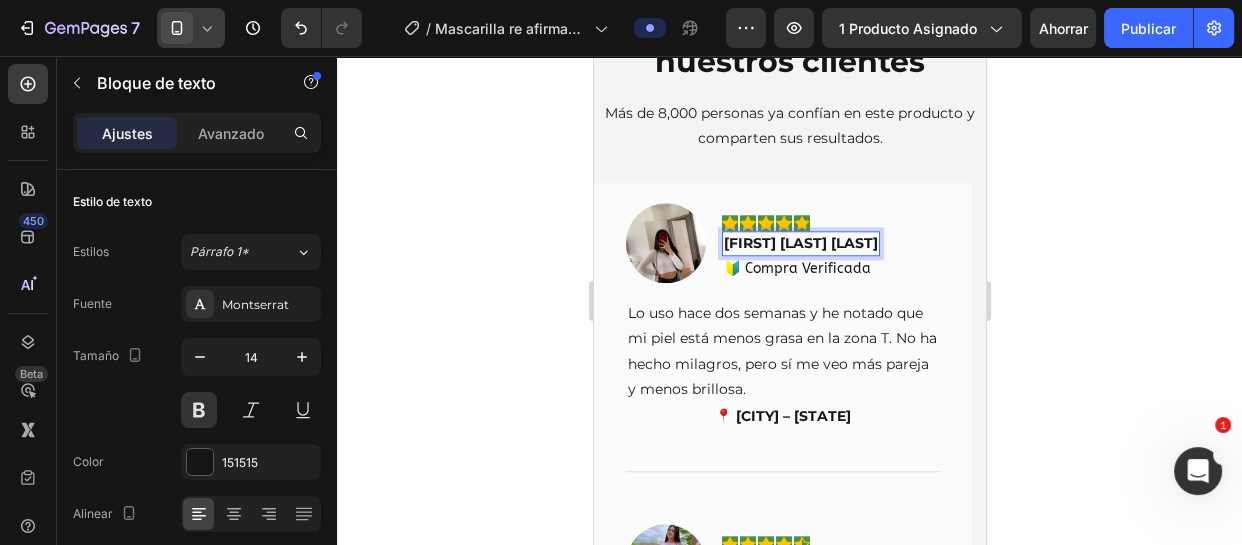click on "[FIRST] [LAST] [LAST]" at bounding box center [800, 243] 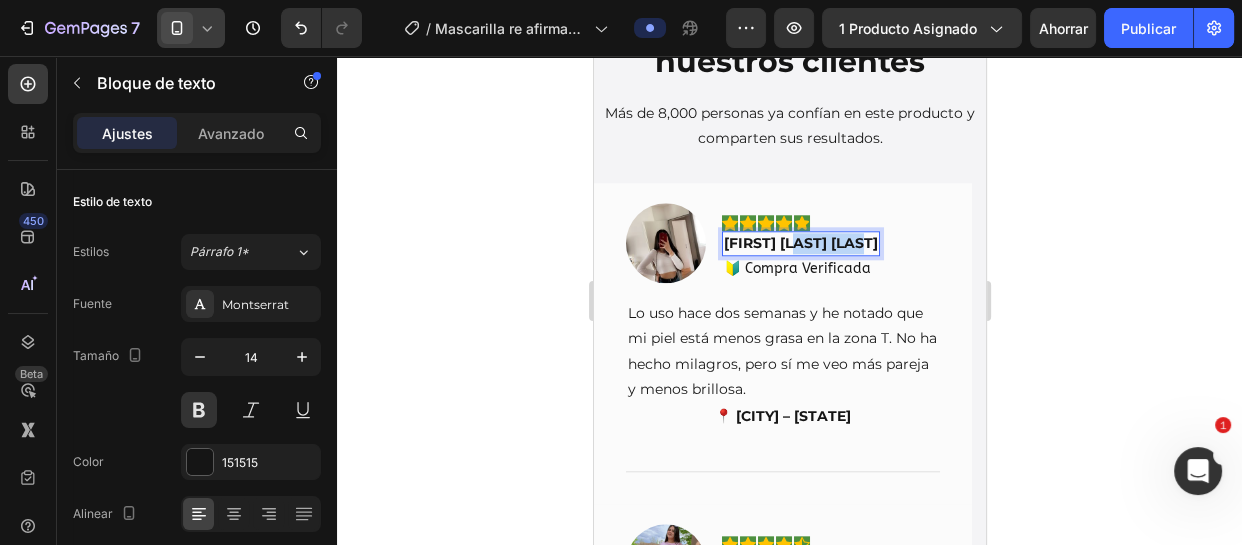 click on "[FIRST] [LAST] [LAST]" at bounding box center (800, 243) 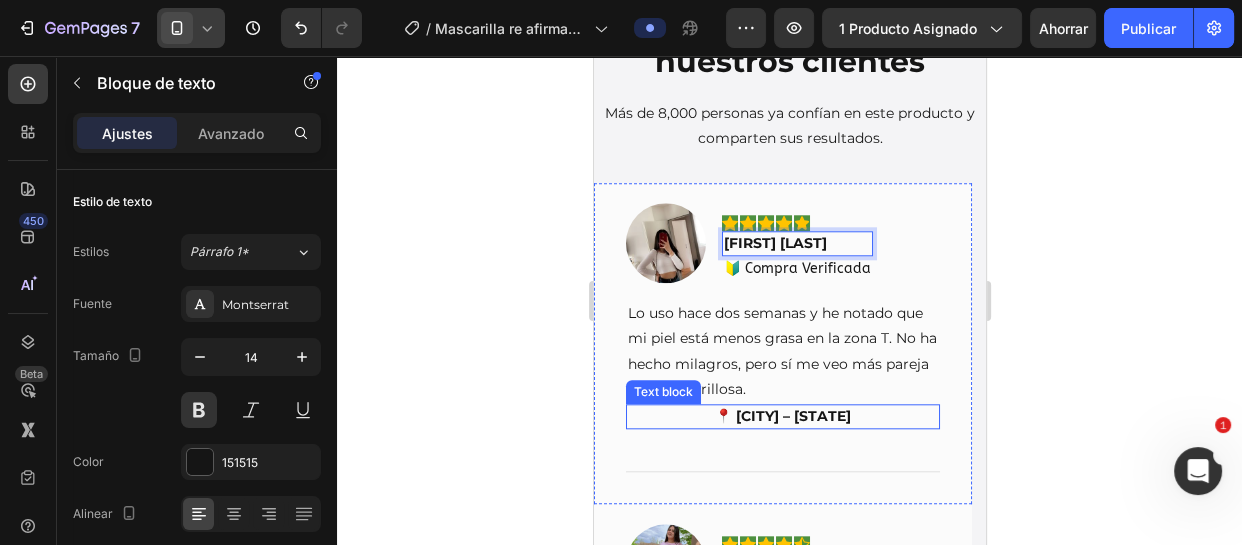 click on "📍 [CITY] – [STATE]" at bounding box center (782, 416) 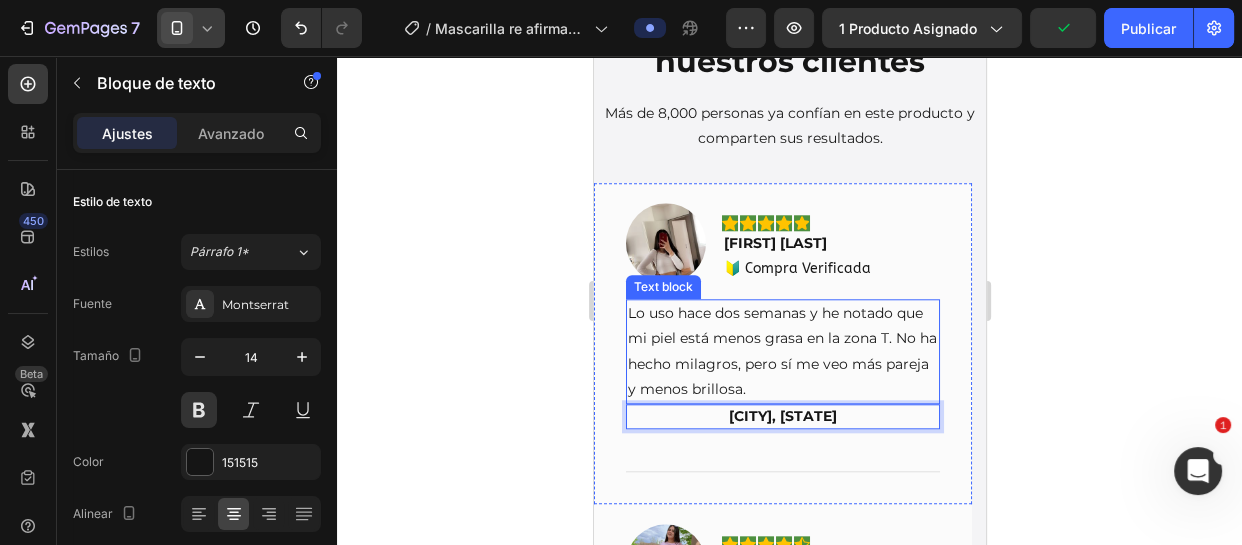 click on "Lo uso hace dos semanas y he notado que mi piel está menos grasa en la zona T. No ha hecho milagros, pero sí me veo más pareja y menos brillosa." at bounding box center (782, 351) 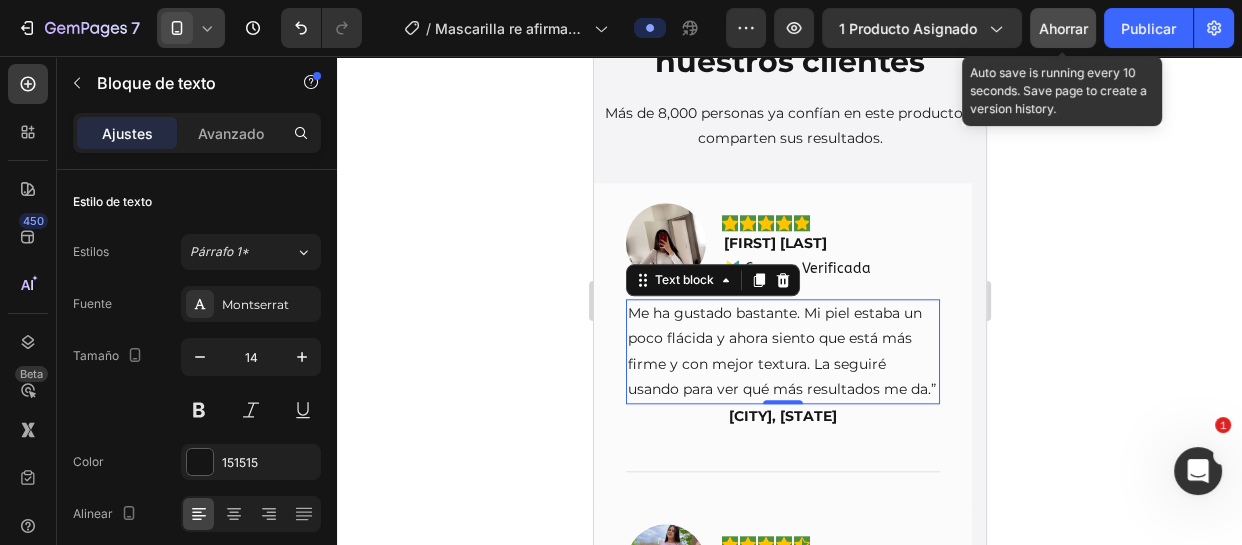 click on "Ahorrar" 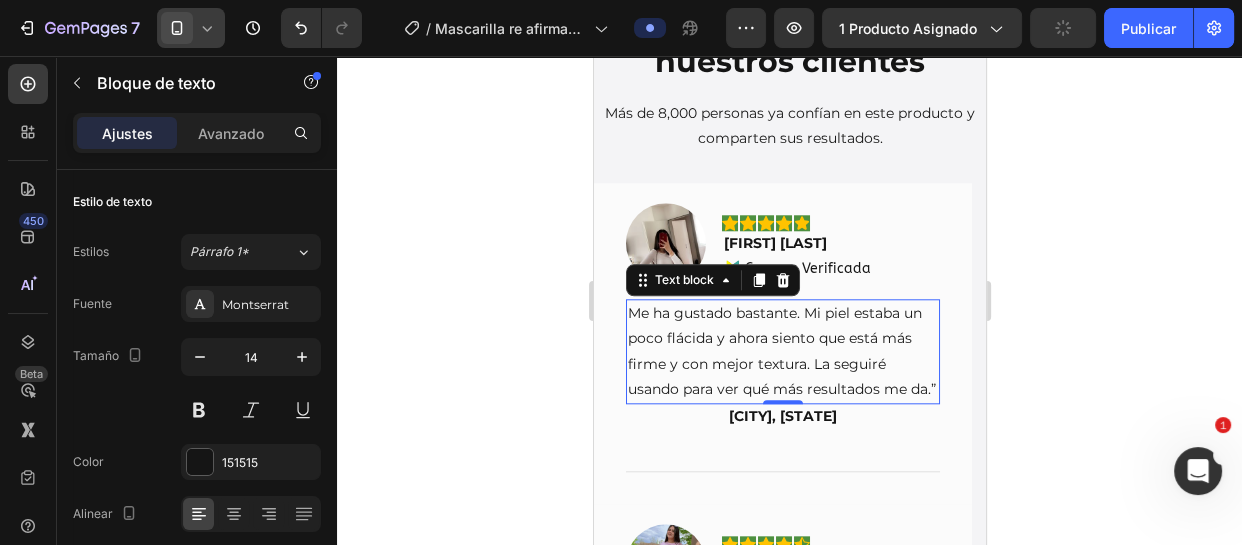 scroll, scrollTop: 8726, scrollLeft: 0, axis: vertical 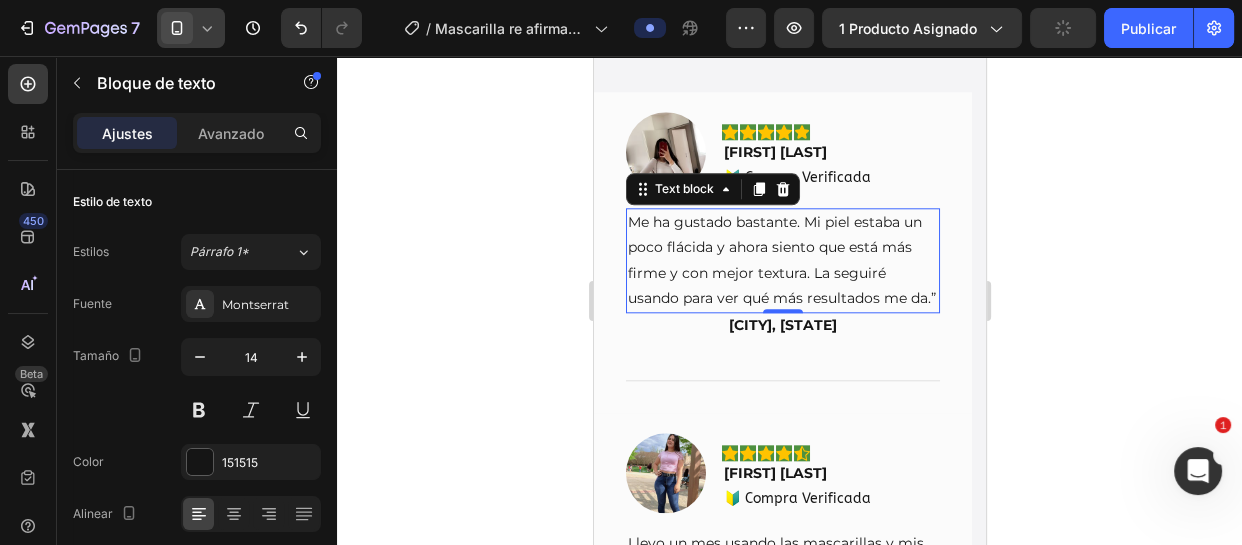 click 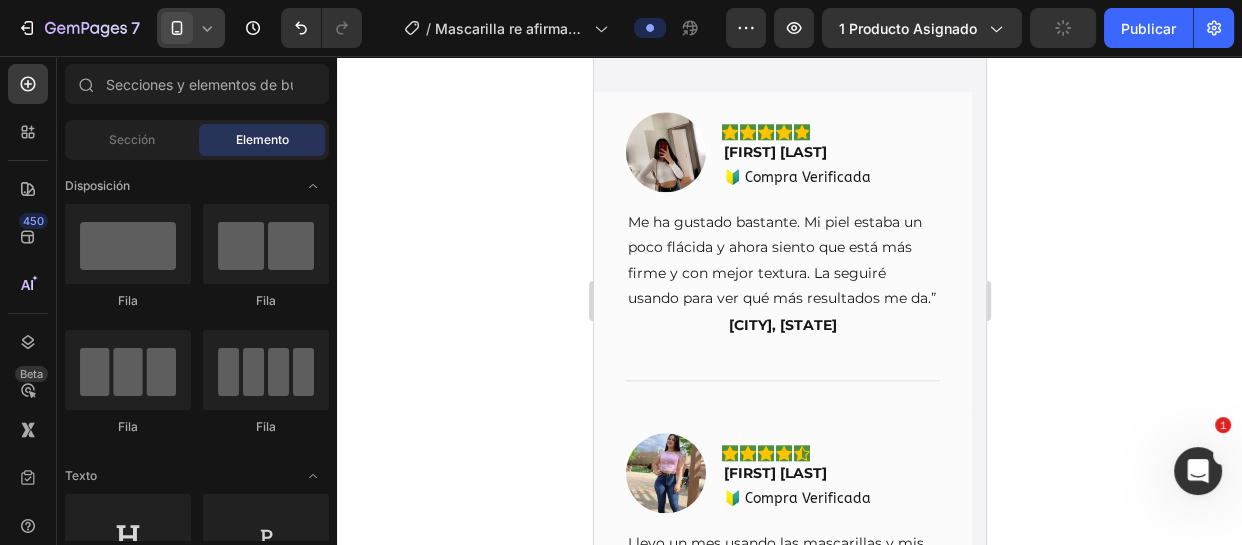 click on "Me ha gustado bastante. Mi piel estaba un poco flácida y ahora siento que está más firme y con mejor textura. La seguiré usando para ver qué más resultados me da.”" at bounding box center [782, 260] 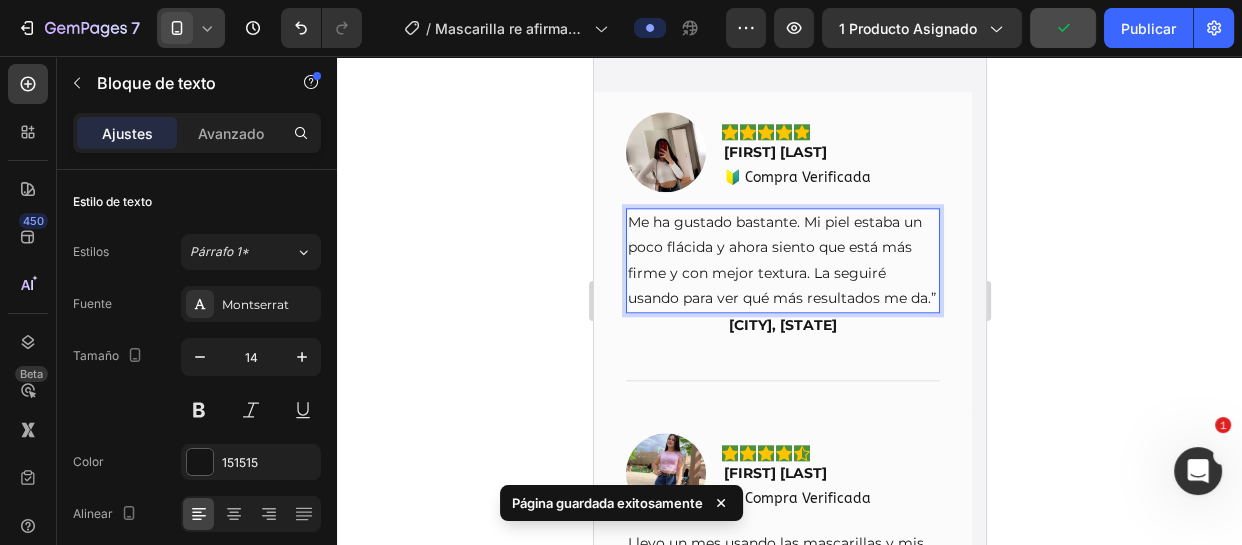 click on "Me ha gustado bastante. Mi piel estaba un poco flácida y ahora siento que está más firme y con mejor textura. La seguiré usando para ver qué más resultados me da.”" at bounding box center (782, 260) 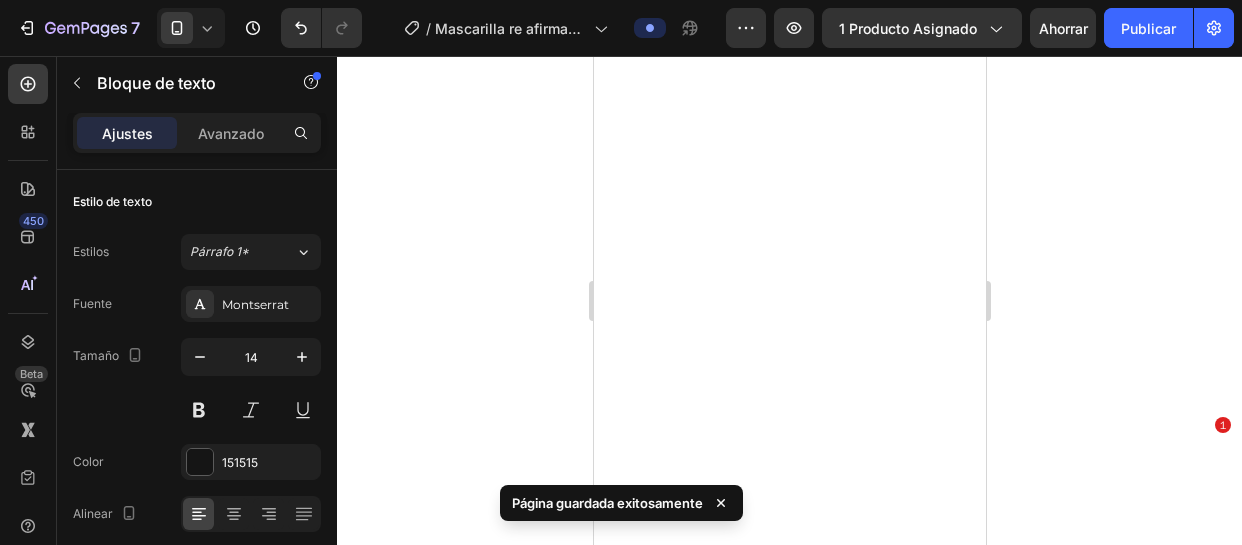 scroll, scrollTop: 0, scrollLeft: 0, axis: both 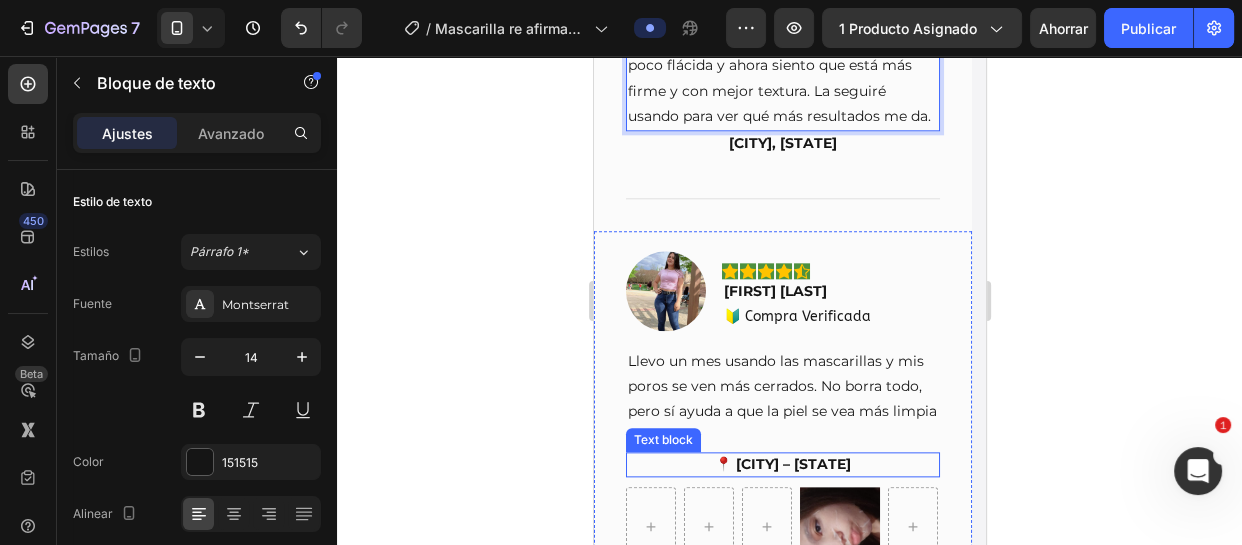 click on "📍 [CITY] – [STATE]" at bounding box center (782, 464) 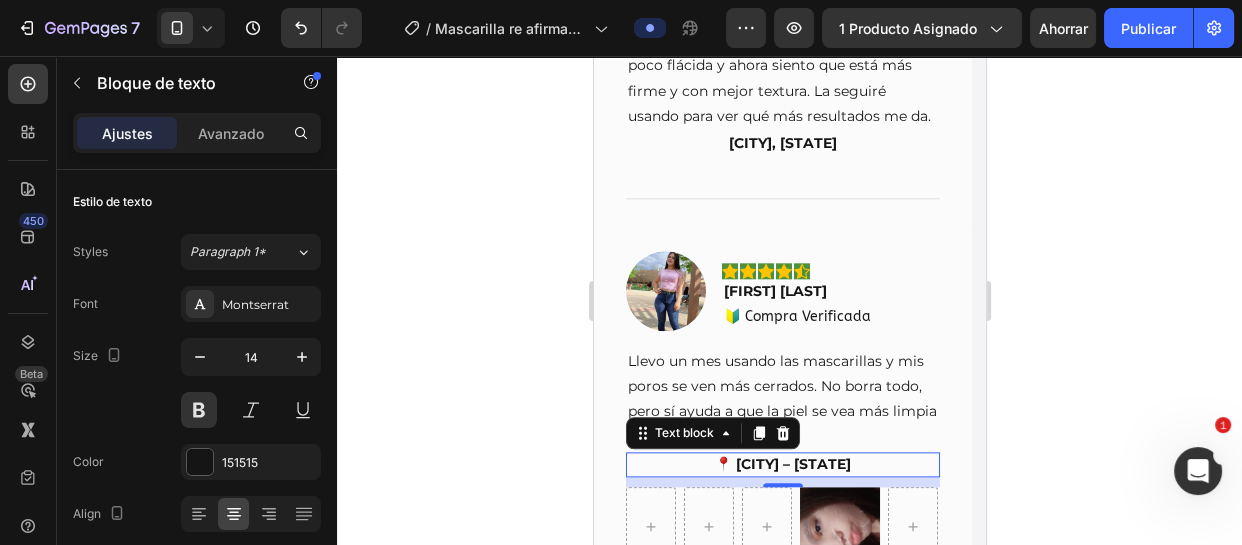 click on "📍 [CITY] – [STATE]" at bounding box center [782, 464] 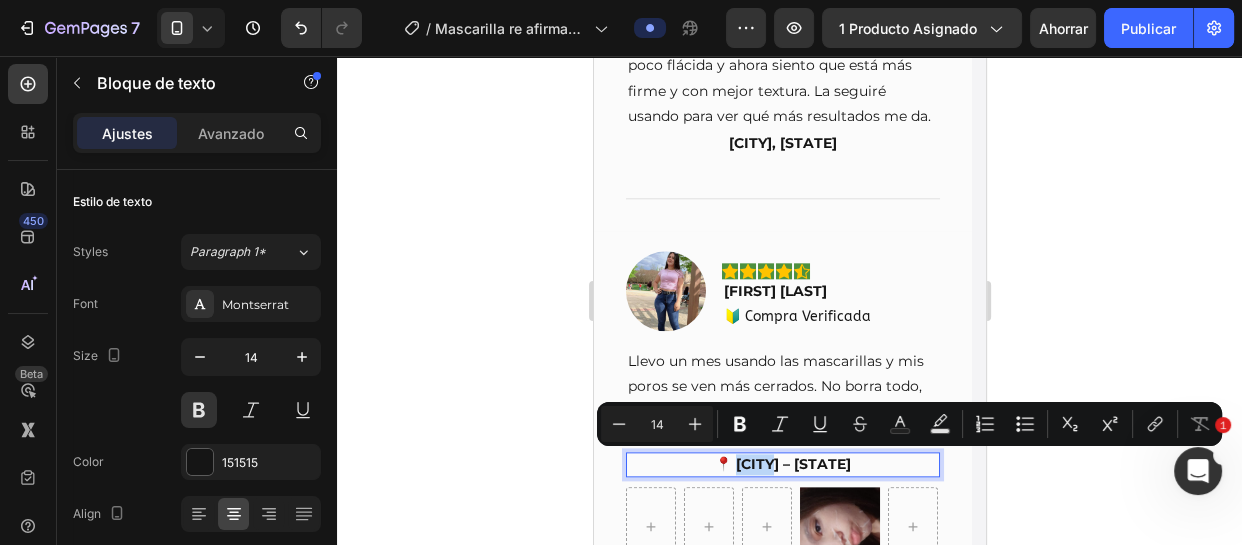 click on "📍 [CITY] – [STATE]" at bounding box center [782, 464] 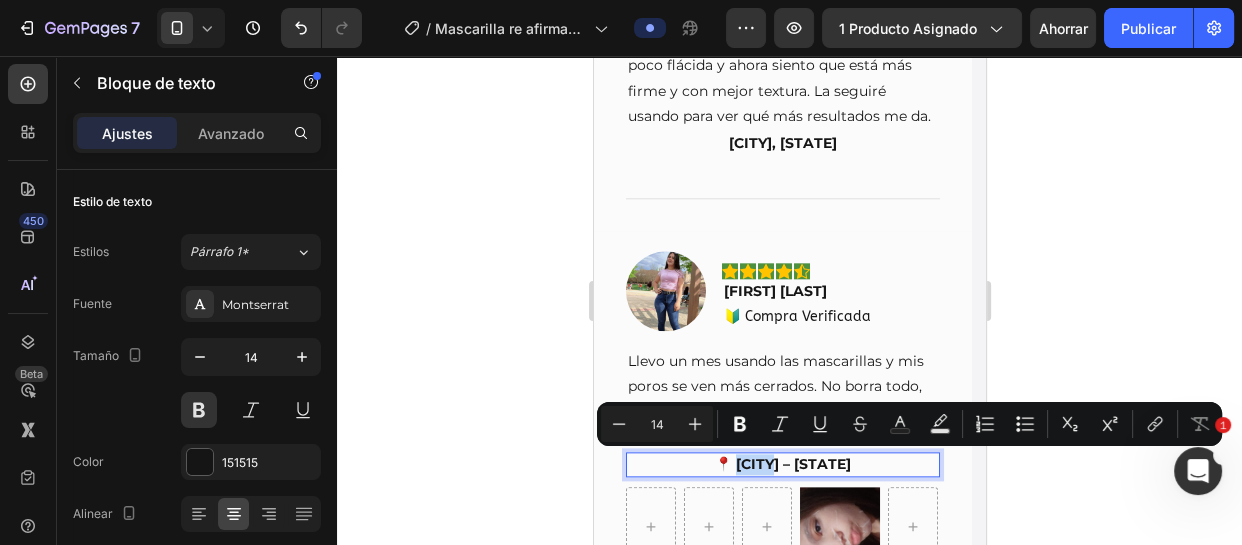 click on "📍 [CITY] – [STATE]" at bounding box center [782, 464] 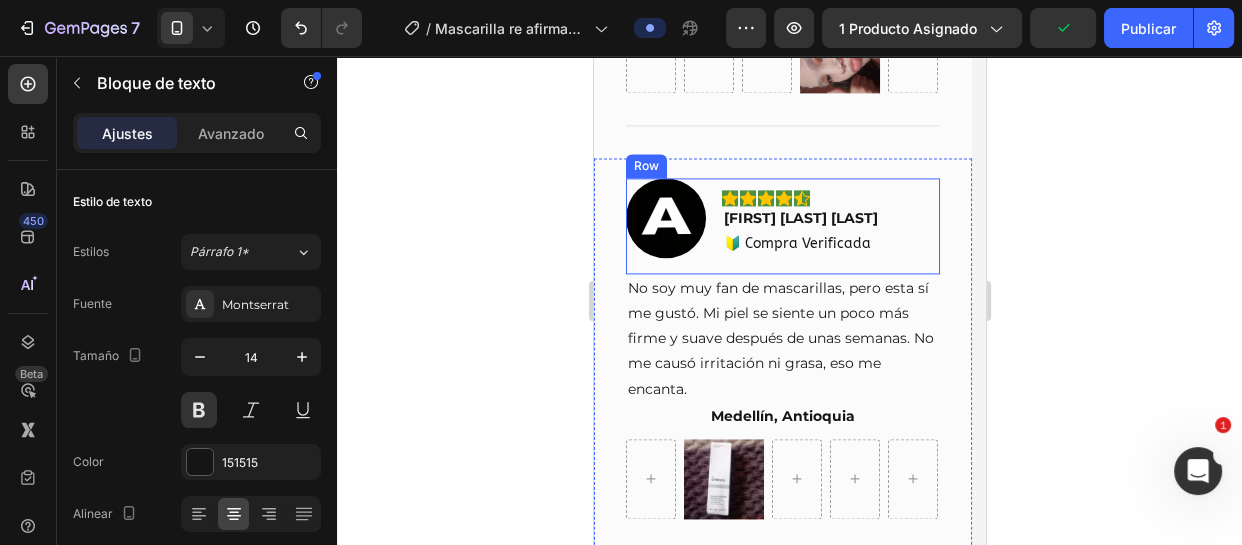 scroll, scrollTop: 9453, scrollLeft: 0, axis: vertical 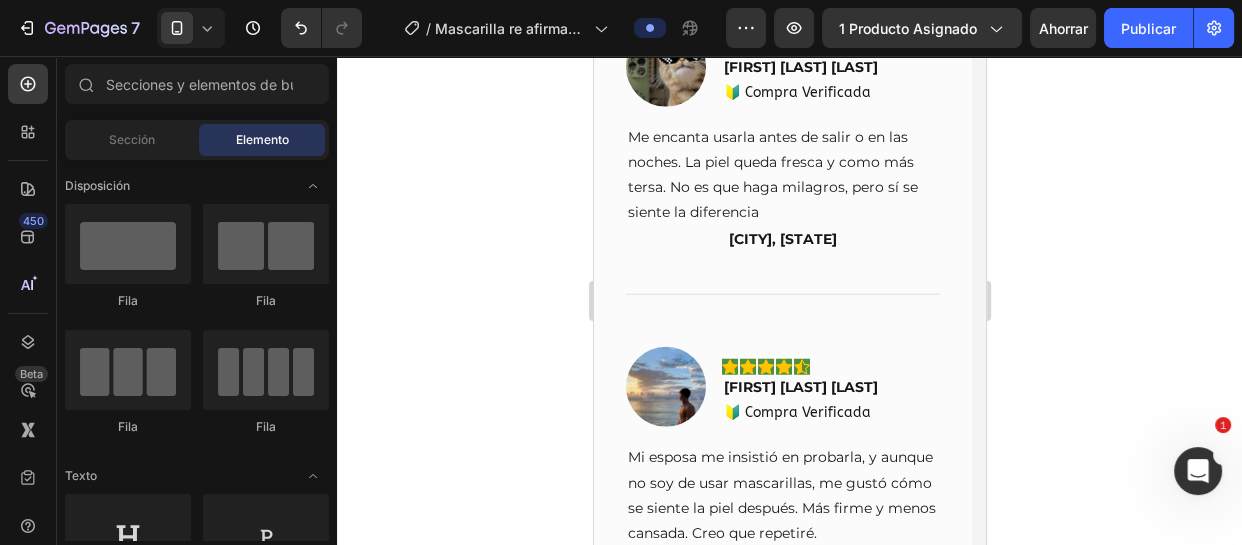 drag, startPoint x: 980, startPoint y: 488, endPoint x: 1634, endPoint y: 100, distance: 760.4341 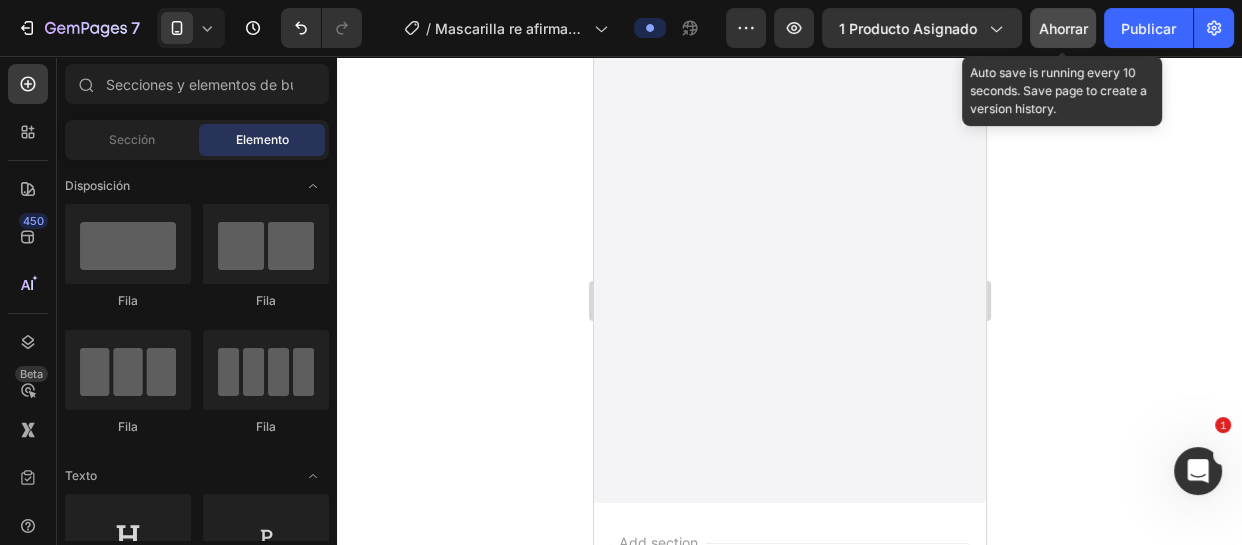 scroll, scrollTop: 1751, scrollLeft: 0, axis: vertical 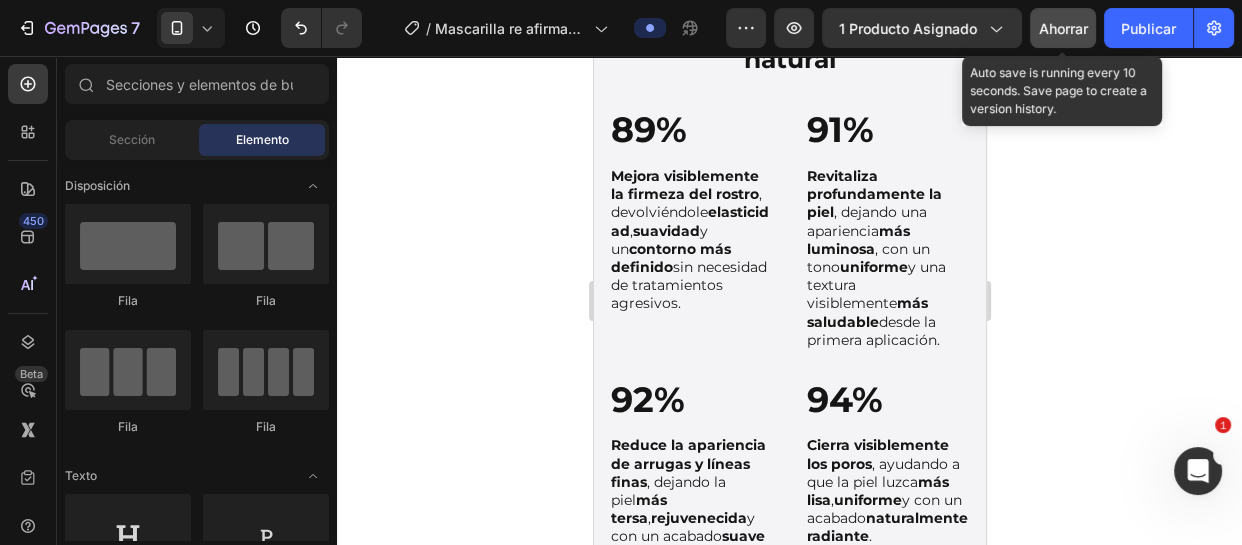click on "Ahorrar" at bounding box center [1063, 28] 